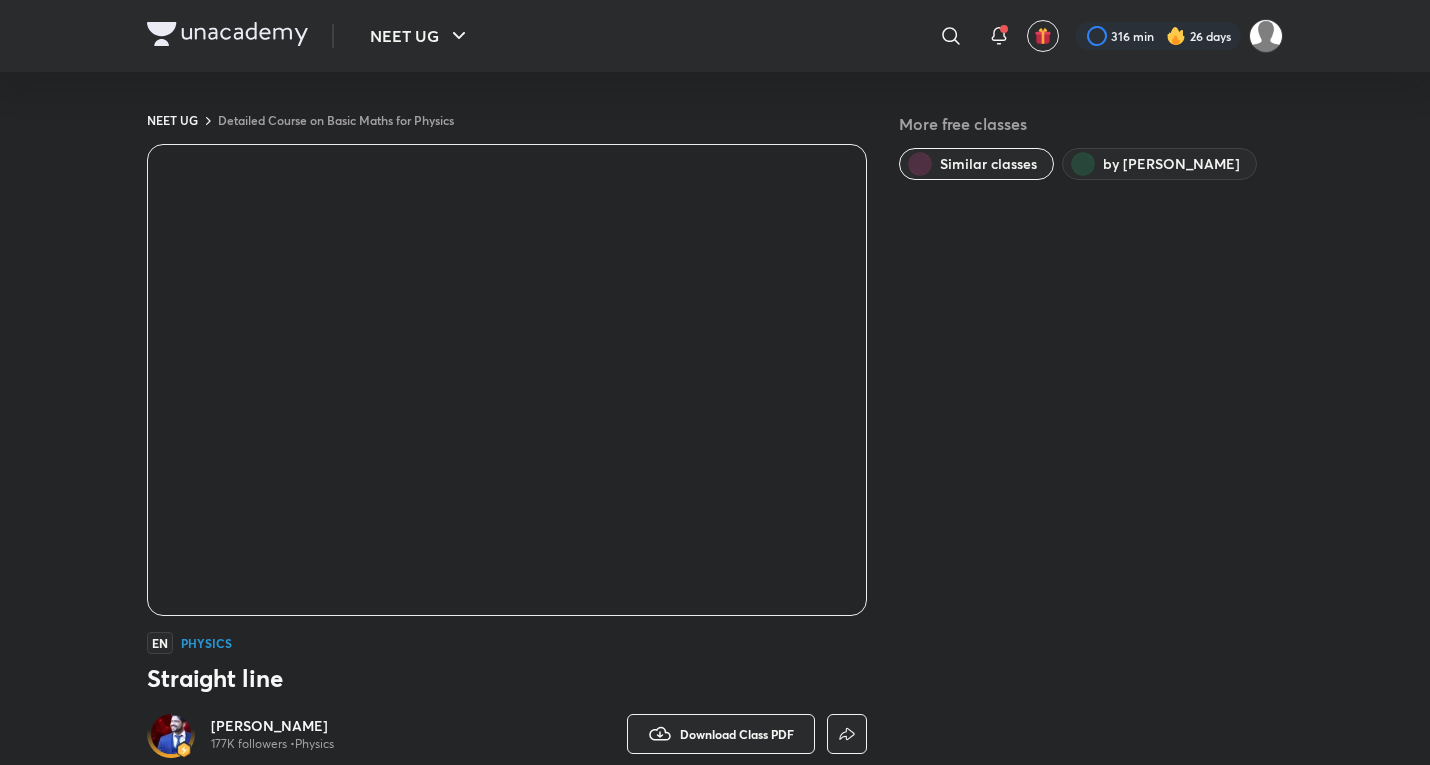 scroll, scrollTop: 873, scrollLeft: 0, axis: vertical 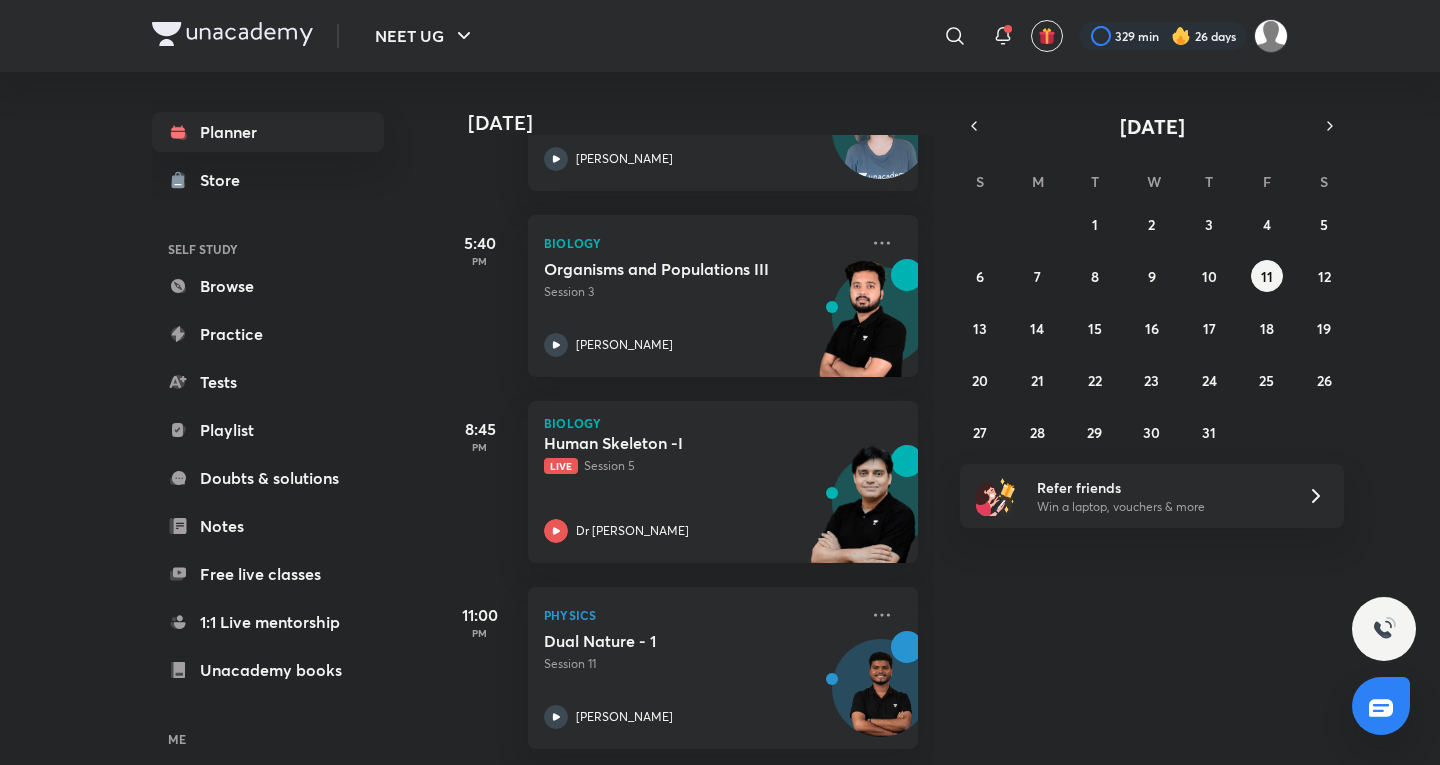 click on "[DATE] Good evening, [PERSON_NAME] You have 6 events [DATE] Give us your feedback on learning with Unacademy Your word will help make Unacademy better 10:15 AM Chemistry ORGANIC CHEMISTRY – SOME BASIC PRINCIPLES AND TECHNIQUES (Classification And Nomenclature) - 6 Session 8 [PERSON_NAME] [PERSON_NAME] (ACiD Sir) 2:00 PM Physics Differentiation: (Product Rule, Quotient Rule, Chain Rule) Session 6 [PERSON_NAME] 5:00 PM Biology Molecular Basis of Inheritance Lec 1 Session 11 [PERSON_NAME] 5:40 PM Biology Organisms and Populations III Session 3 [PERSON_NAME] 8:45 PM Biology Human Skeleton -I Live Session 5 Dr [PERSON_NAME] 11:00 PM Physics Dual Nature - 1 Session 11 [PERSON_NAME]" at bounding box center [938, 418] 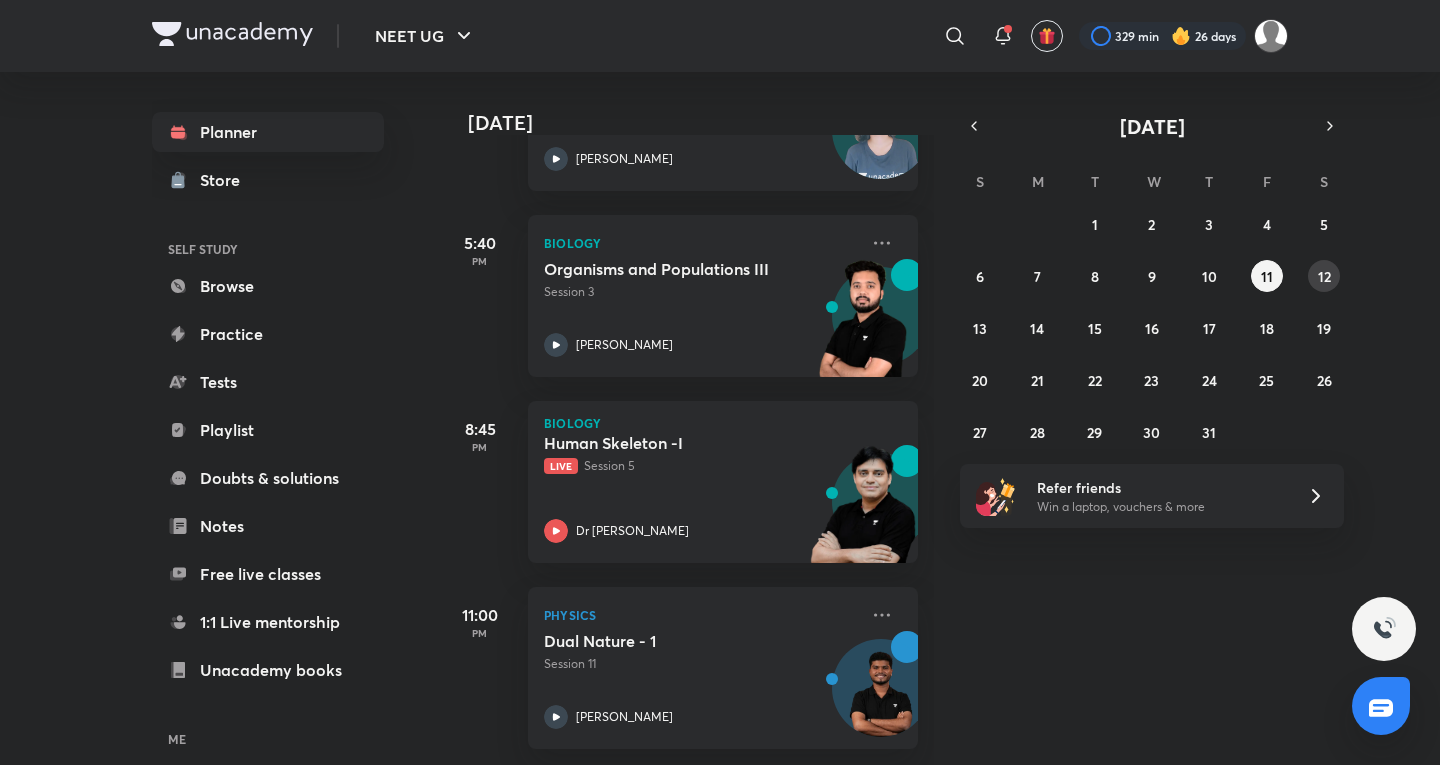 click on "12" at bounding box center (1324, 276) 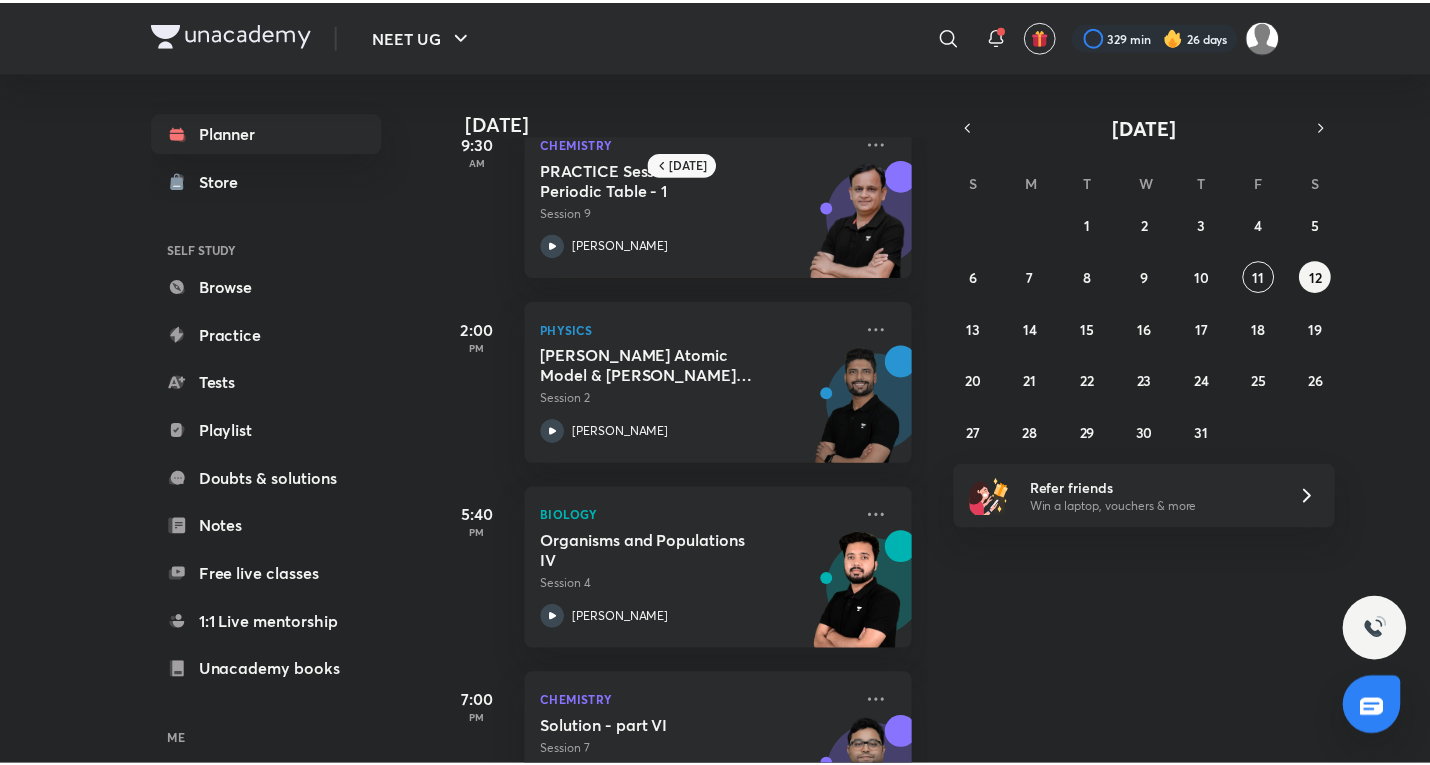 scroll, scrollTop: 0, scrollLeft: 0, axis: both 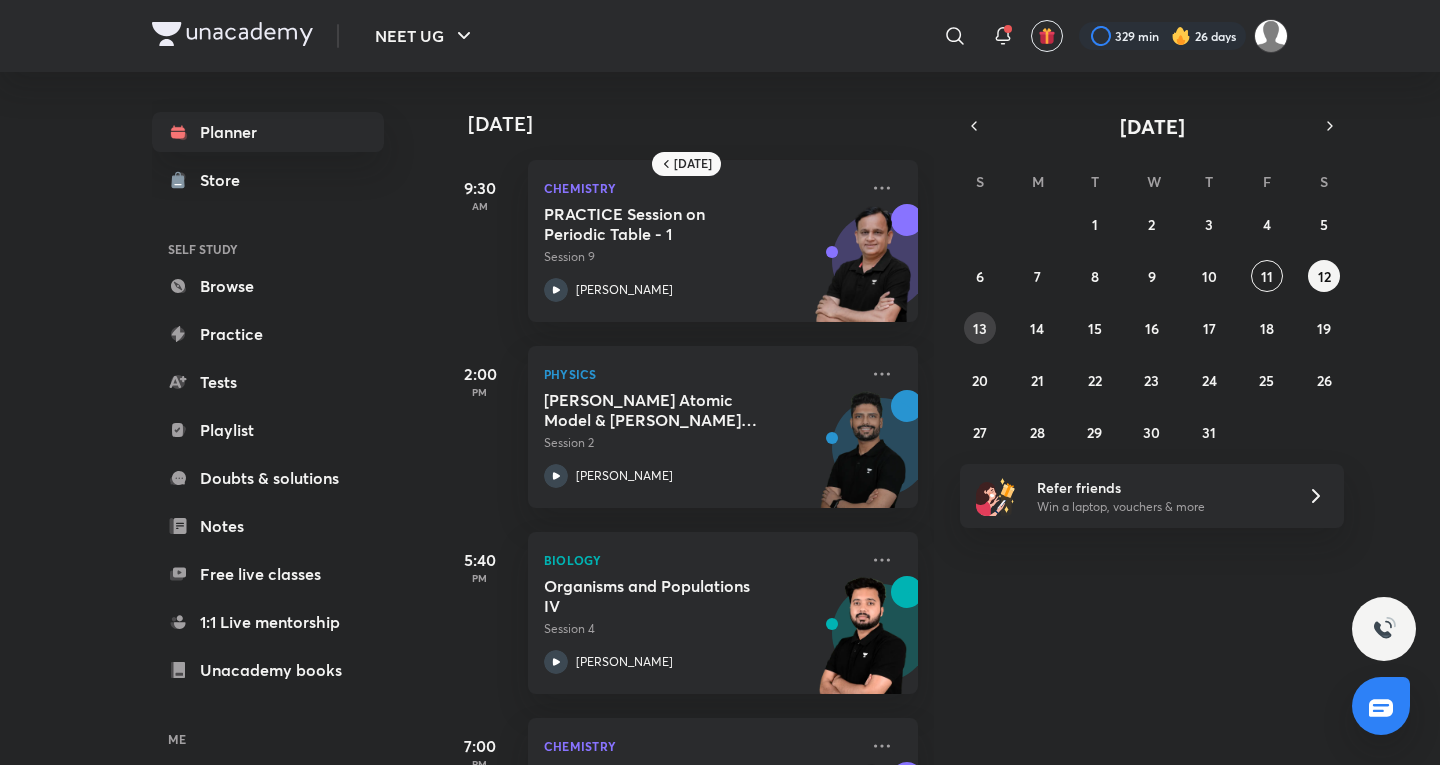 click on "13" at bounding box center [980, 328] 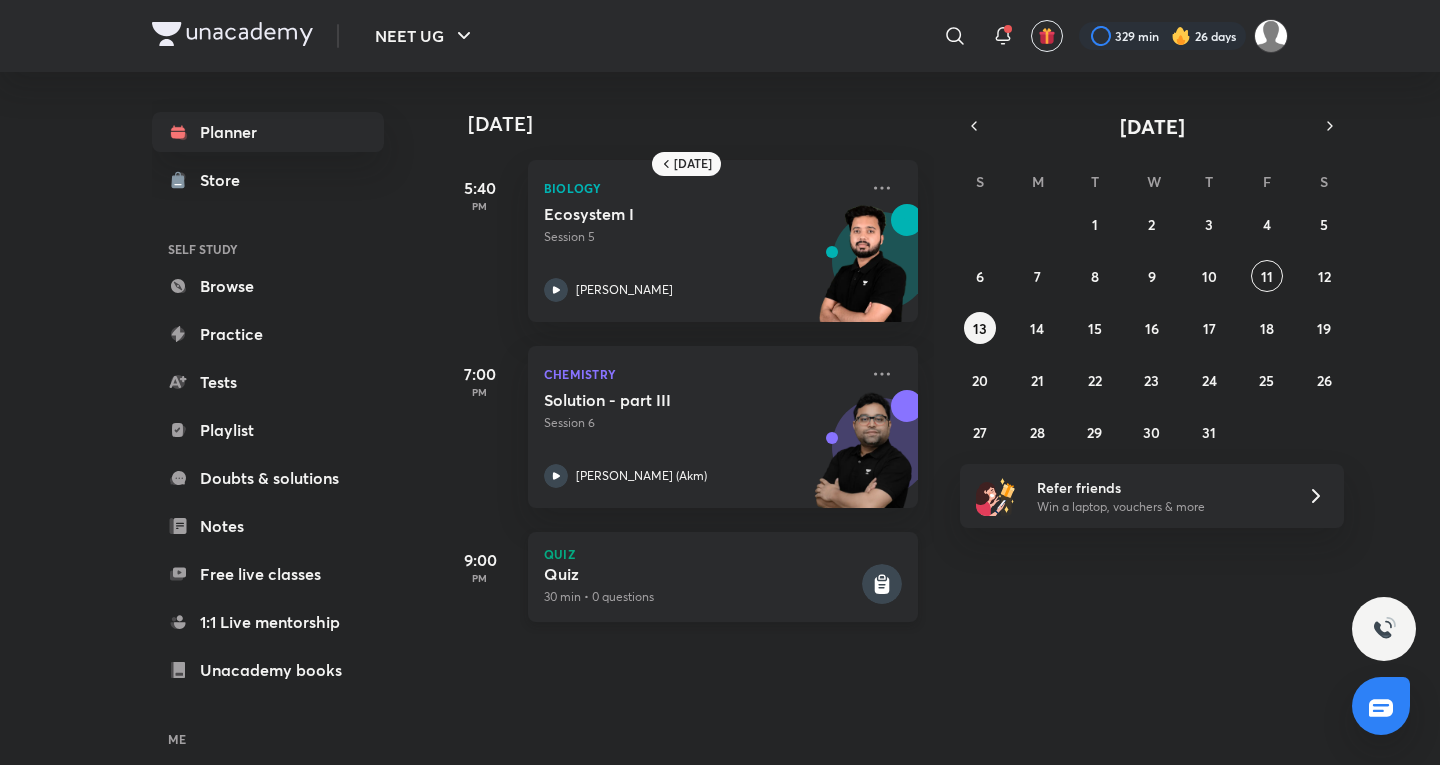 click on "Quiz" at bounding box center (701, 574) 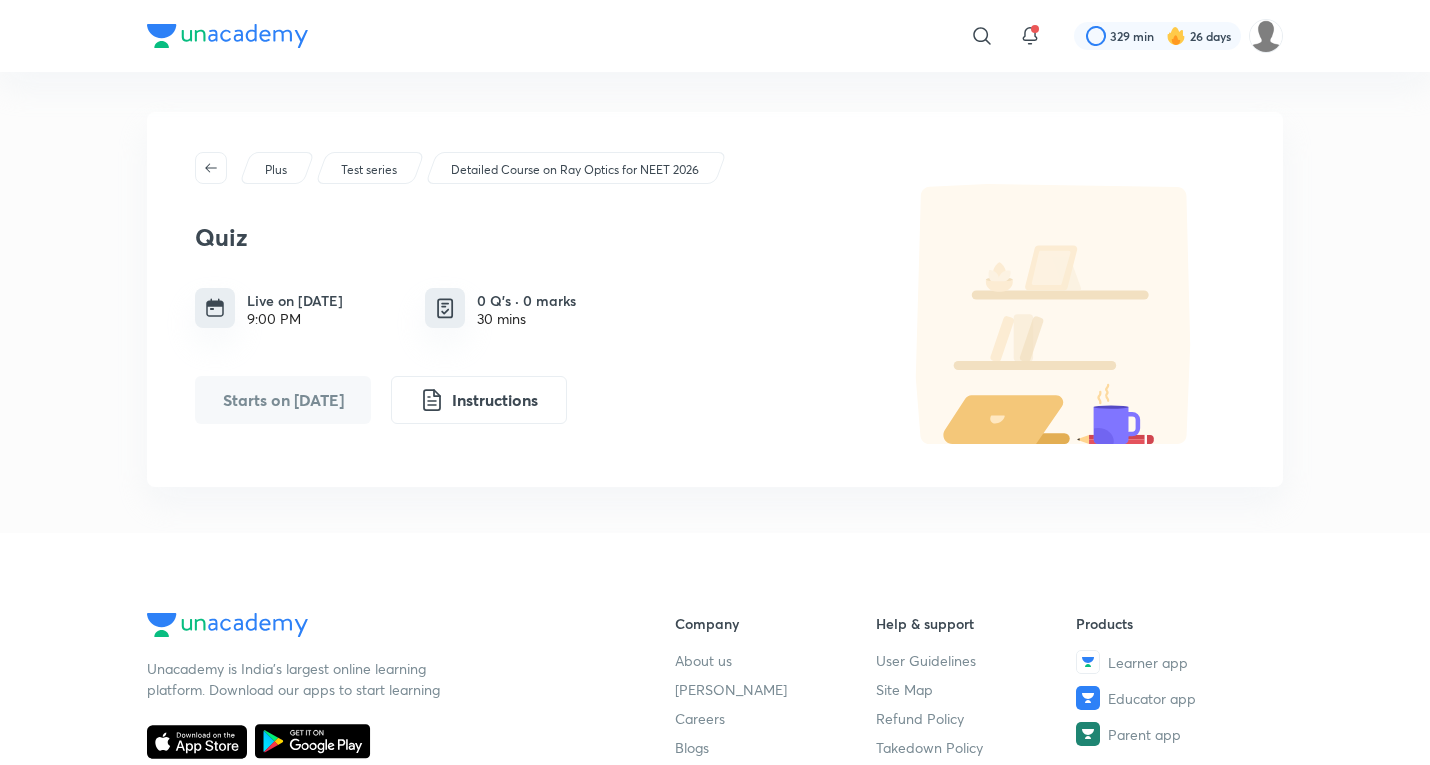 click on "Test series" at bounding box center (369, 170) 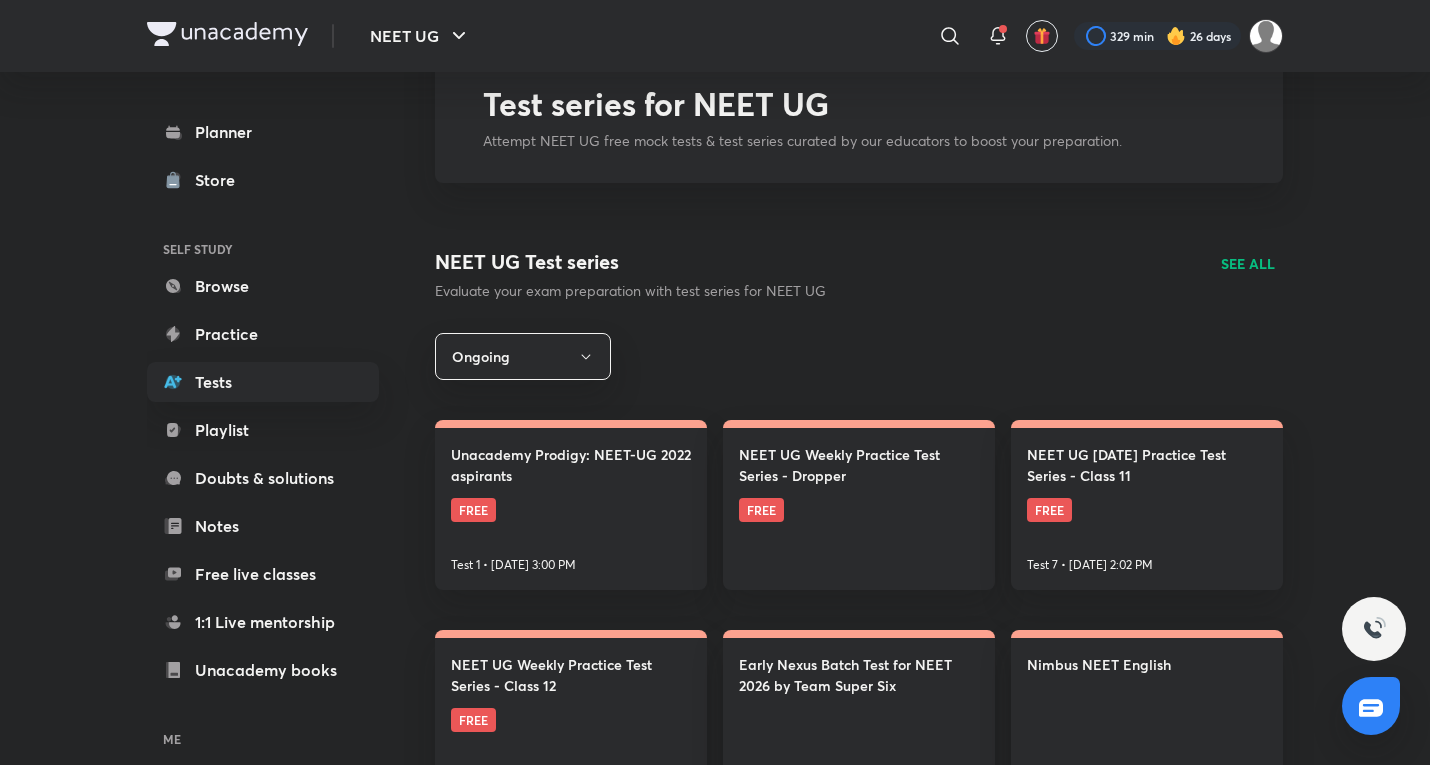 scroll, scrollTop: 0, scrollLeft: 0, axis: both 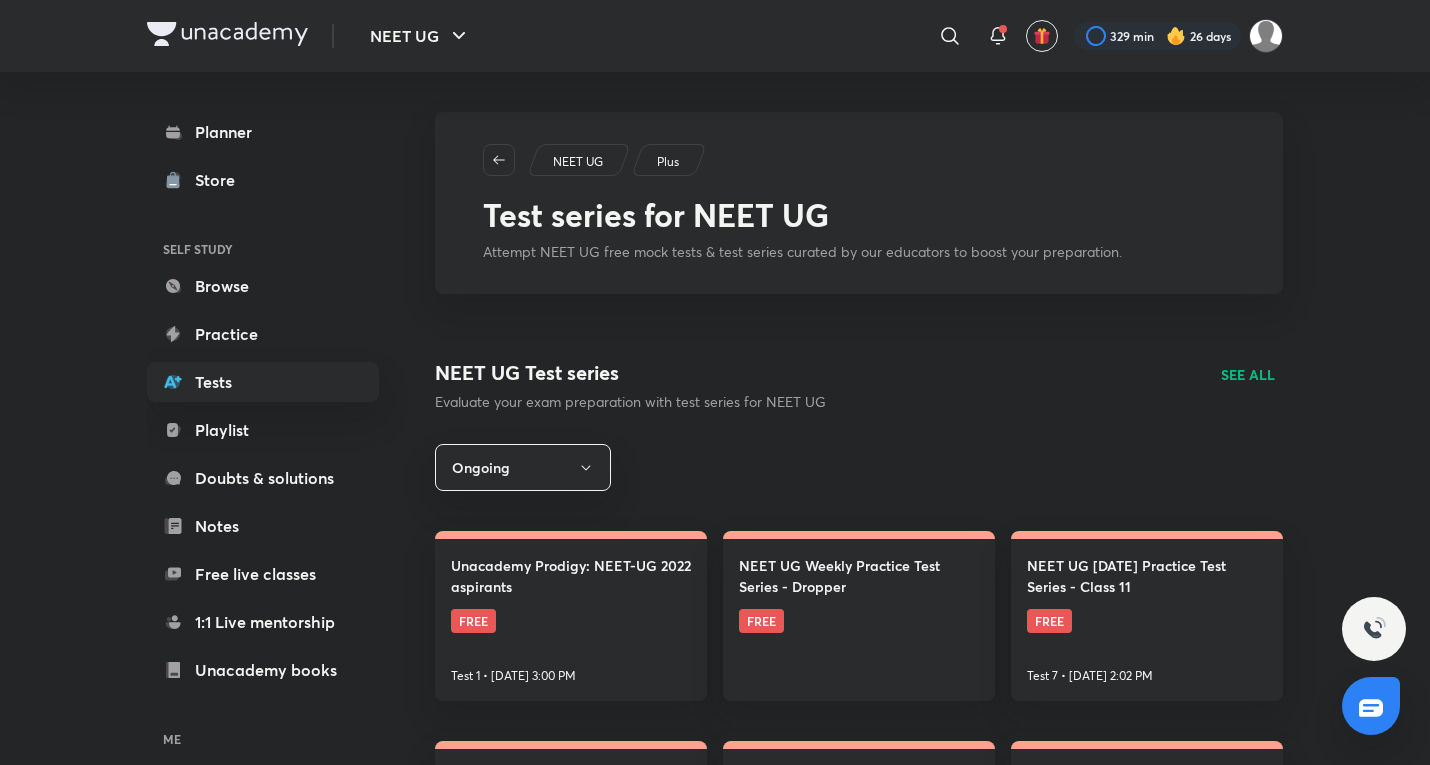 click on "SEE ALL" at bounding box center [1248, 374] 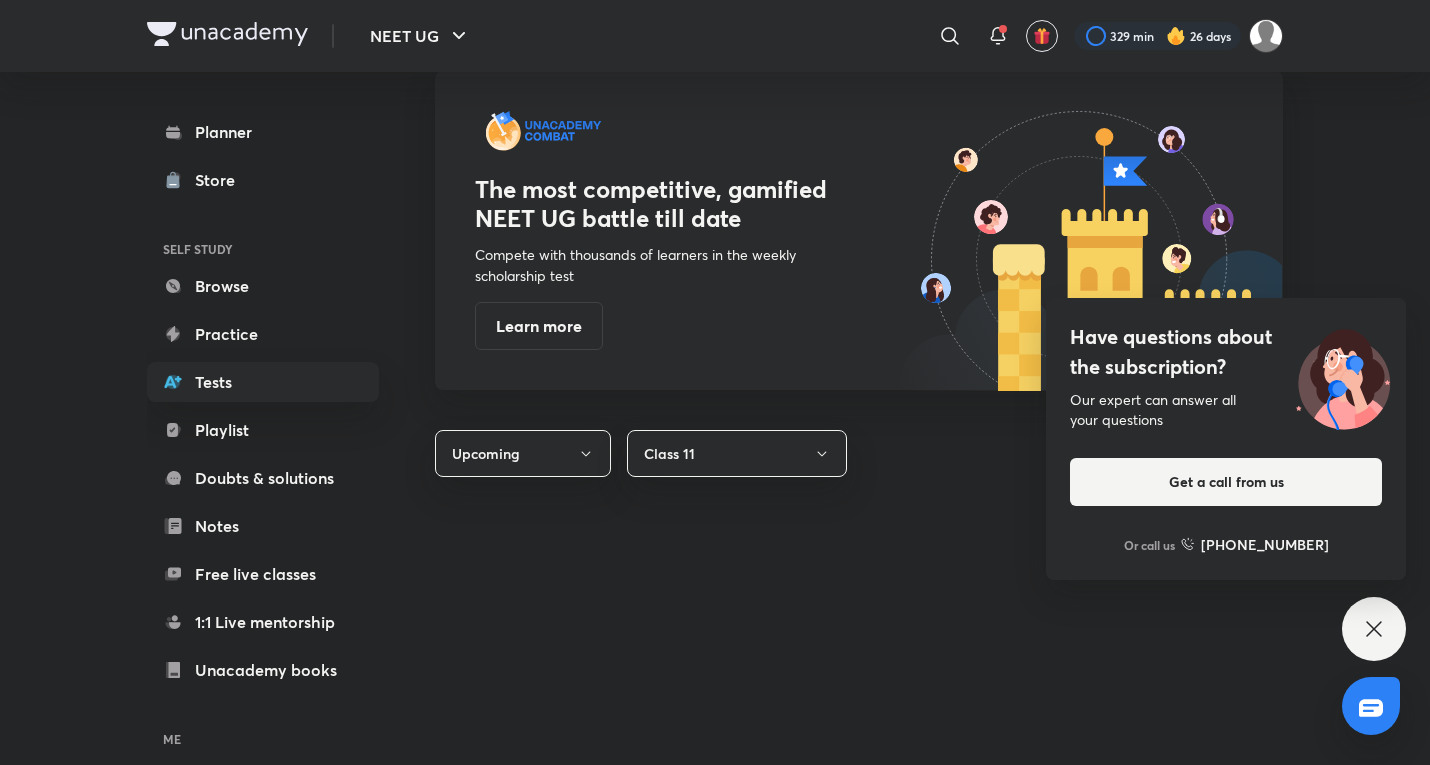 scroll, scrollTop: 1000, scrollLeft: 0, axis: vertical 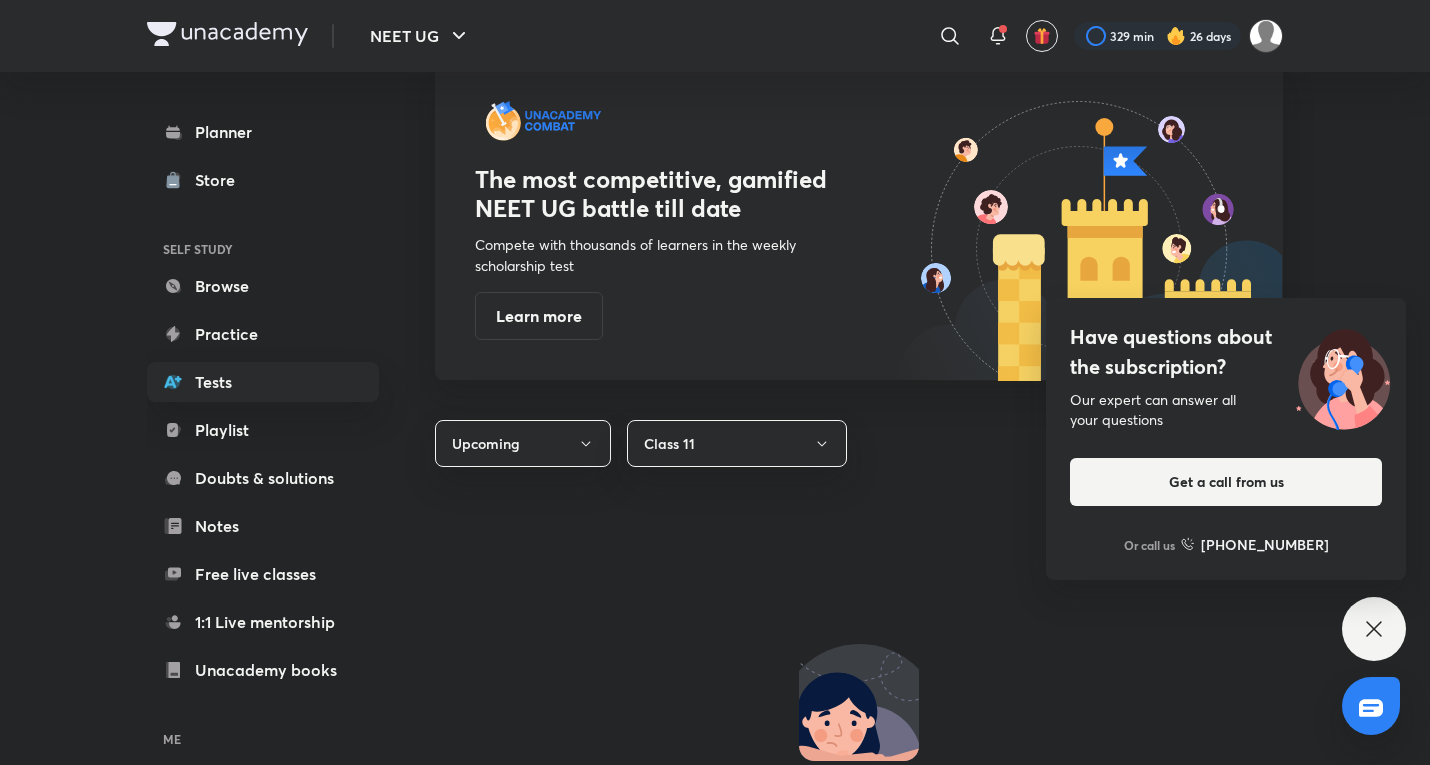 click on "Have questions about the subscription? Our expert can answer all your questions Get a call from us Or call us [PHONE_NUMBER]" at bounding box center (1374, 629) 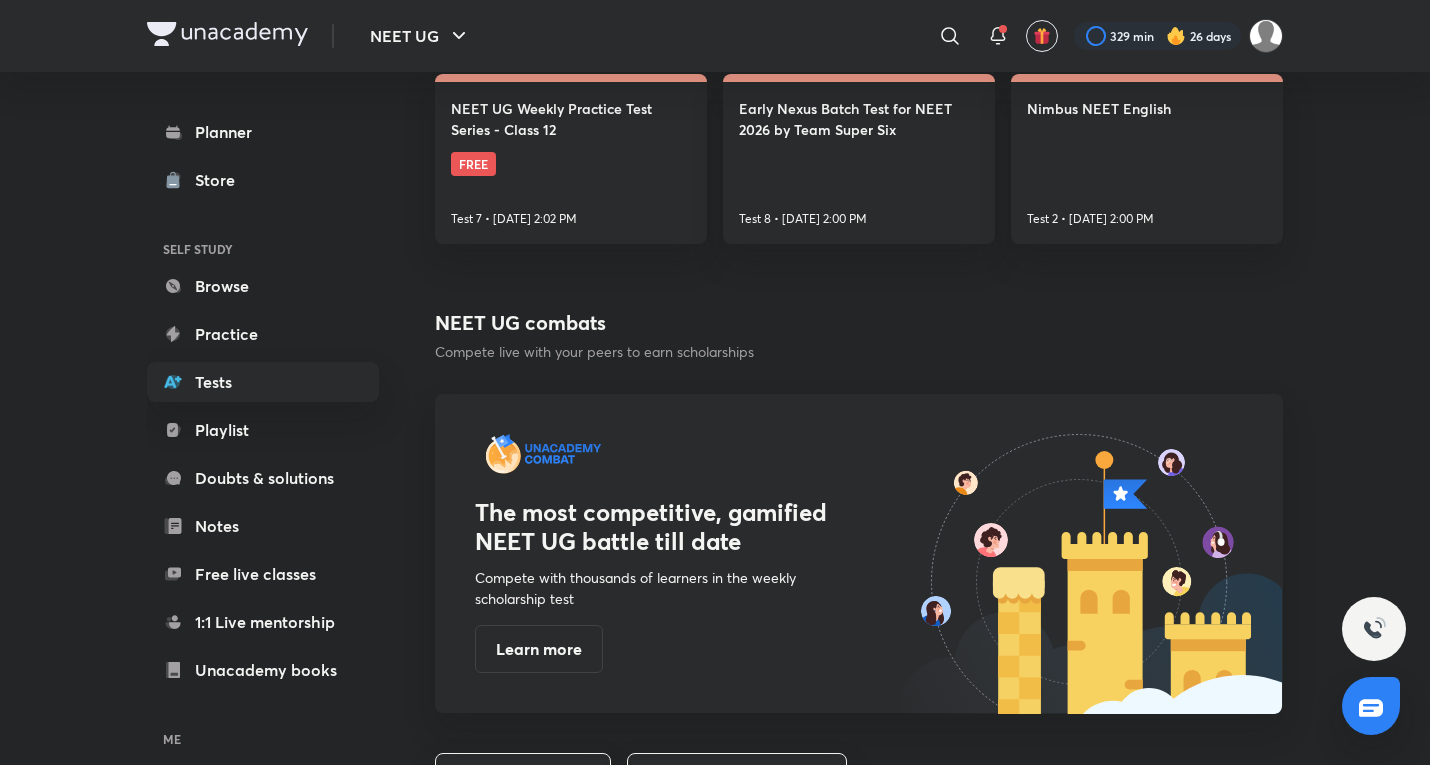 scroll, scrollTop: 333, scrollLeft: 0, axis: vertical 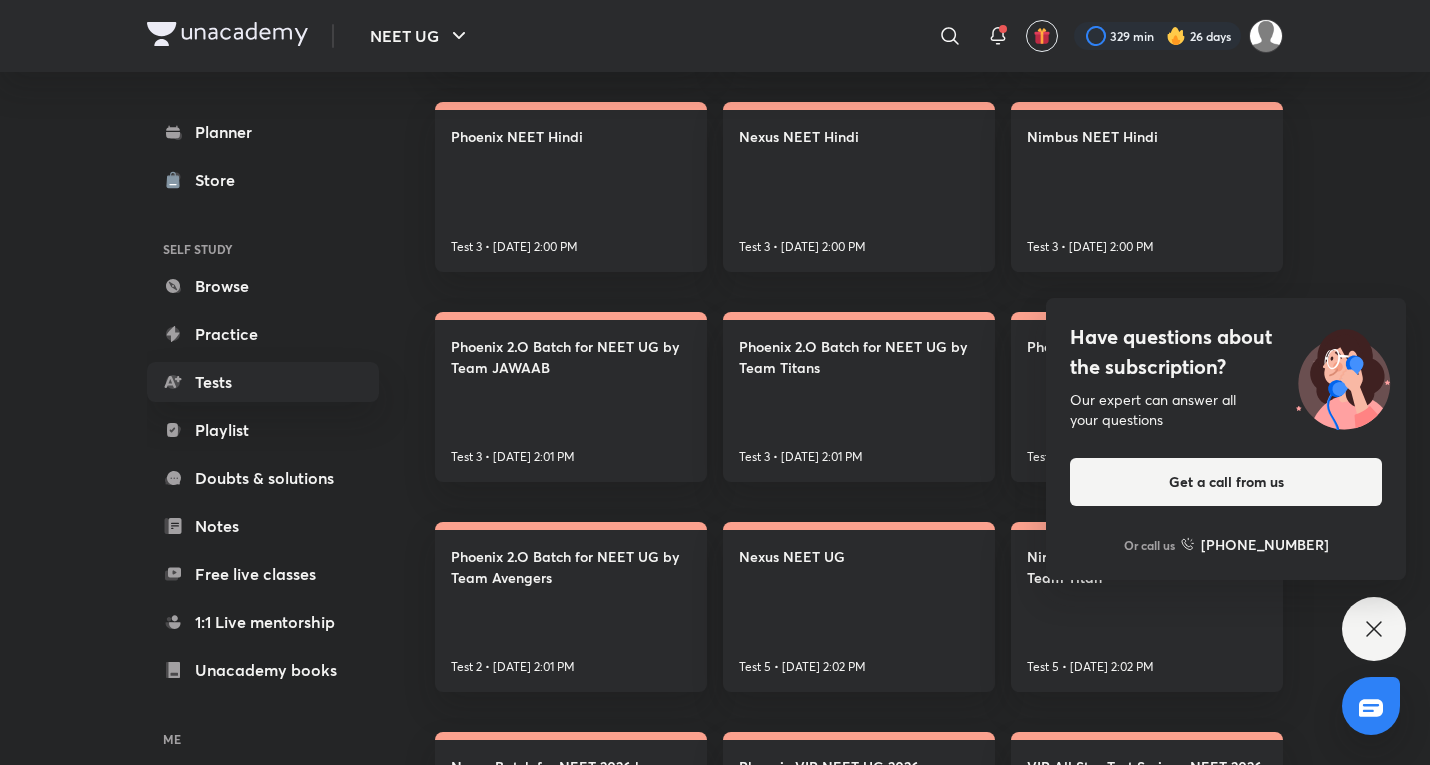 click on "Have questions about the subscription? Our expert can answer all your questions Get a call from us Or call us [PHONE_NUMBER]" at bounding box center (1374, 629) 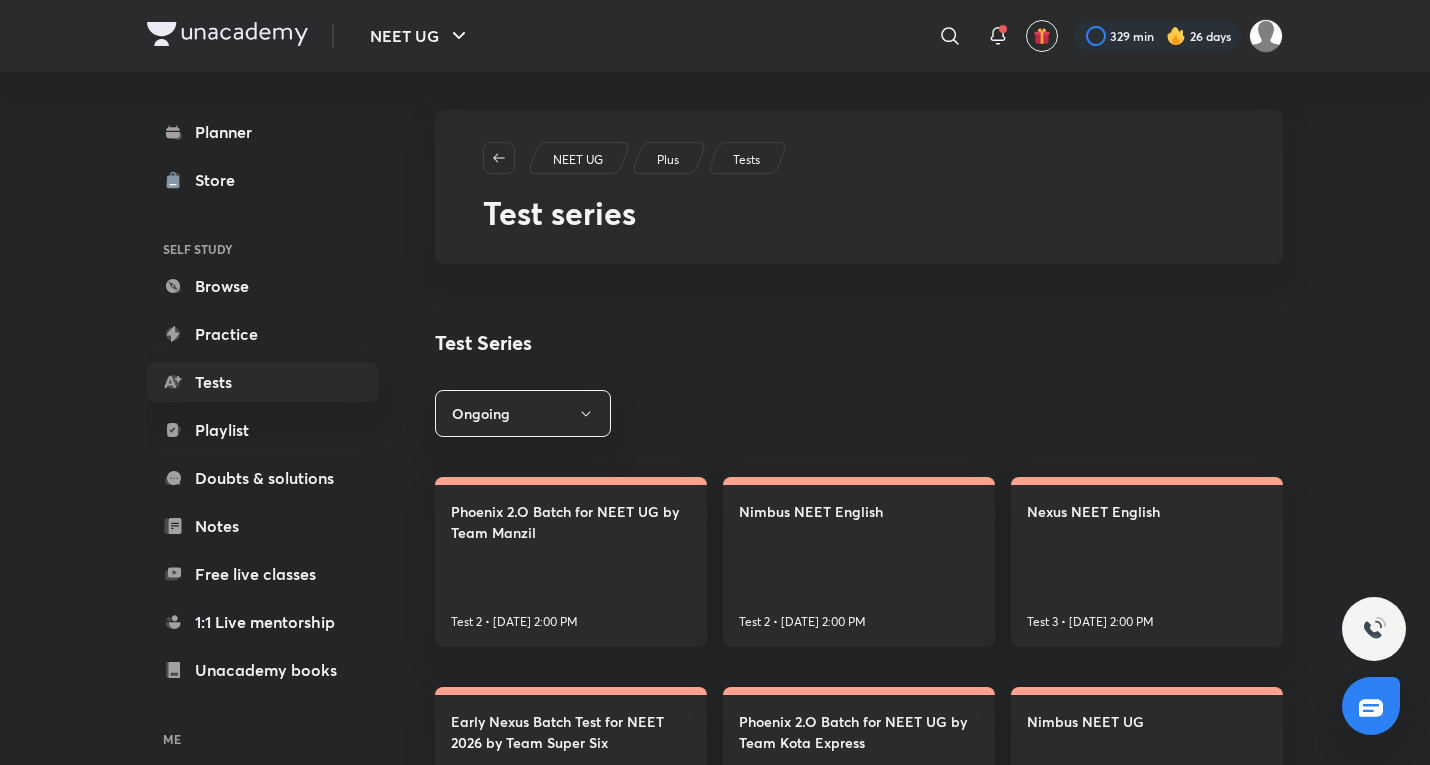 scroll, scrollTop: 0, scrollLeft: 0, axis: both 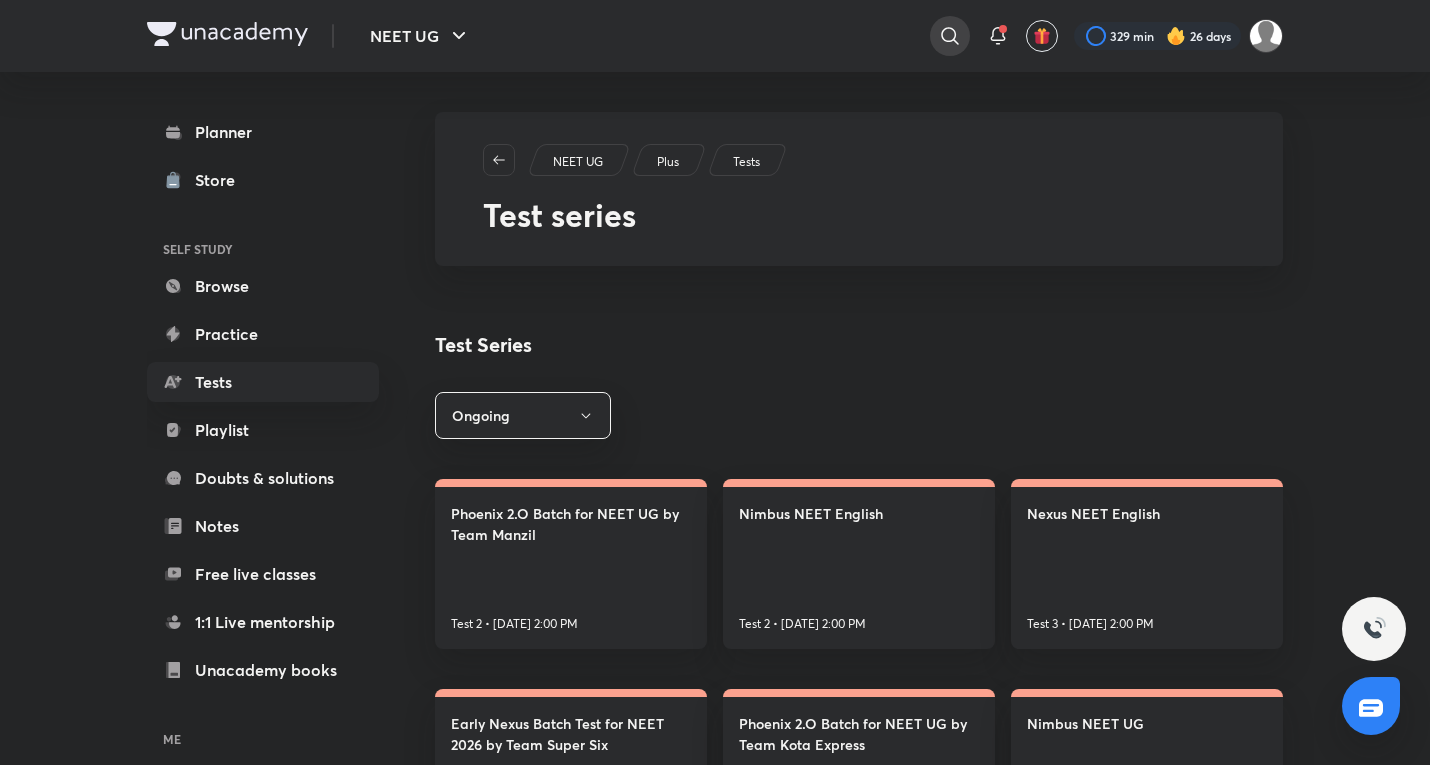 click 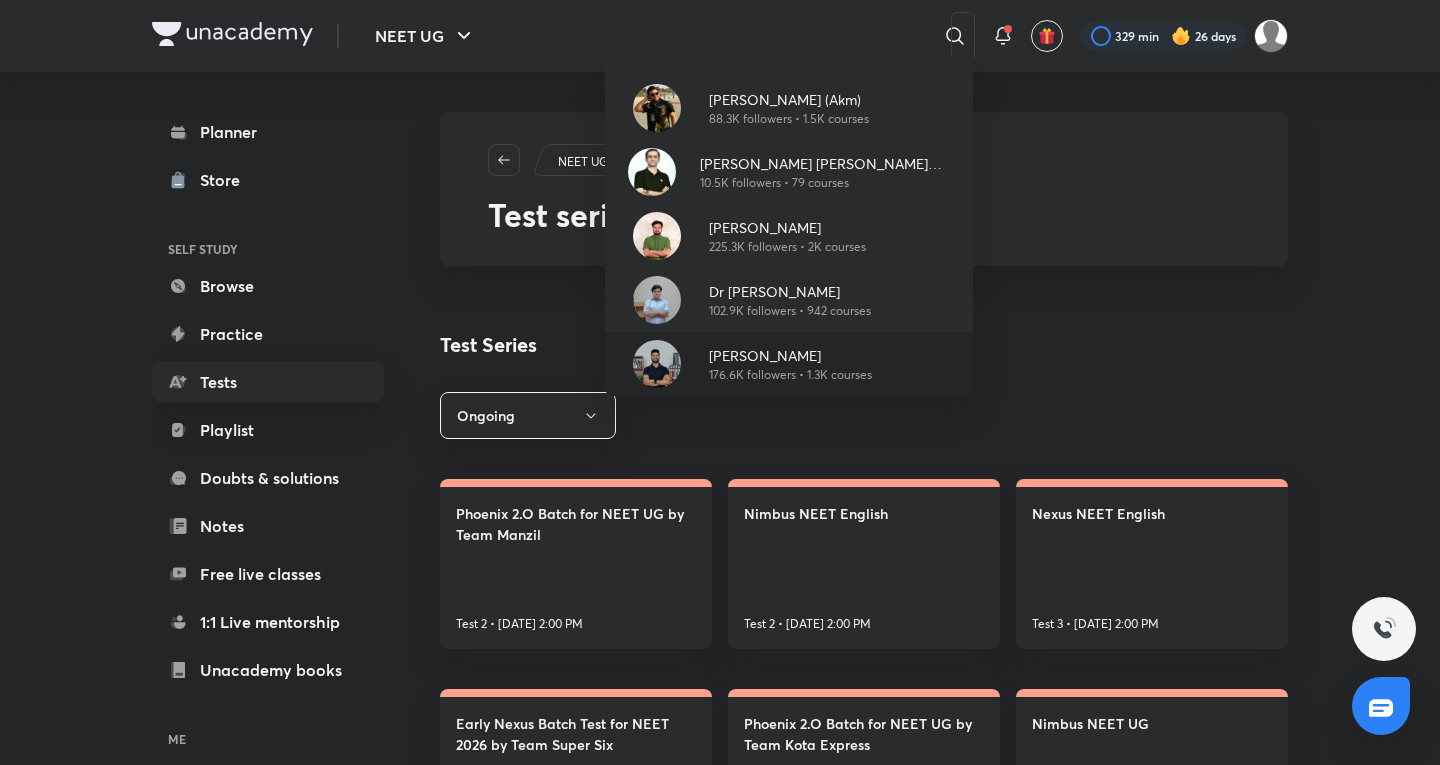 click on "[PERSON_NAME][DEMOGRAPHIC_DATA] 176.6K followers • 1.3K courses" at bounding box center [789, 364] 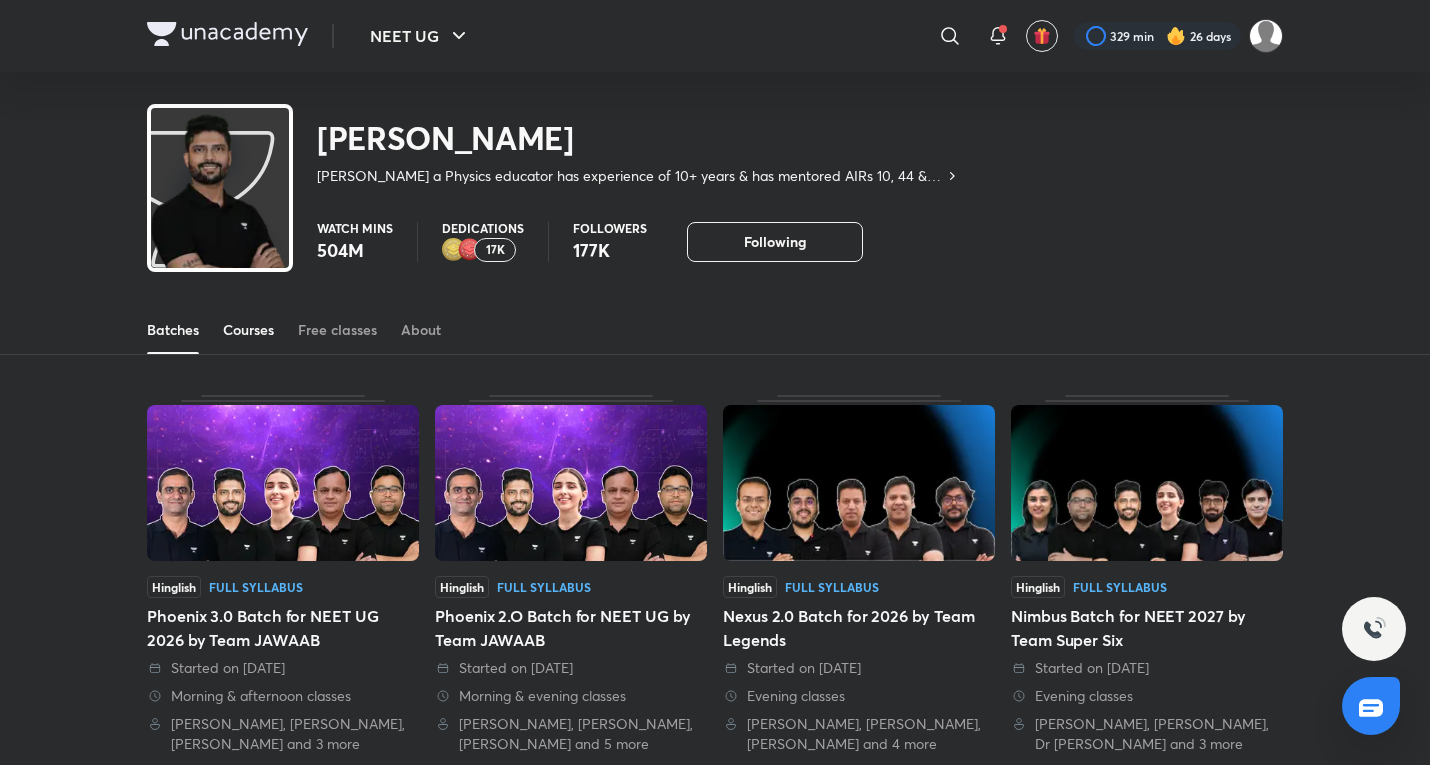 drag, startPoint x: 260, startPoint y: 306, endPoint x: 246, endPoint y: 321, distance: 20.518284 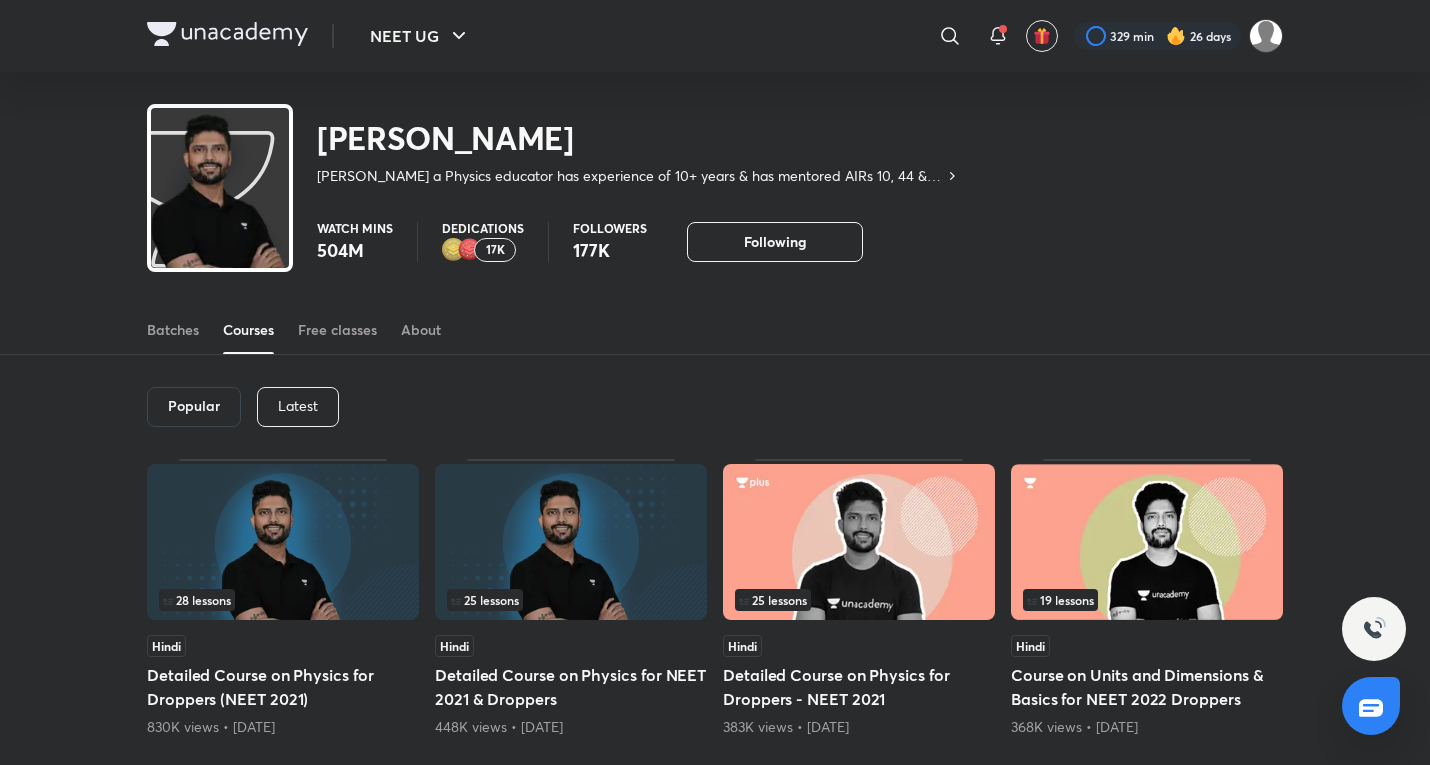 click on "Popular Latest" at bounding box center [715, 407] 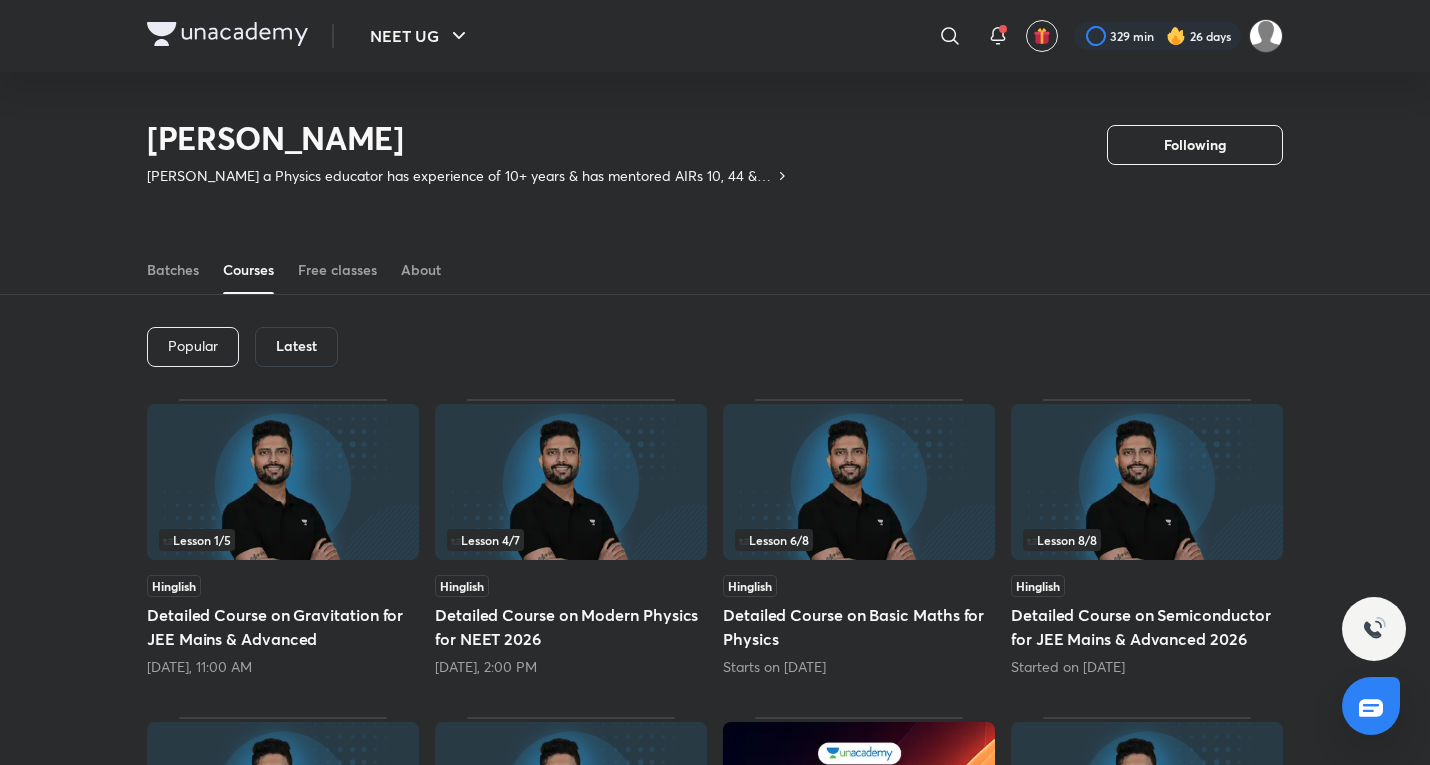 scroll, scrollTop: 411, scrollLeft: 0, axis: vertical 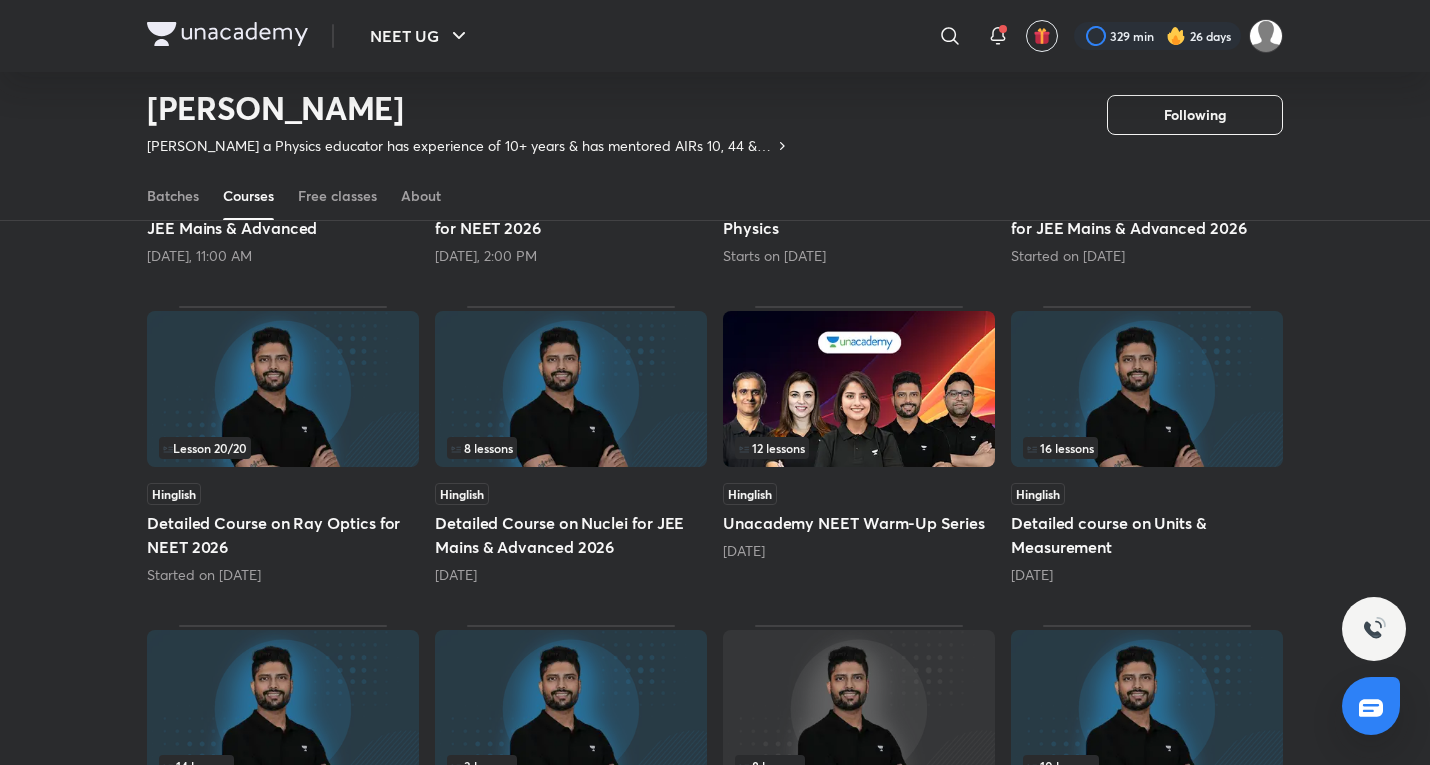 click on "16   lessons" at bounding box center [1147, 390] 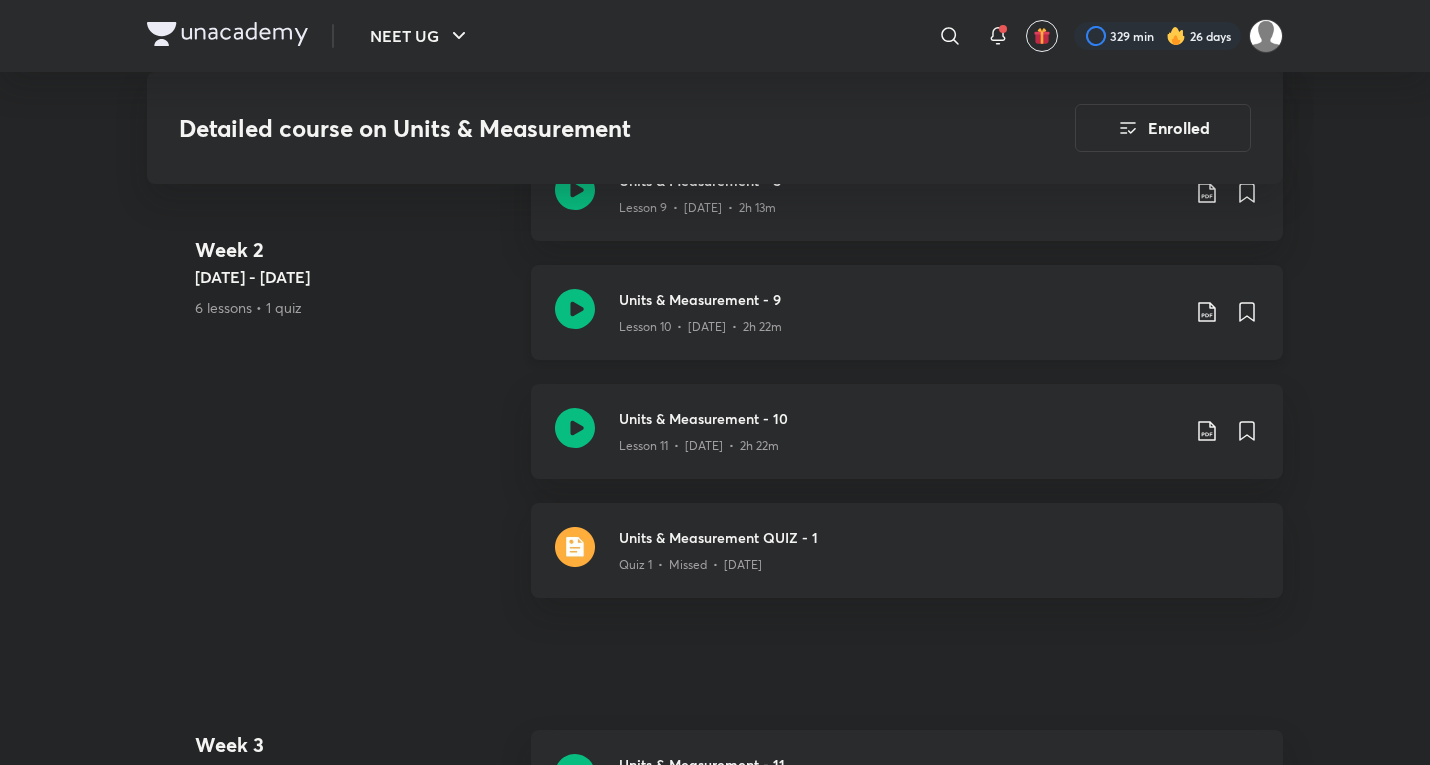 scroll, scrollTop: 2334, scrollLeft: 0, axis: vertical 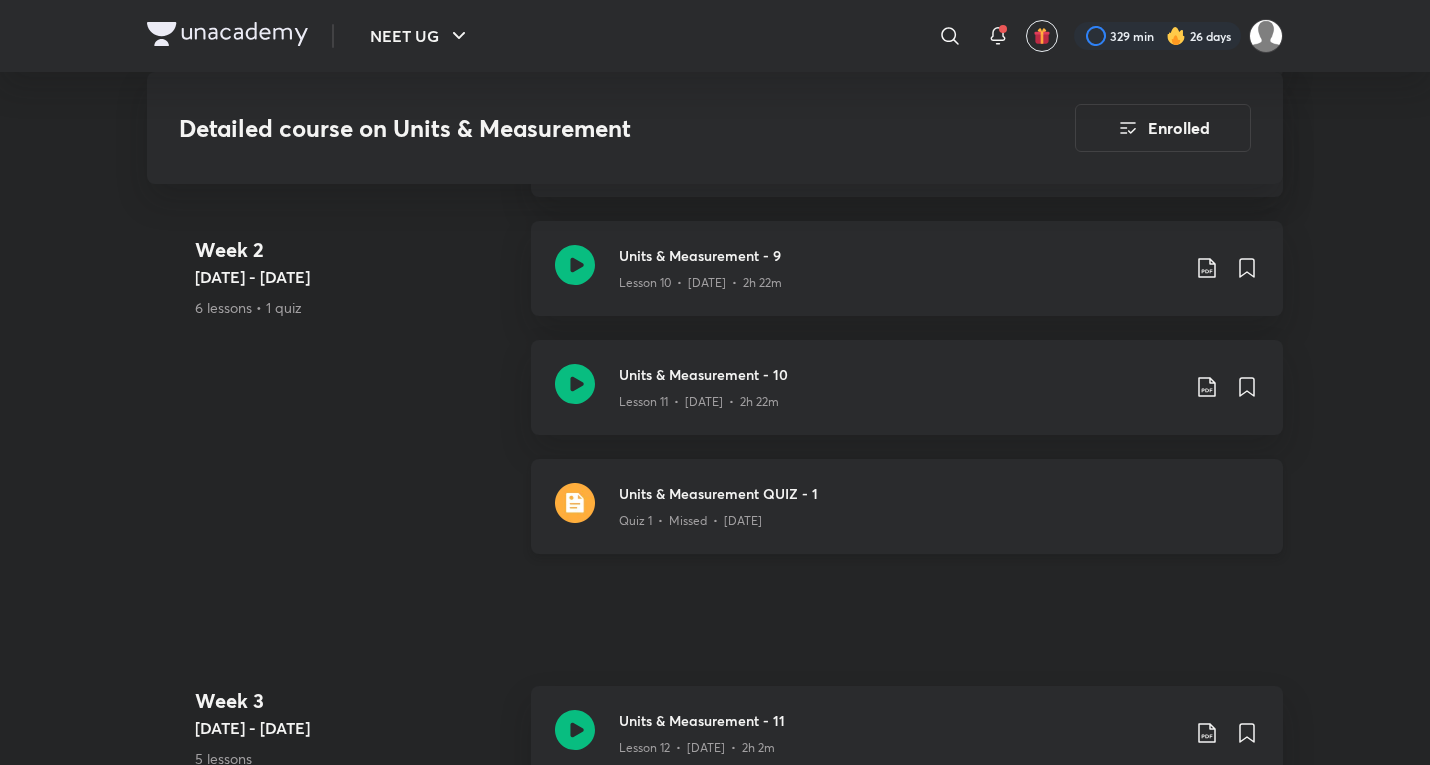 click on "Units & Measurement QUIZ - 1" at bounding box center (939, 493) 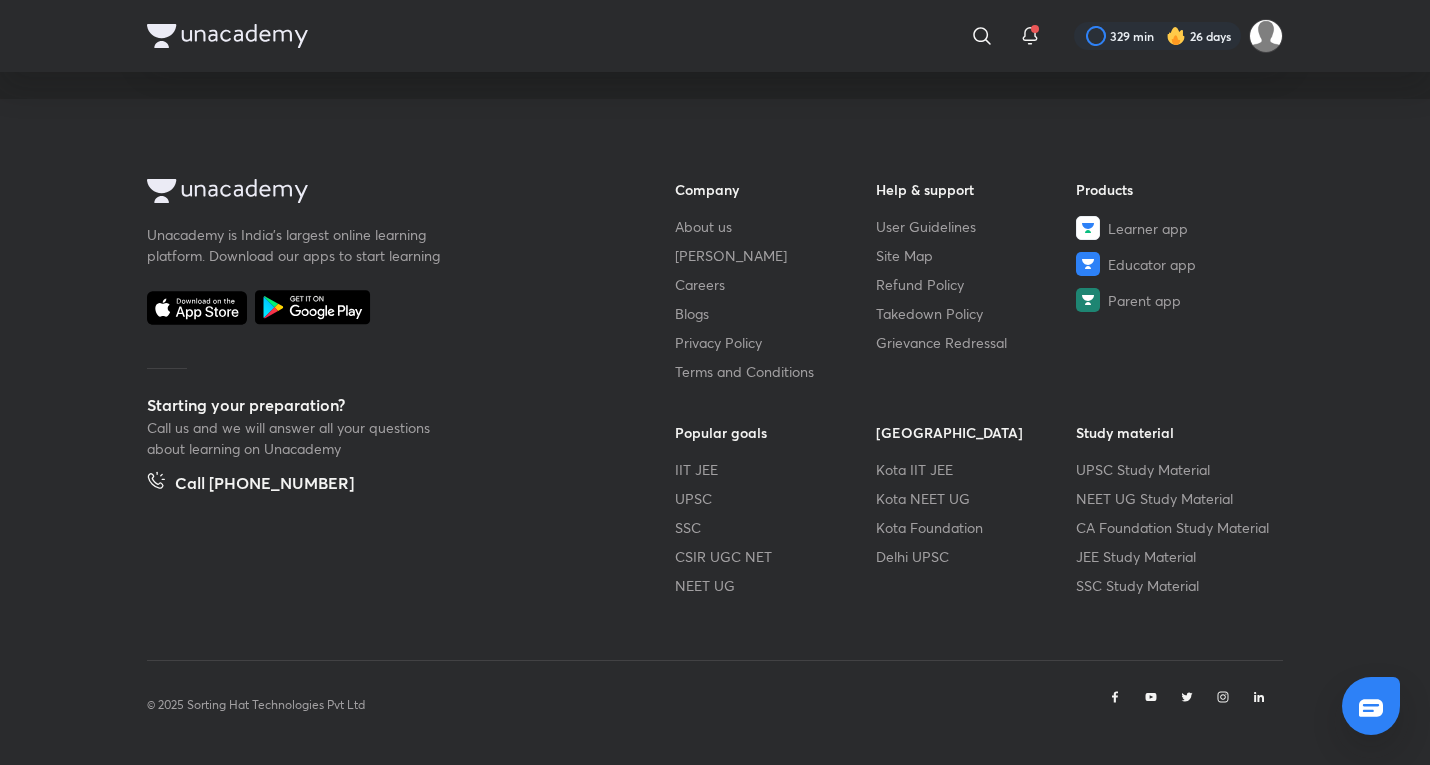 scroll, scrollTop: 0, scrollLeft: 0, axis: both 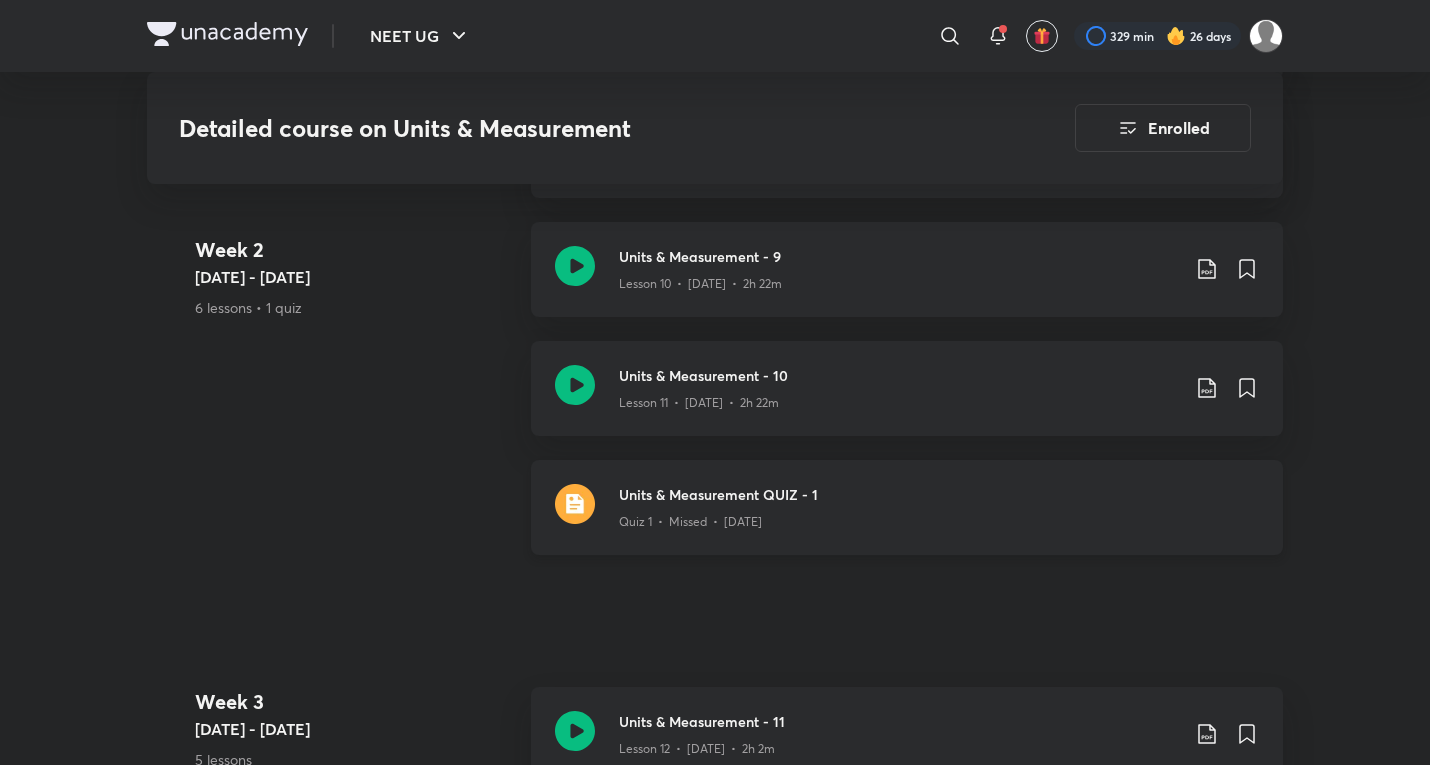 click on "Quiz 1  •  Missed  •  [DATE]" at bounding box center (939, 518) 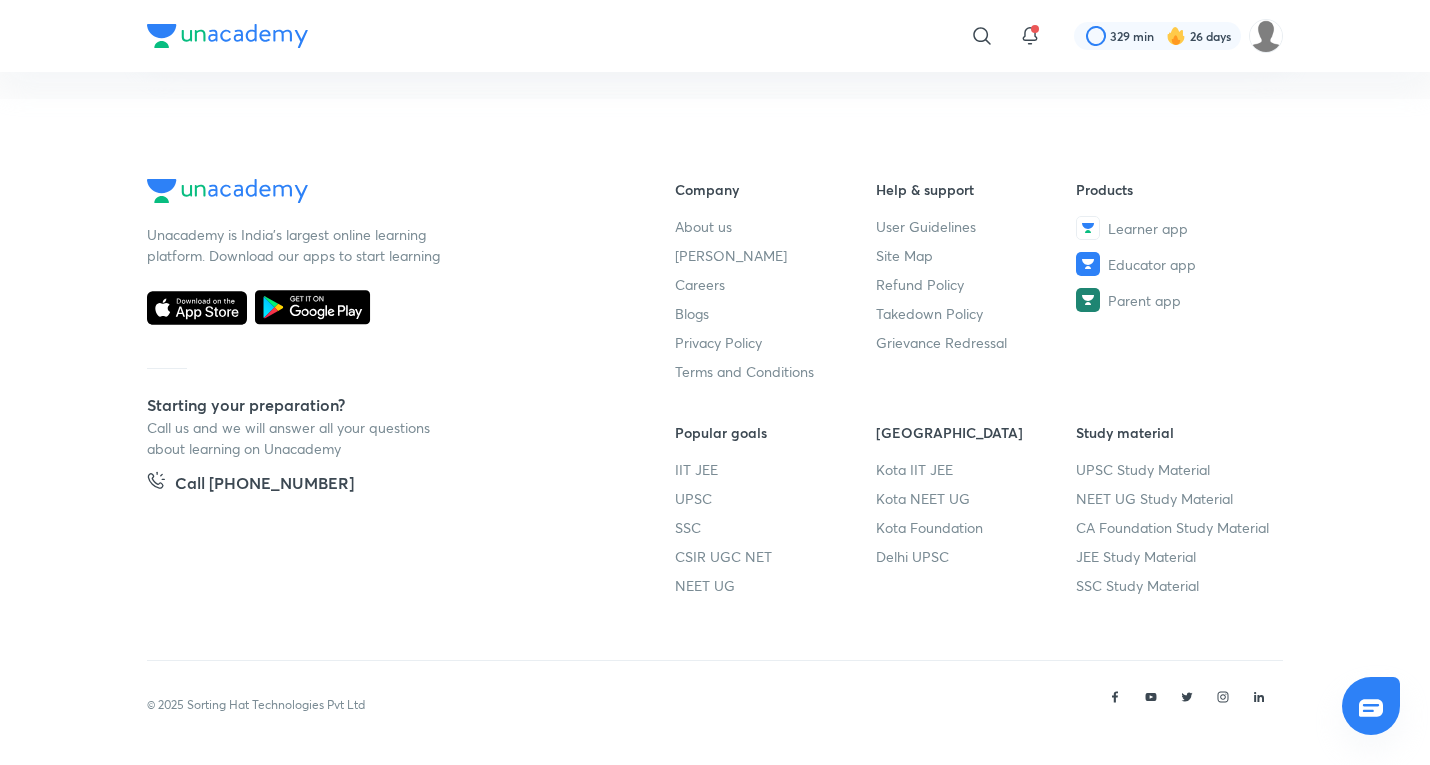 scroll, scrollTop: 0, scrollLeft: 0, axis: both 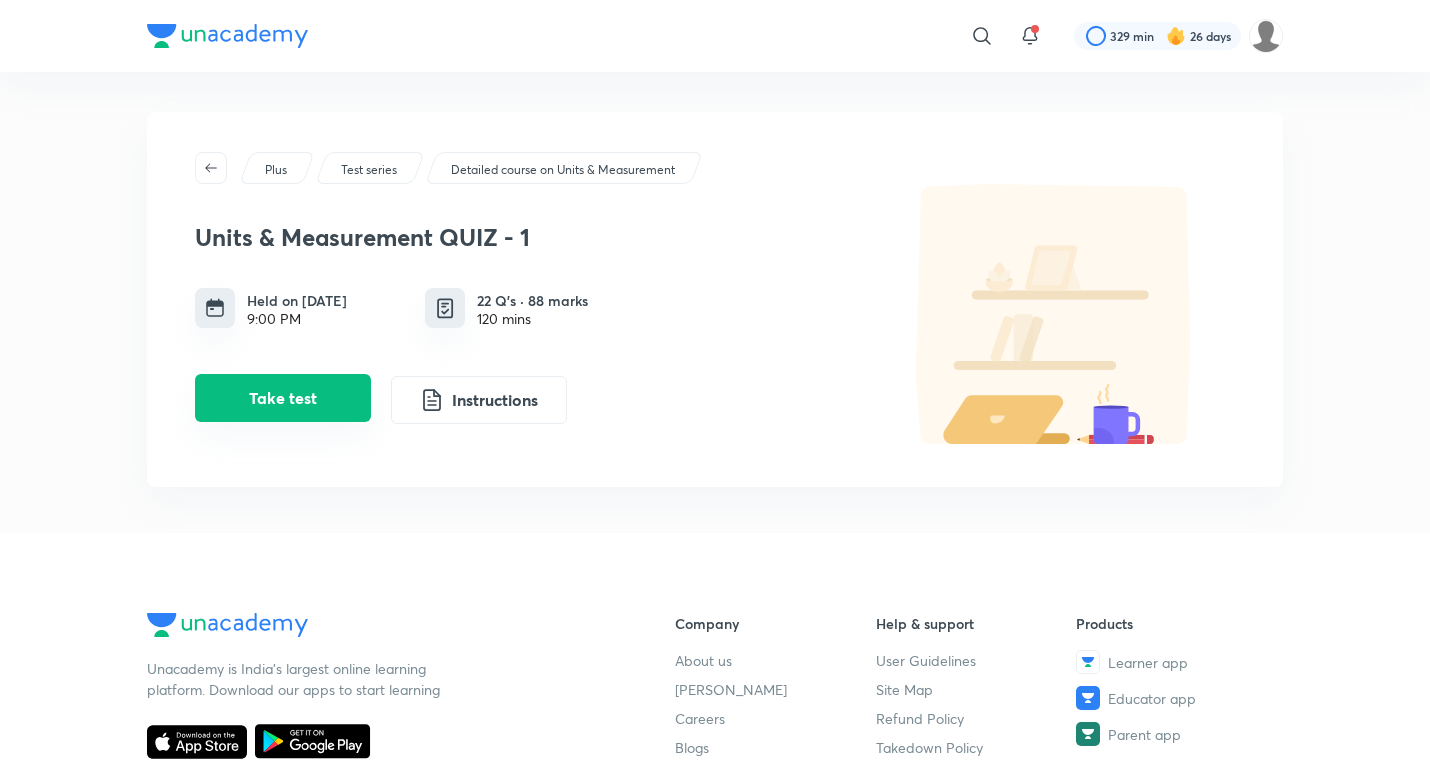 click on "Take test" at bounding box center [283, 398] 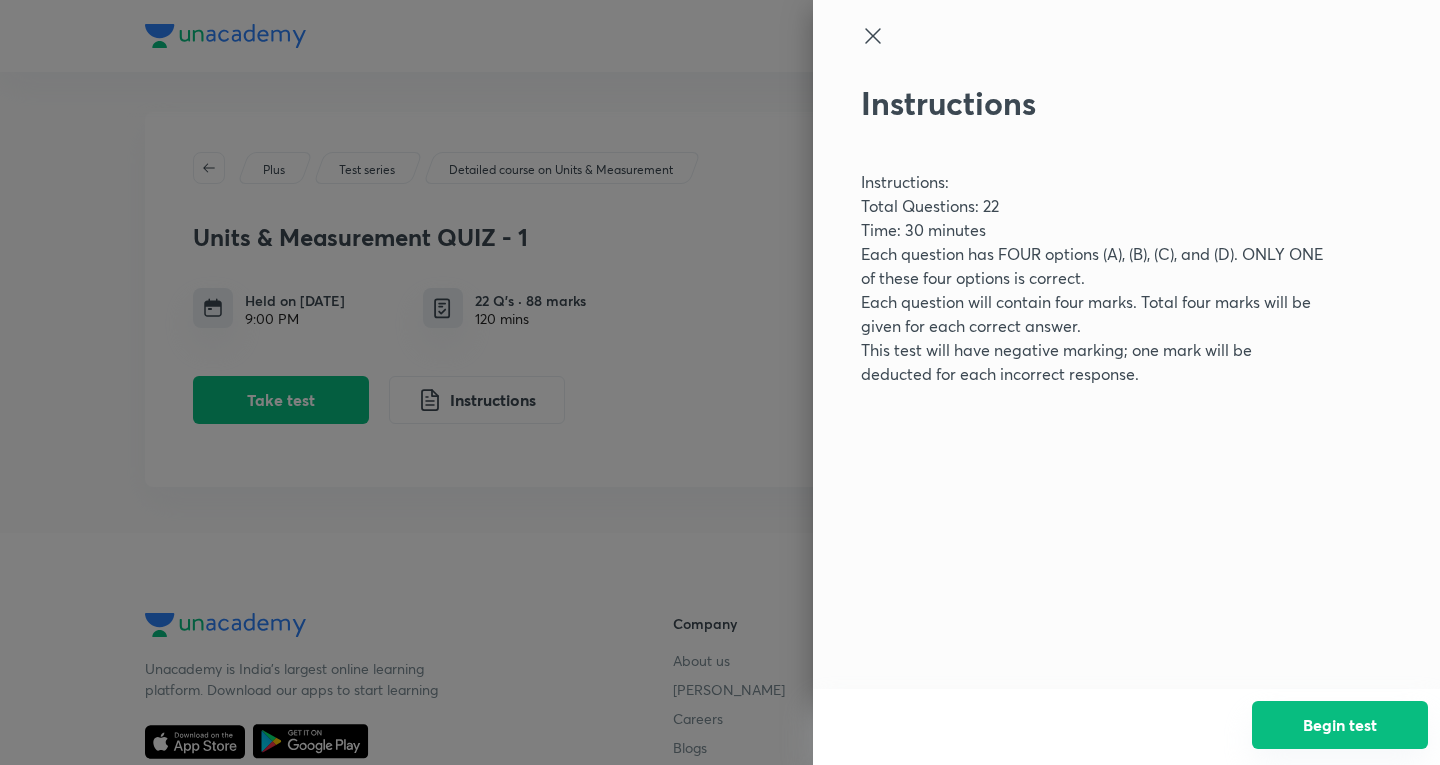click on "Begin test" at bounding box center [1340, 725] 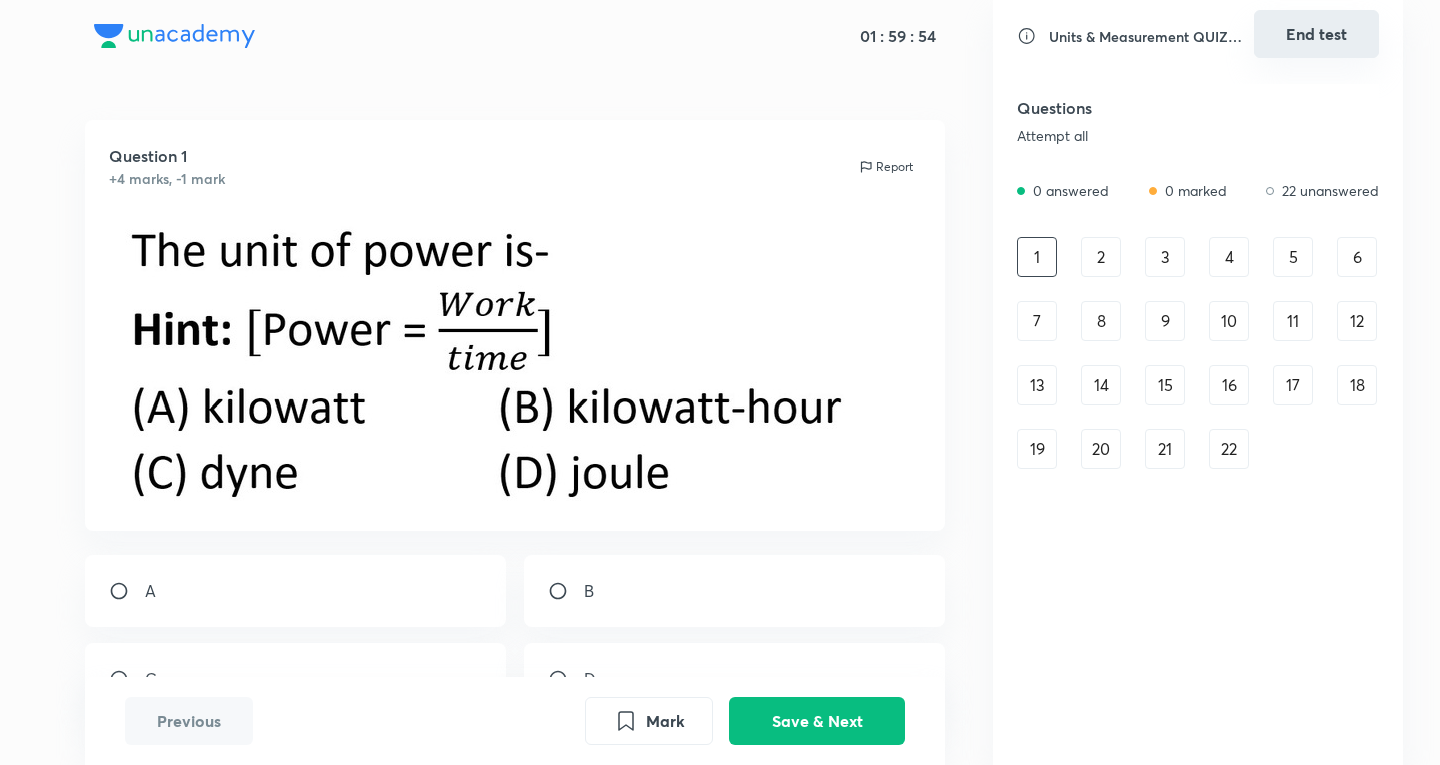 click on "End test" at bounding box center (1316, 34) 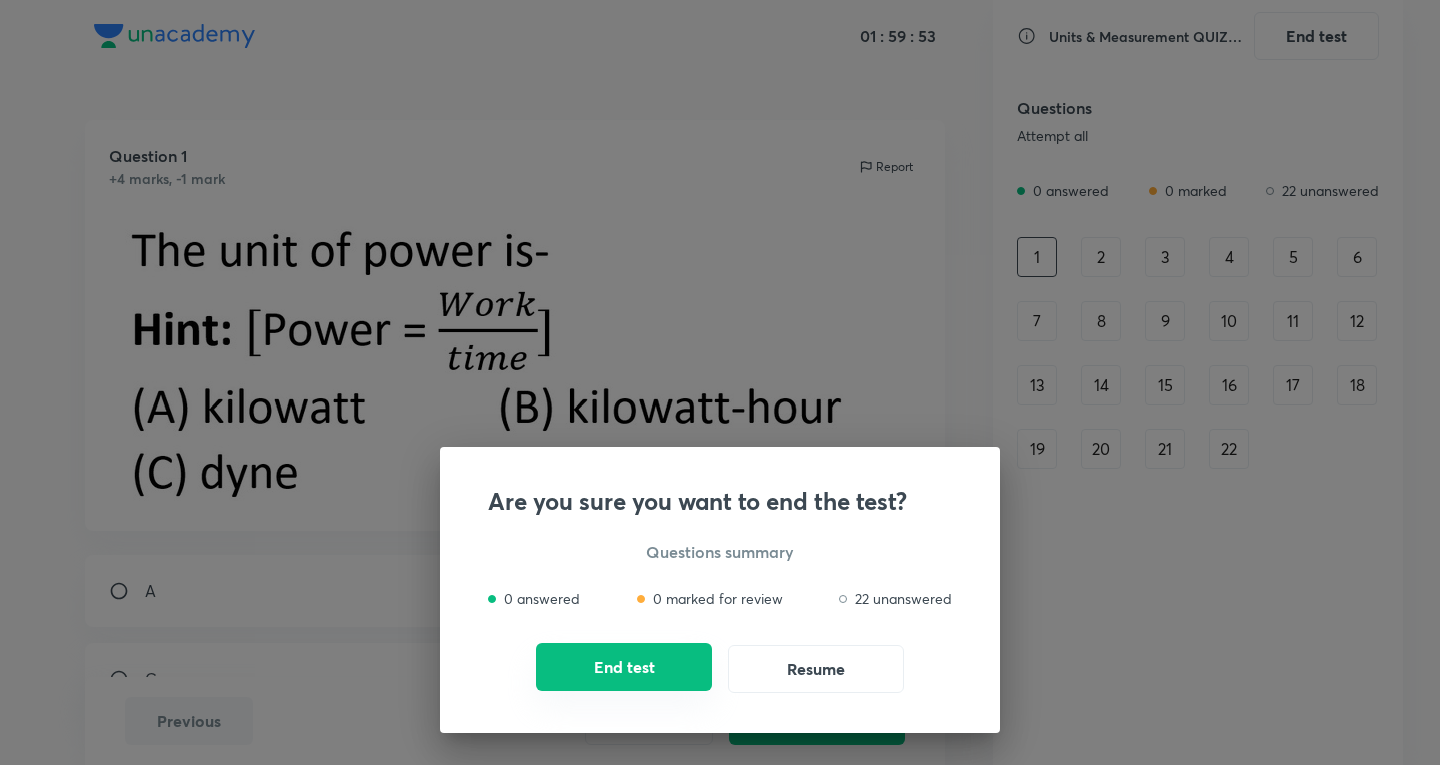 click on "End test" at bounding box center [624, 667] 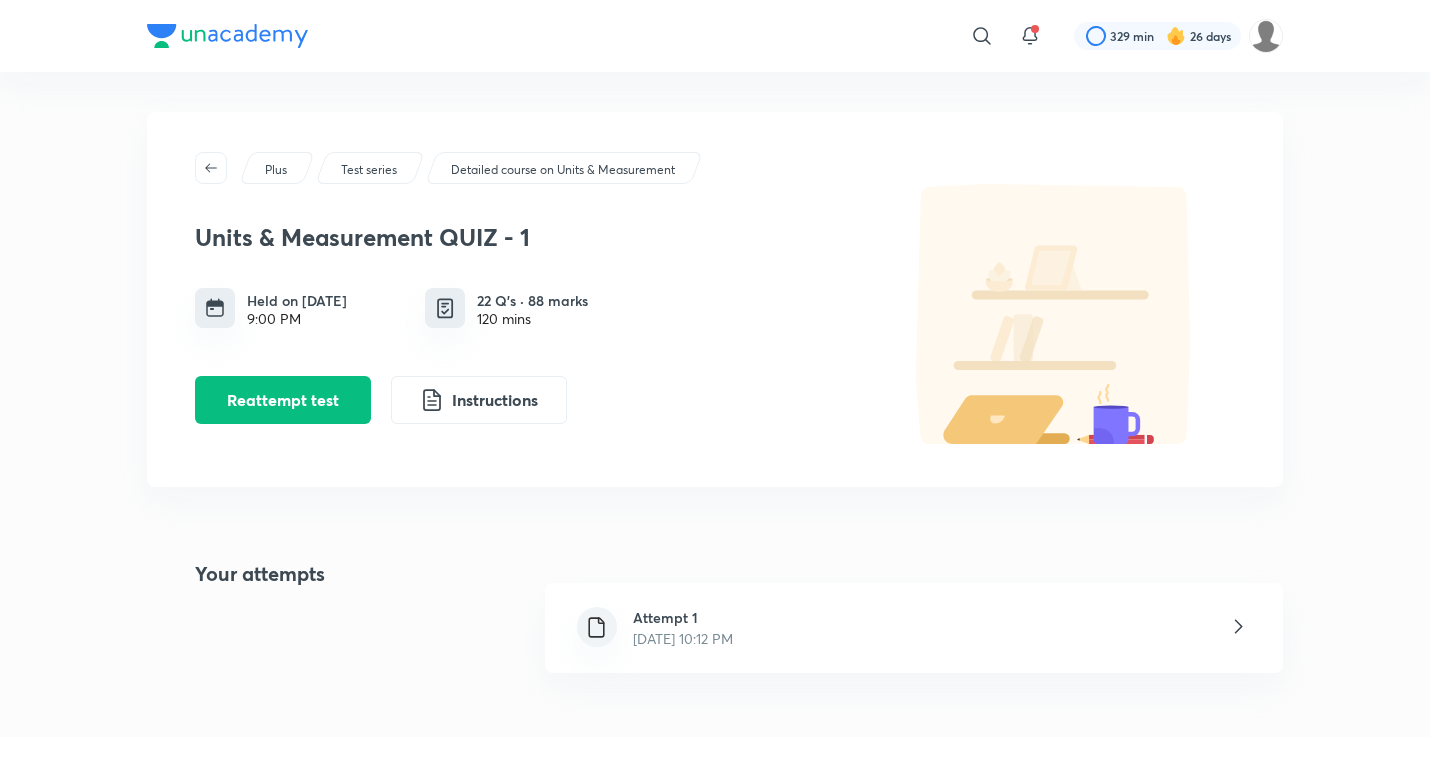 drag, startPoint x: 781, startPoint y: 669, endPoint x: 796, endPoint y: 663, distance: 16.155495 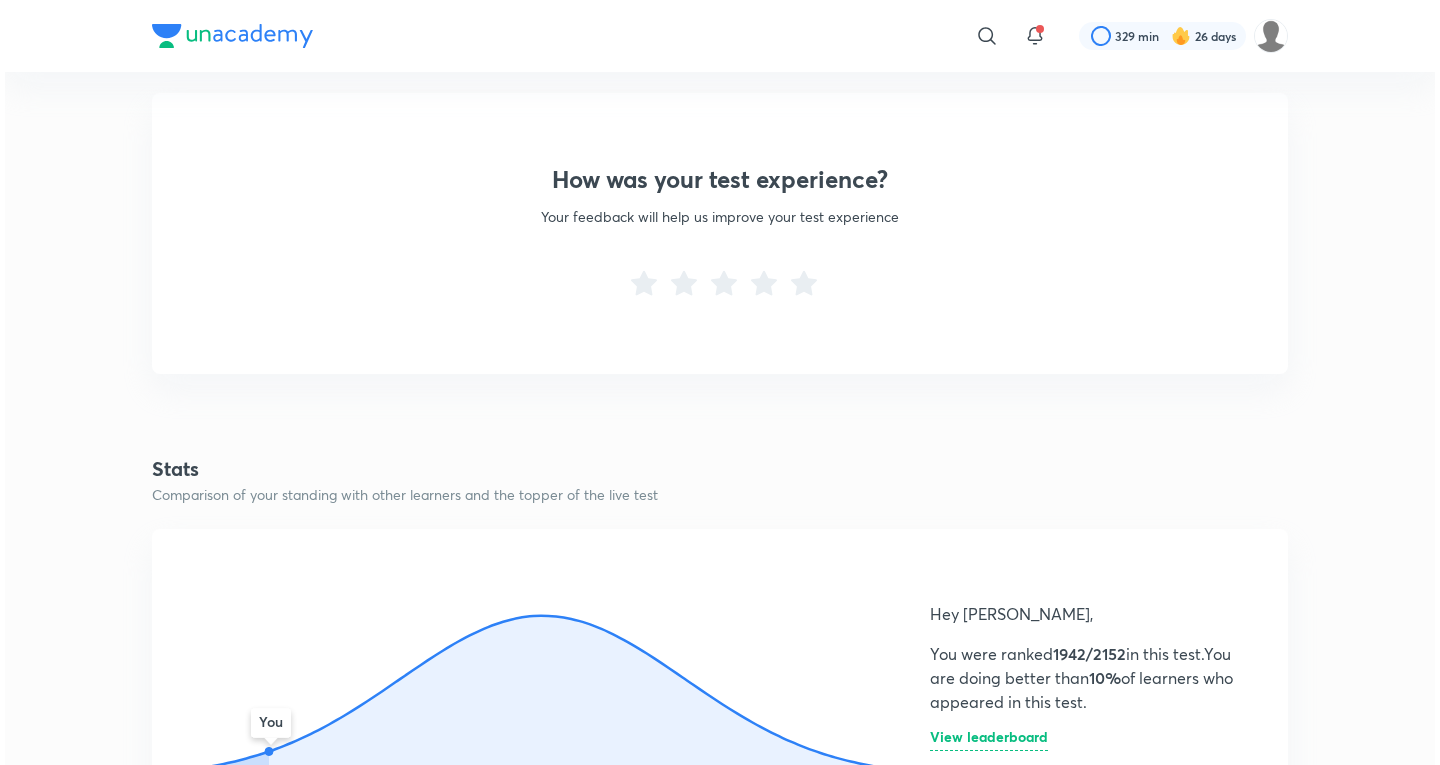 scroll, scrollTop: 1010, scrollLeft: 0, axis: vertical 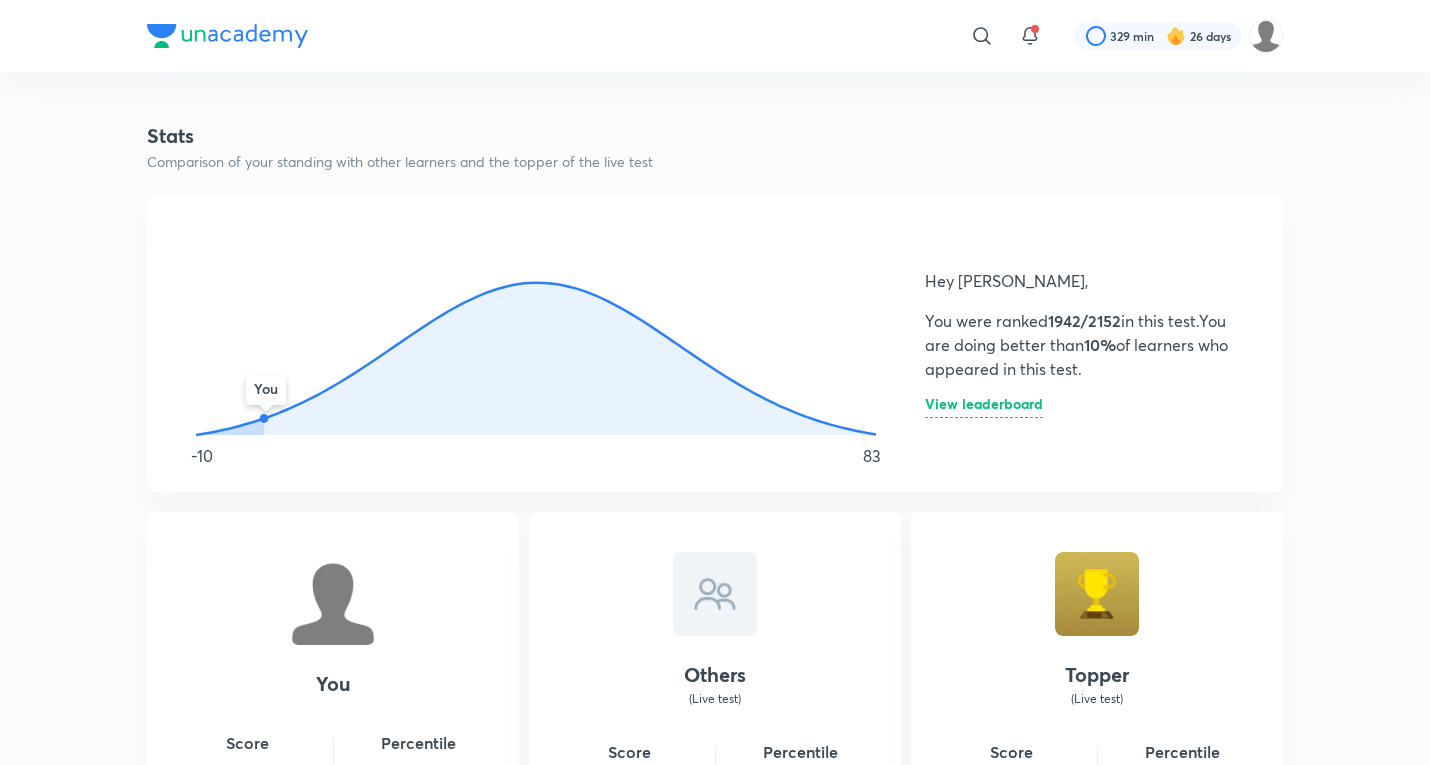 click on "View leaderboard" at bounding box center [984, 407] 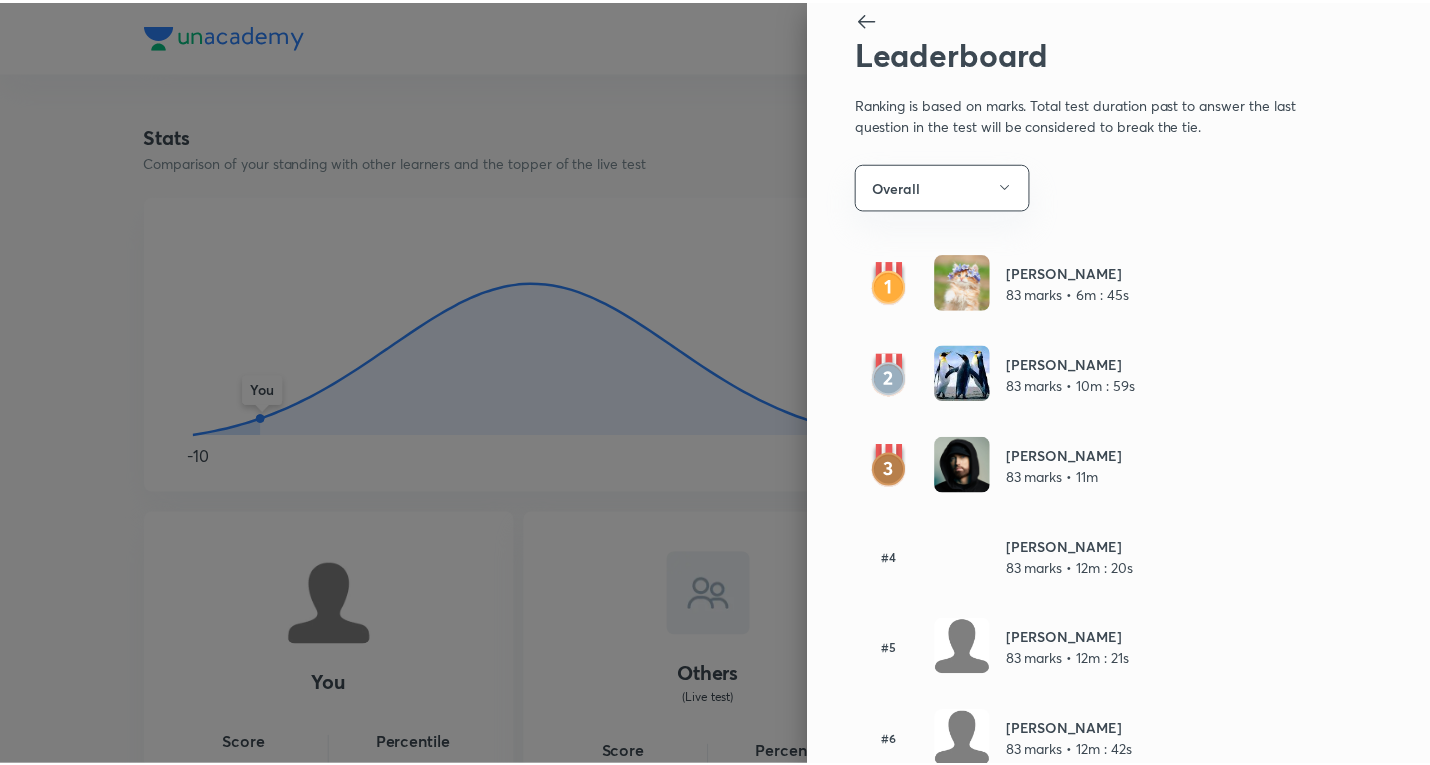 scroll, scrollTop: 0, scrollLeft: 0, axis: both 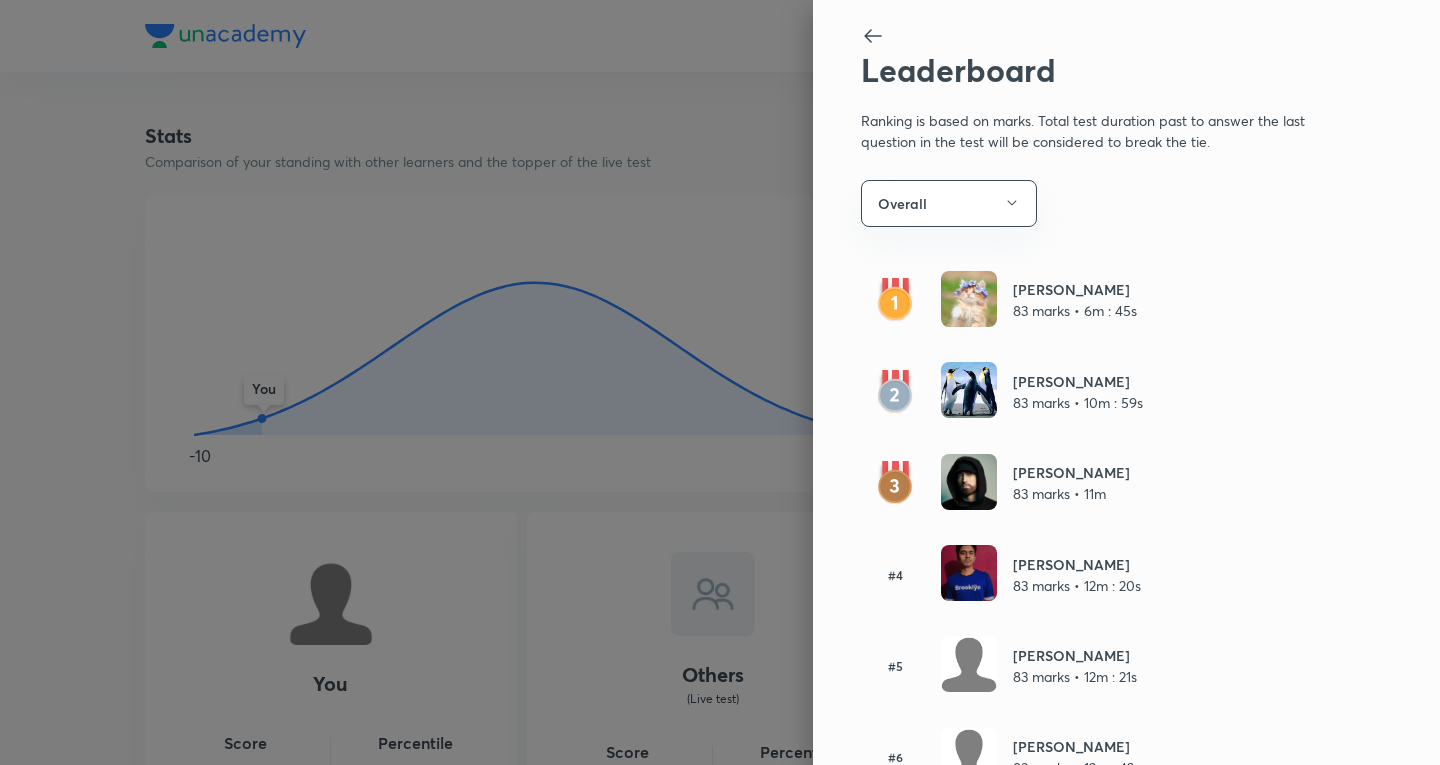 click 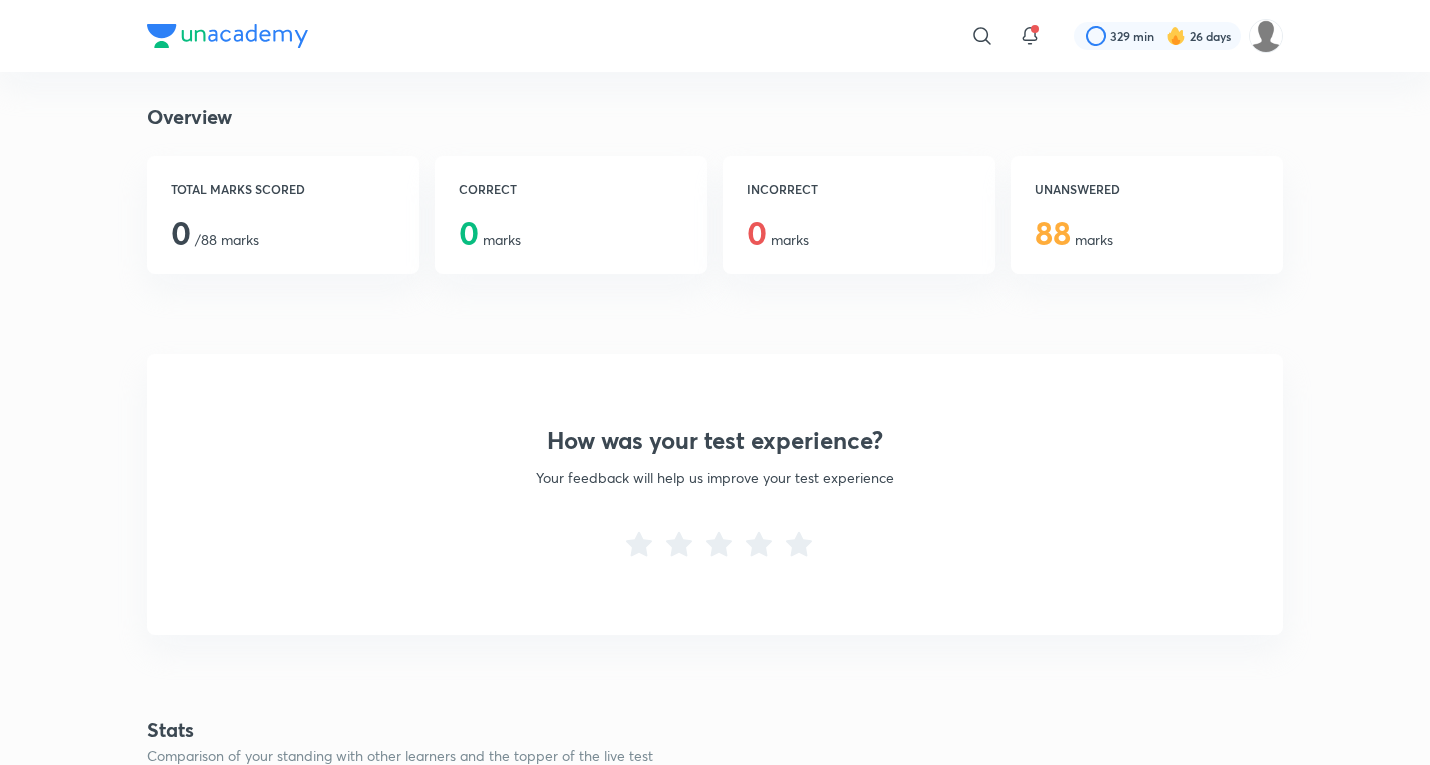 scroll, scrollTop: 344, scrollLeft: 0, axis: vertical 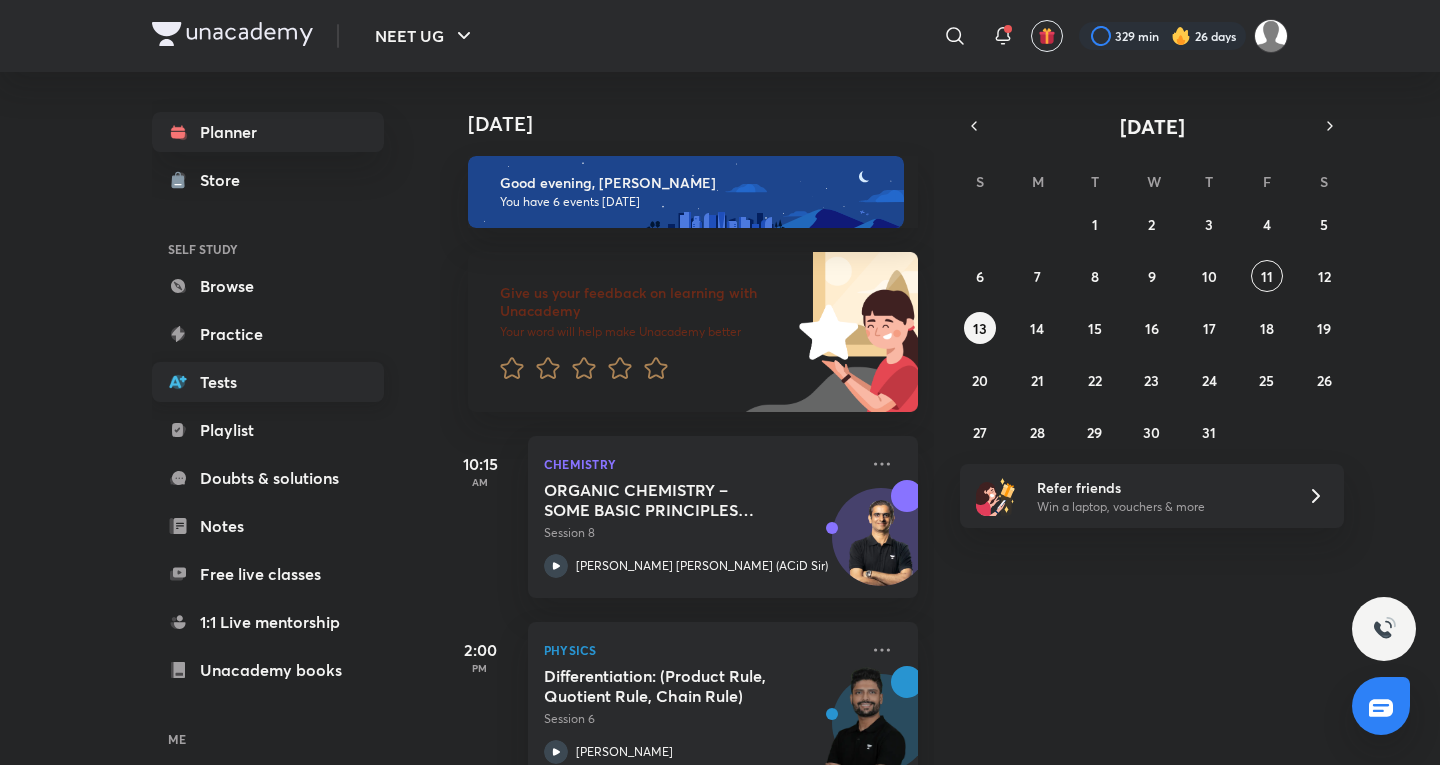 click on "Tests" at bounding box center [268, 382] 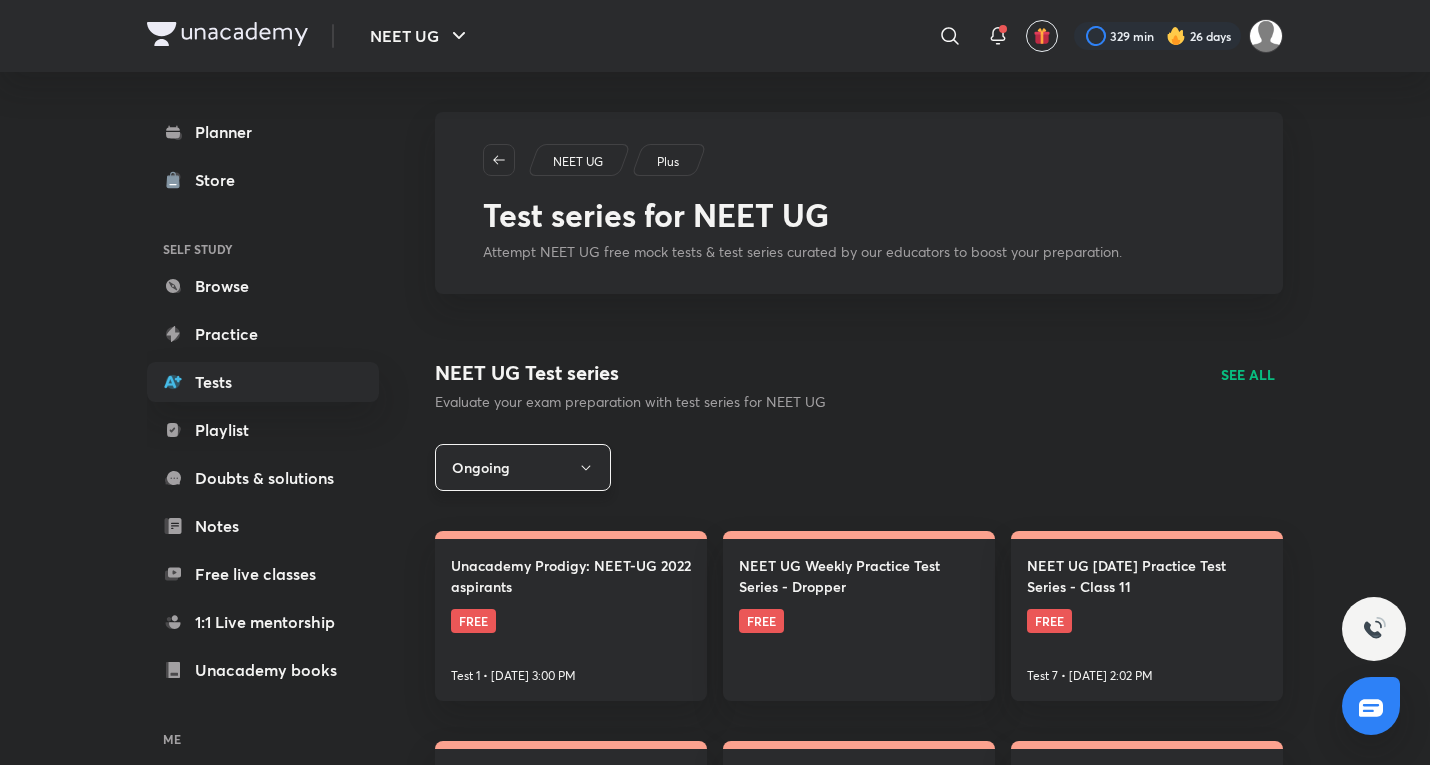 click on "Ongoing" at bounding box center [523, 467] 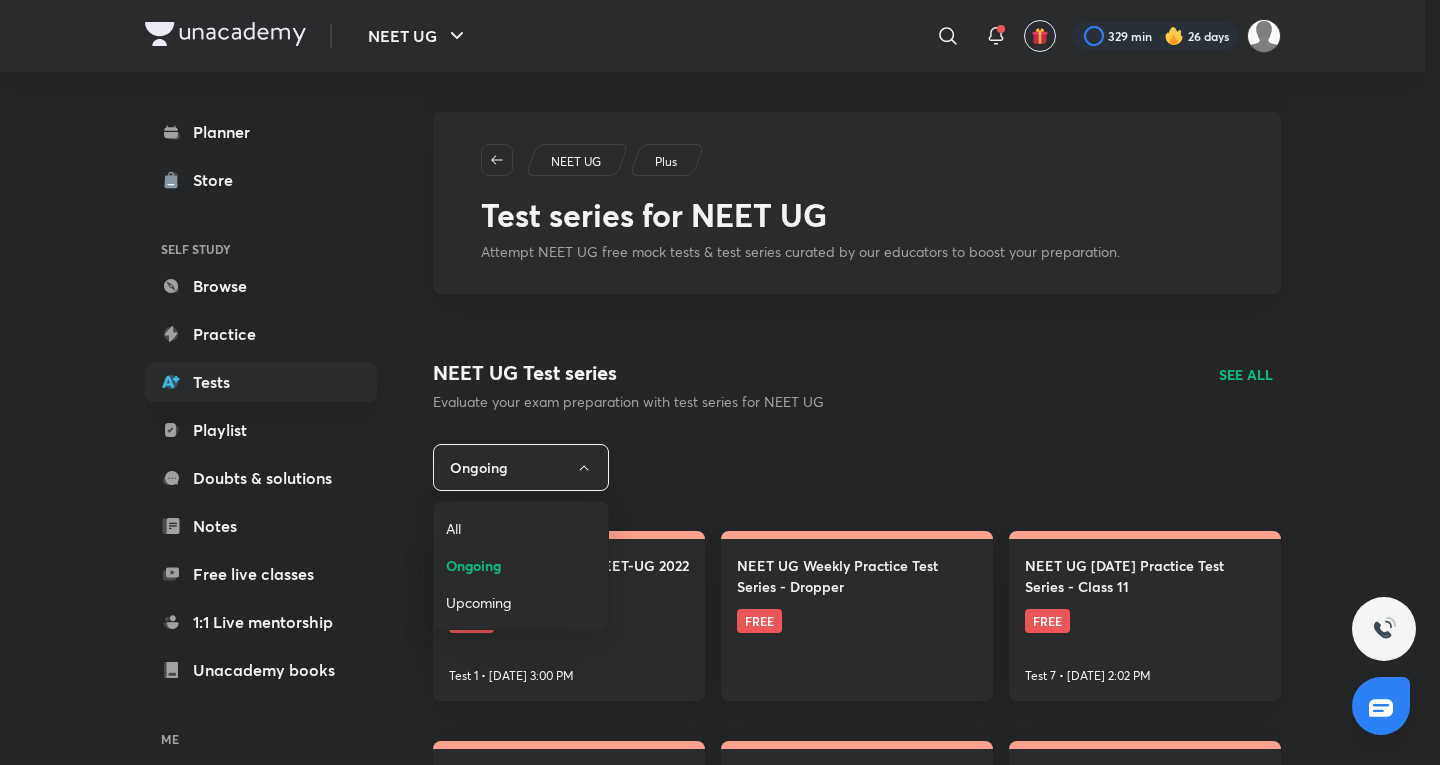 click on "All" at bounding box center (521, 528) 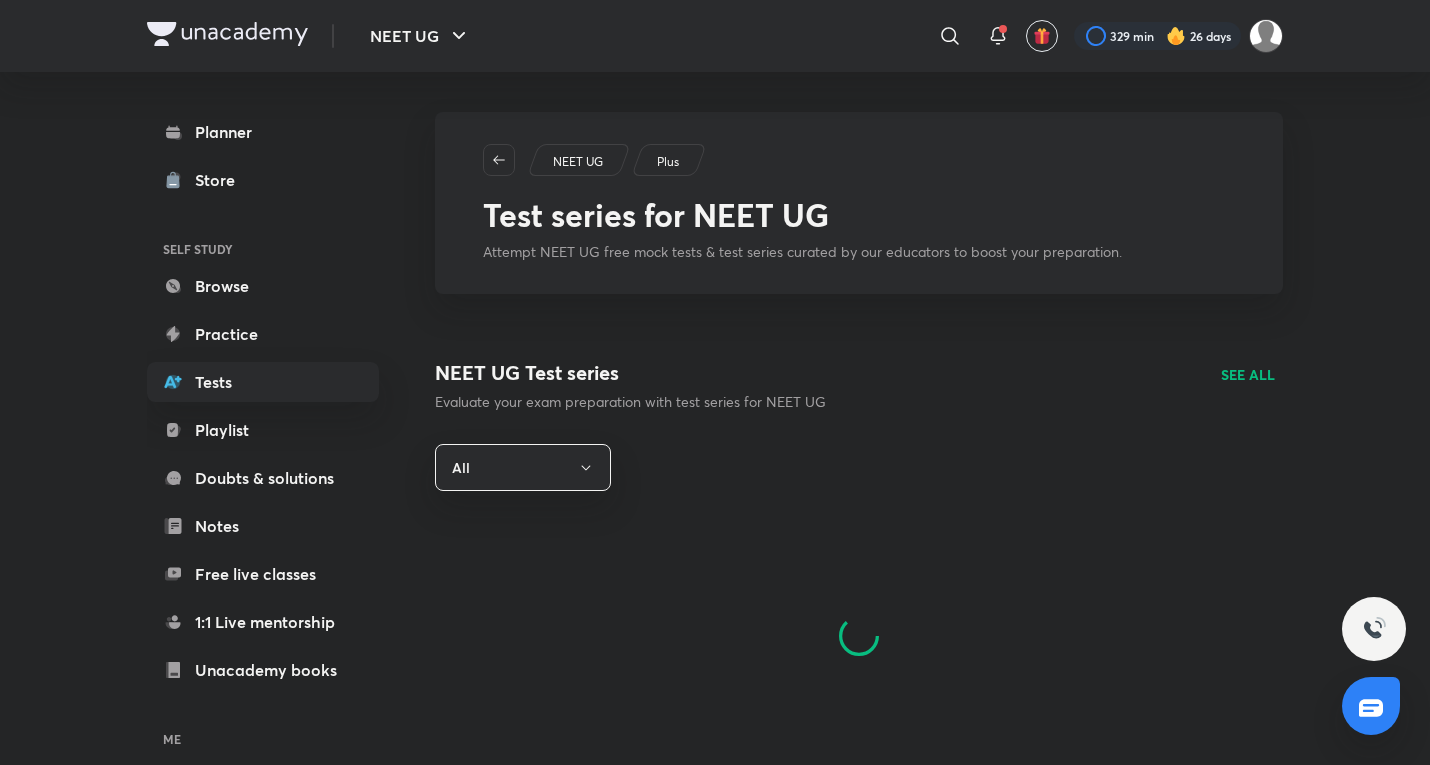 click on "SEE ALL" at bounding box center (1248, 374) 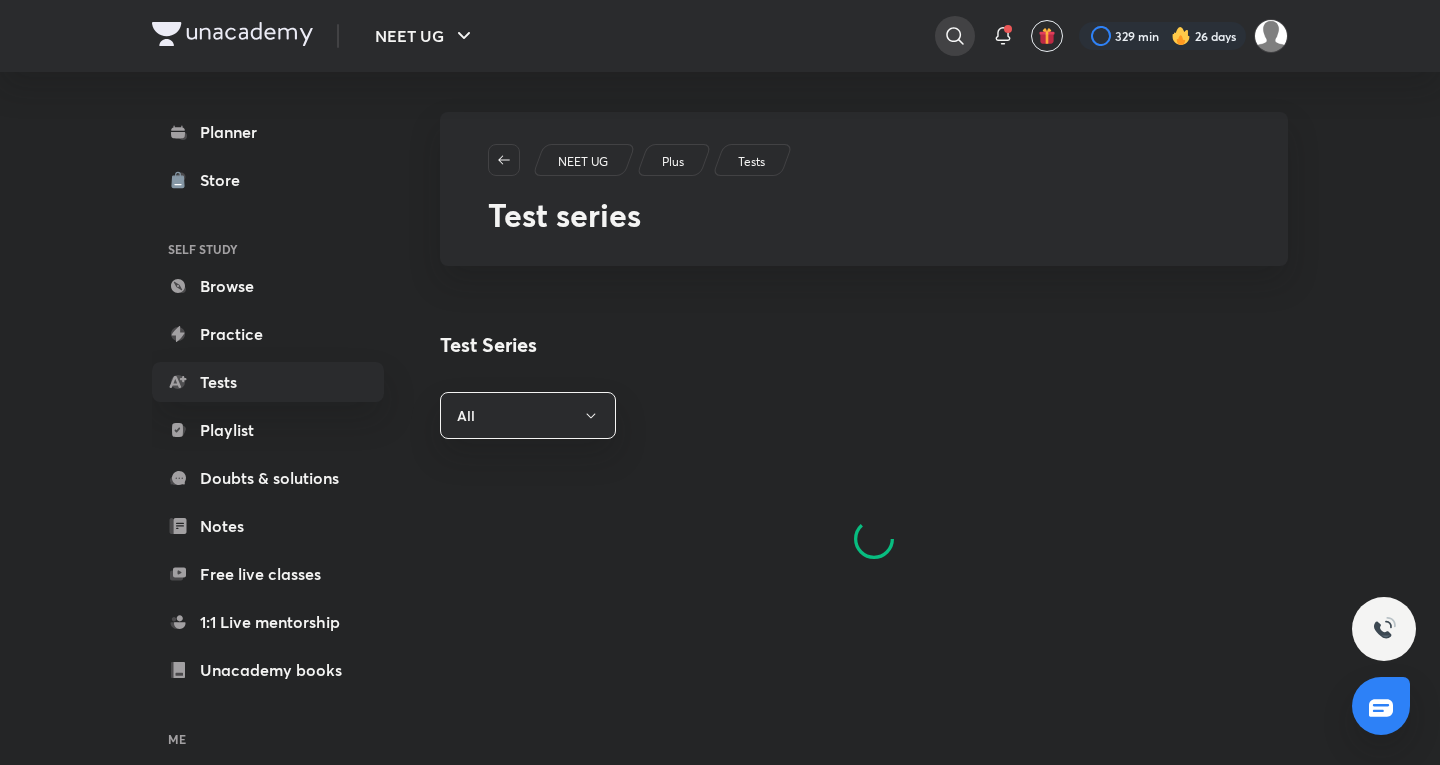 click 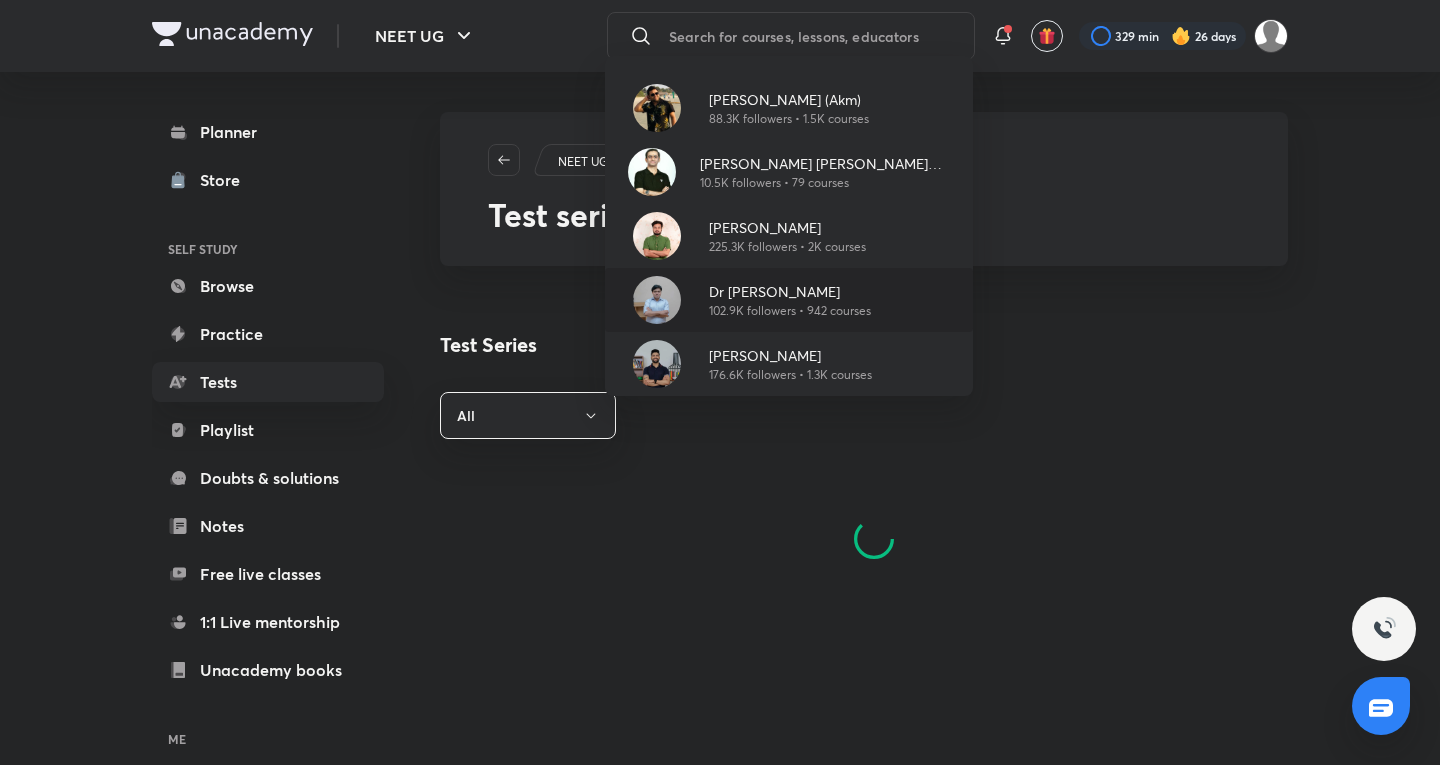 click on "Dr [PERSON_NAME] 102.9K followers • 942 courses" at bounding box center [789, 300] 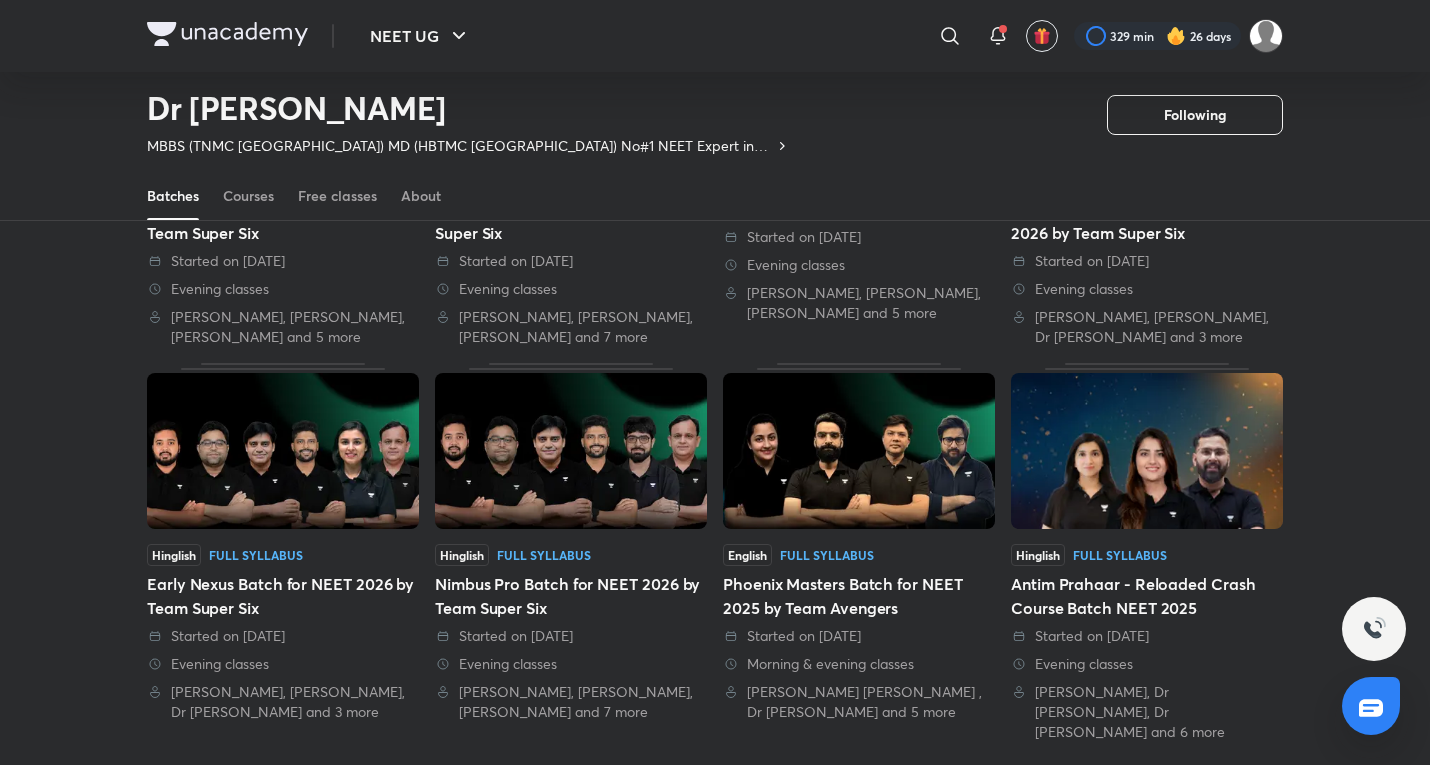 scroll, scrollTop: 745, scrollLeft: 0, axis: vertical 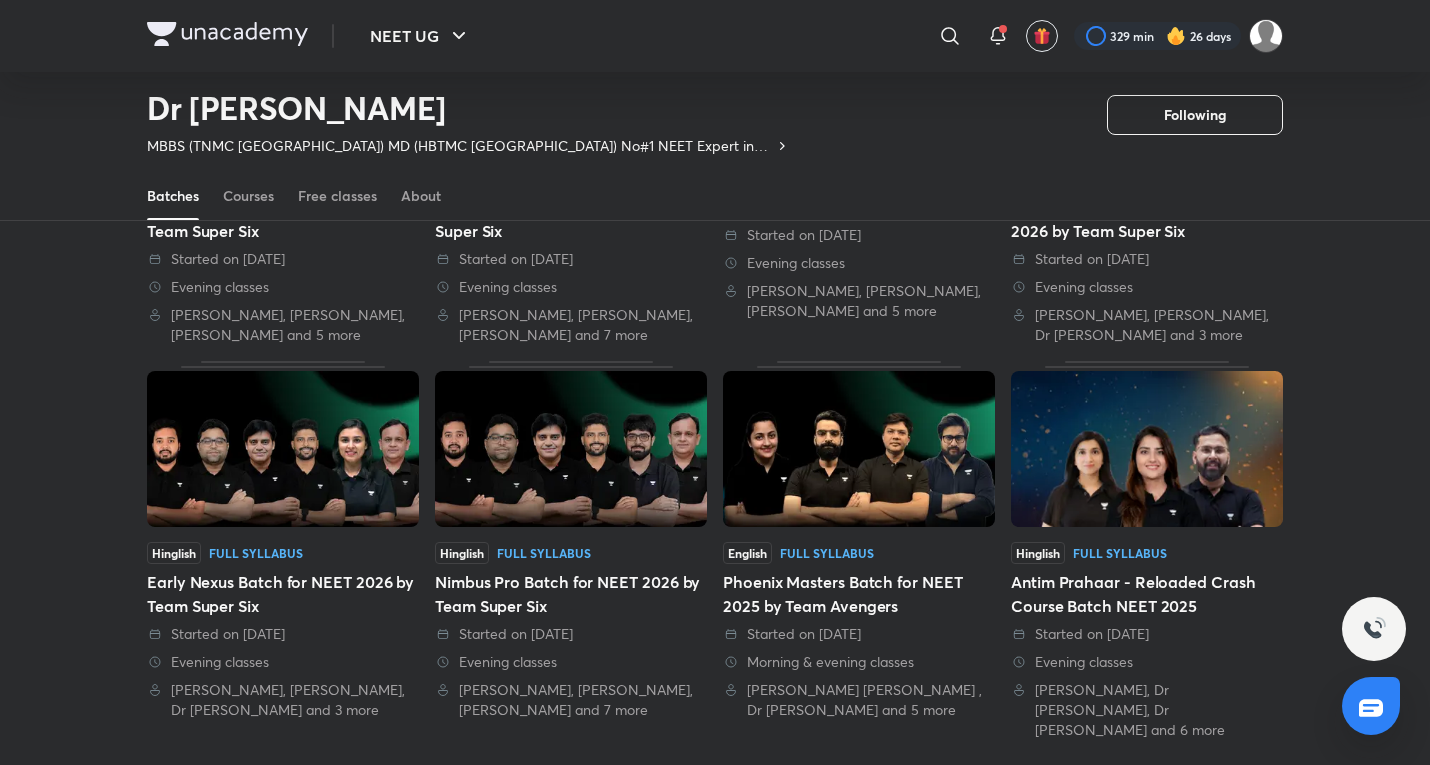 click on "View more" at bounding box center [715, 784] 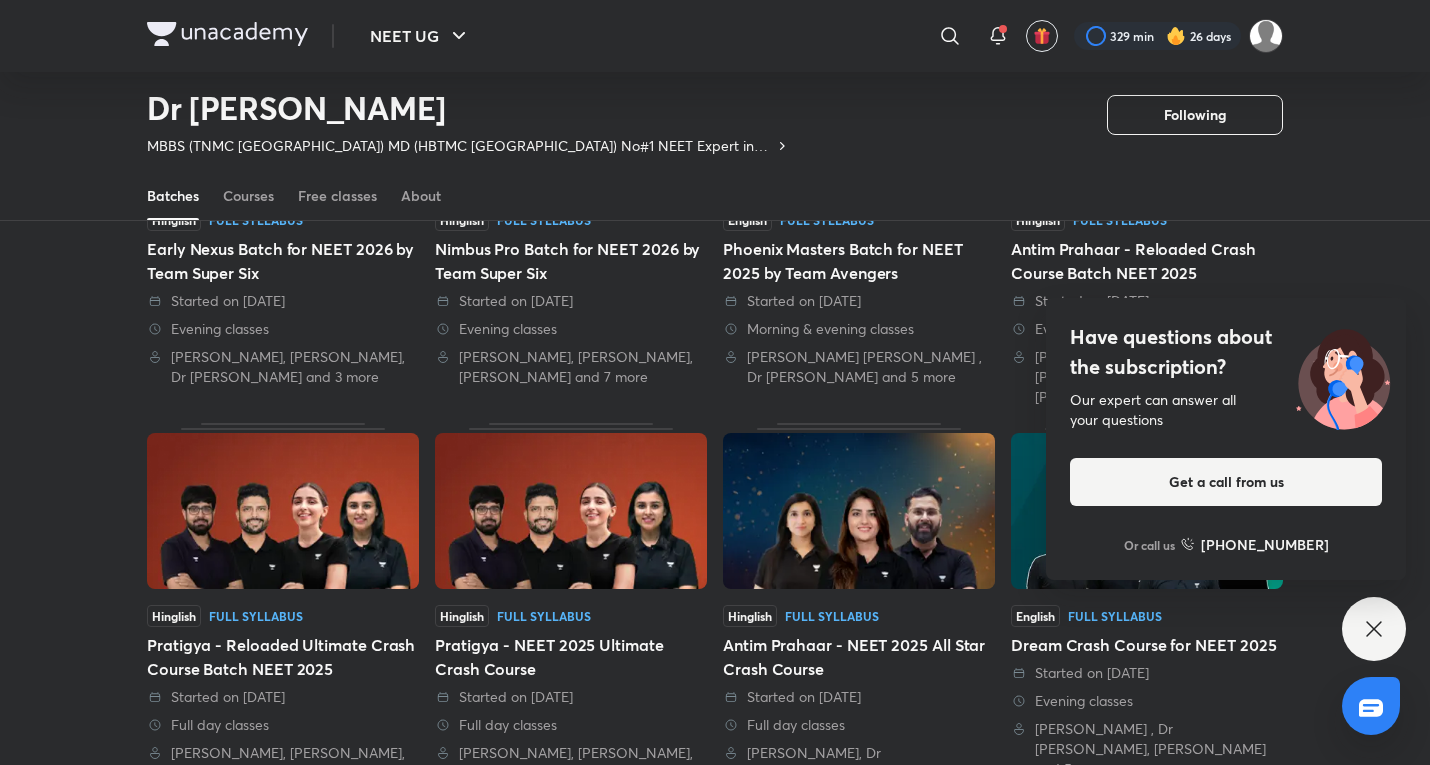 scroll, scrollTop: 1411, scrollLeft: 0, axis: vertical 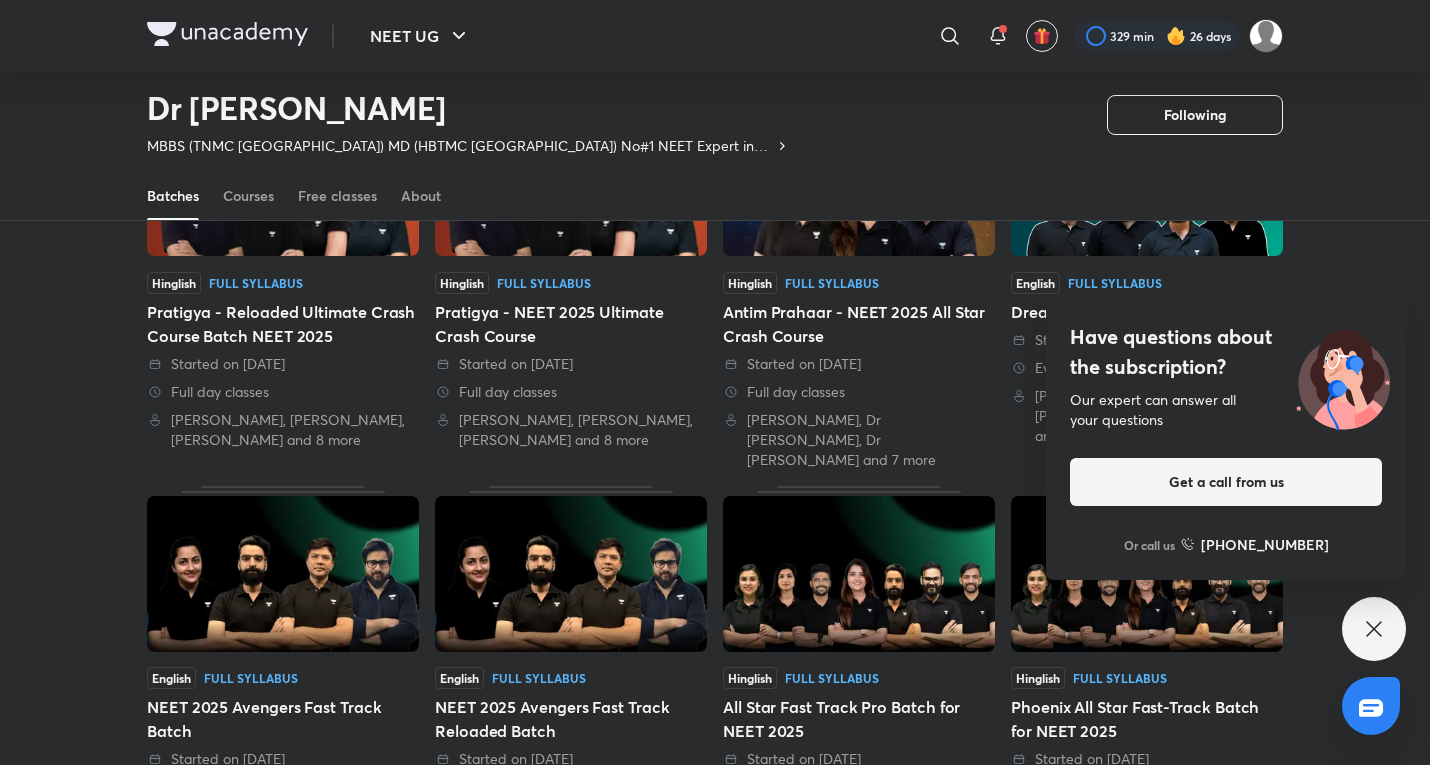 click on "Have questions about the subscription? Our expert can answer all your questions Get a call from us Or call us [PHONE_NUMBER]" at bounding box center (1374, 629) 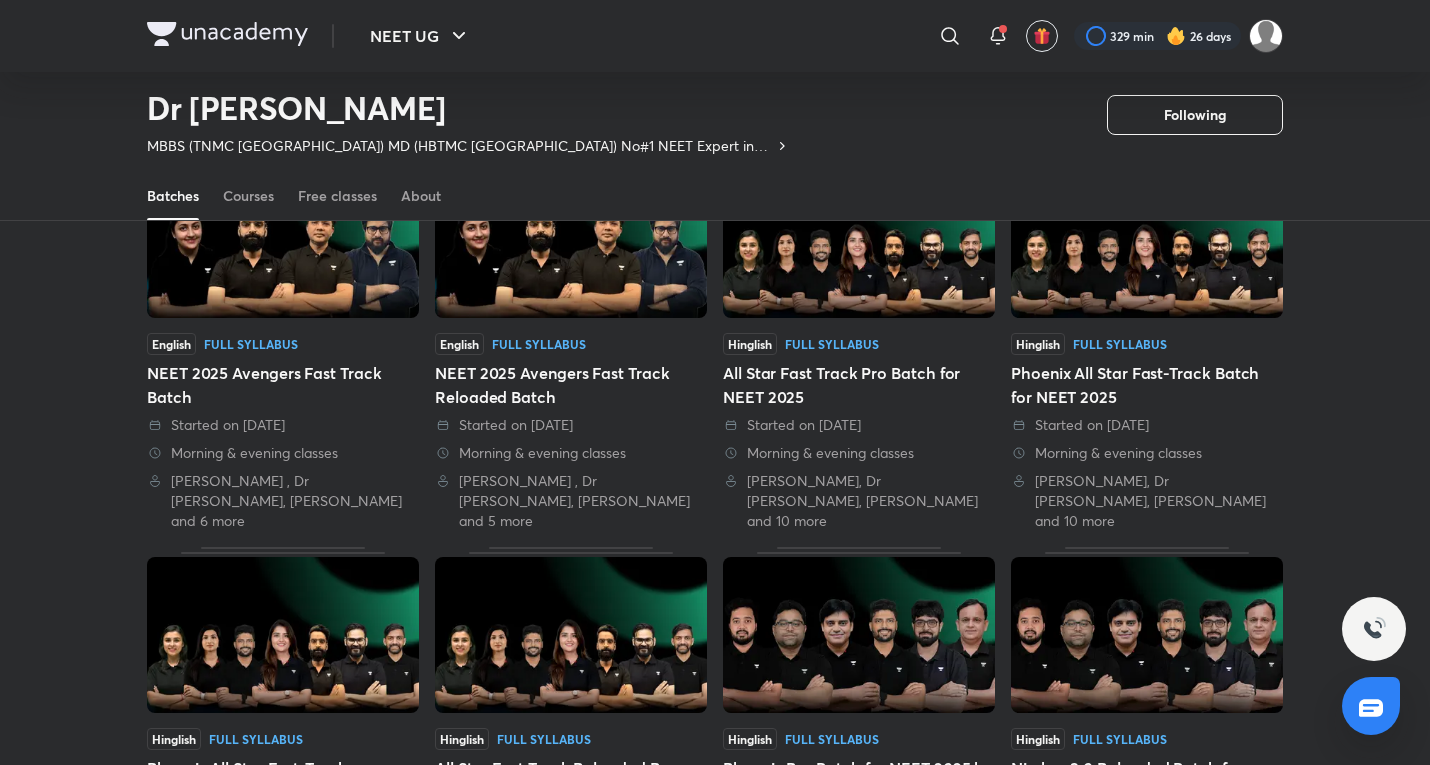 scroll, scrollTop: 2078, scrollLeft: 0, axis: vertical 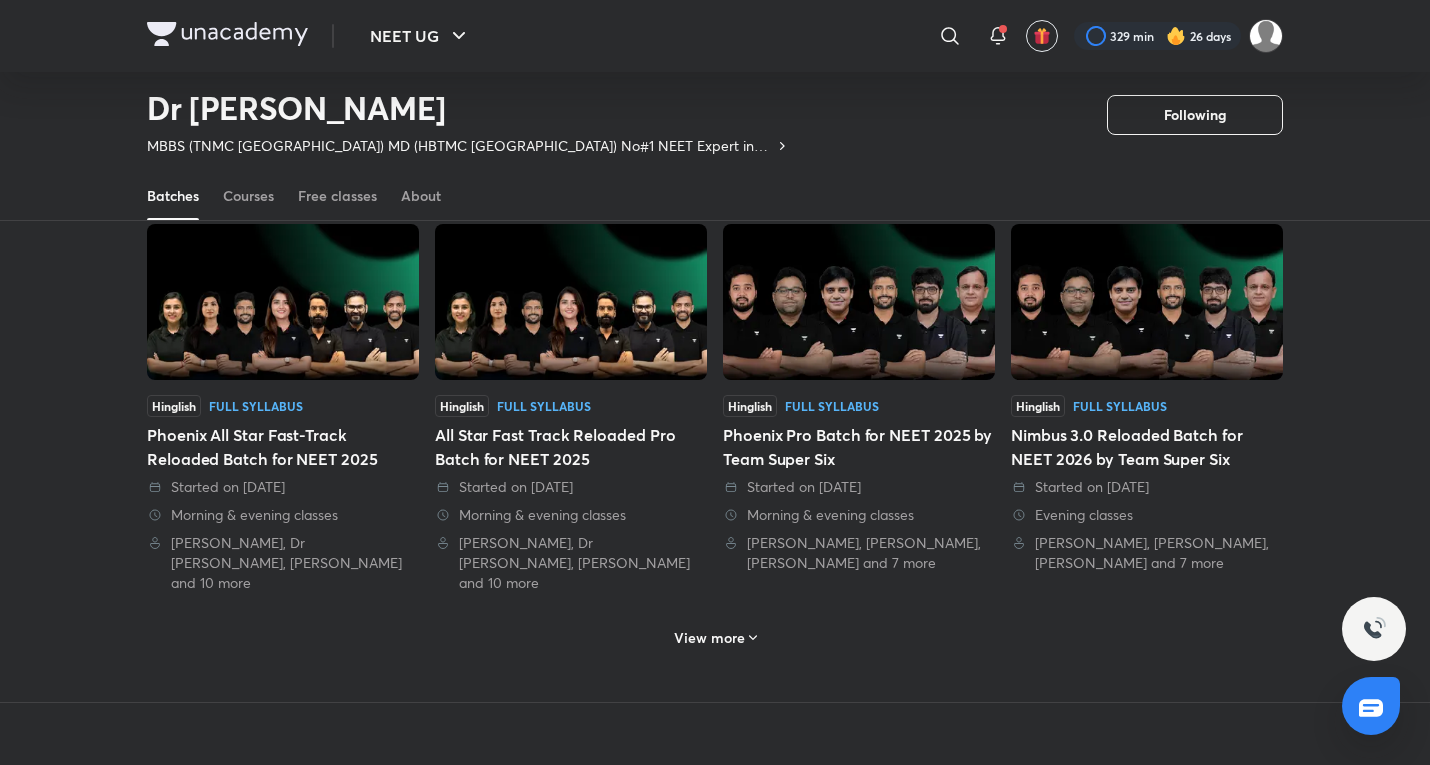 click on "Hinglish Full Syllabus Phoenix 3.0 Batch for NEET UG 2026 by Team Super Six   Starts [DATE] · [DATE]   Morning & evening classes   [PERSON_NAME], [PERSON_NAME], Dr [PERSON_NAME] and 3 more Hinglish Full Syllabus Phoenix 2.O Batch for NEET UG by Team Kota Express   Started on [DATE]   Morning & evening classes   [PERSON_NAME] [PERSON_NAME], [PERSON_NAME], [PERSON_NAME] and 6 more Hinglish Full Syllabus Nimbus Batch for NEET 2027 by Team Super Six   Started on [DATE]   Evening classes   [PERSON_NAME], [PERSON_NAME], Dr [PERSON_NAME] and 3 more Hinglish Full Syllabus Nexus Batch for NEET 2026 by Team Super Six   Started on [DATE]   Evening classes   [PERSON_NAME], [PERSON_NAME], [PERSON_NAME] and 3 more Hinglish Full Syllabus Nimbus Batch for NEET 2027 by Team Super Six   Started on [DATE]   Evening classes   [PERSON_NAME], [PERSON_NAME], [PERSON_NAME] and 5 more Hinglish Full Syllabus Nexus Batch for NEET 2026 by Team Super Six   Started on [DATE]   Evening classes   Hinglish Full Syllabus" at bounding box center [715, -541] 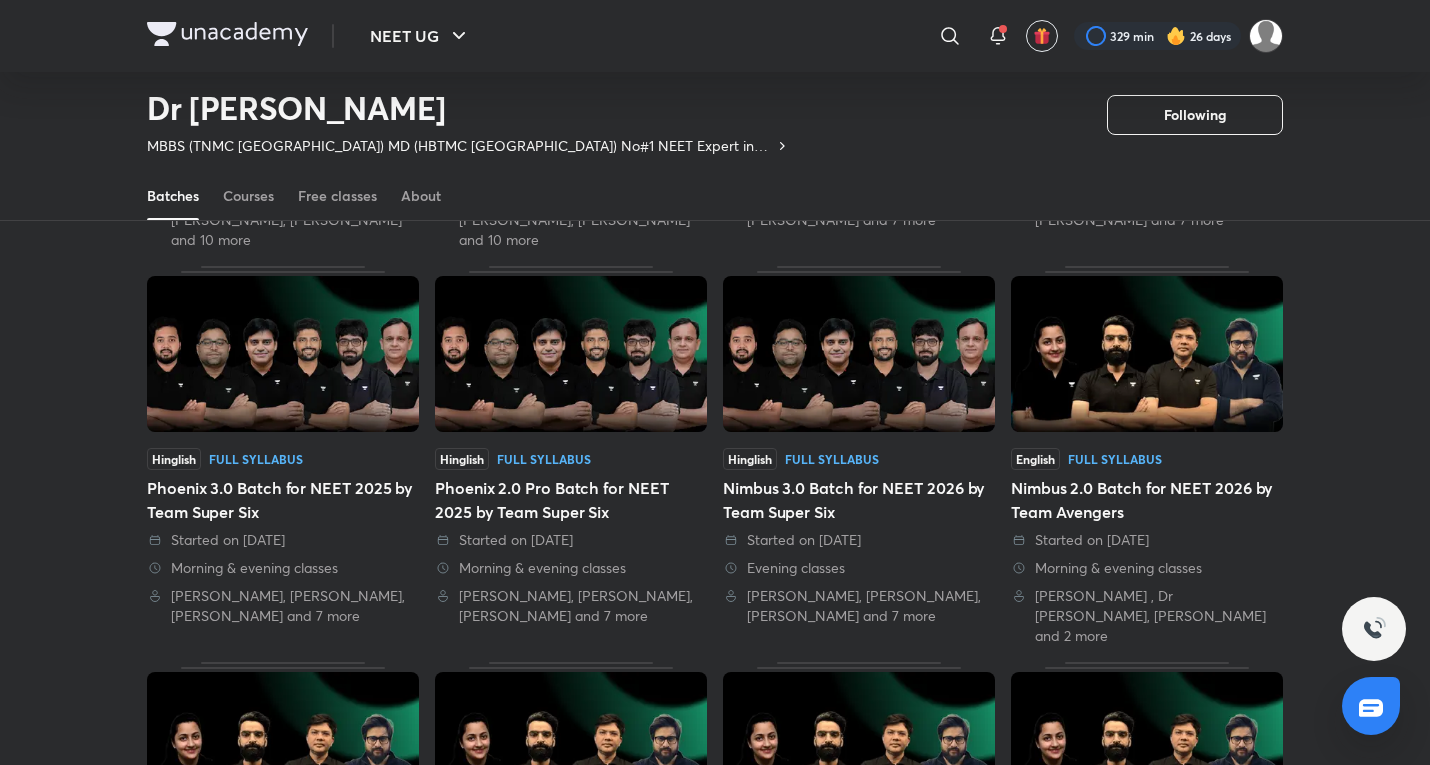scroll, scrollTop: 2411, scrollLeft: 0, axis: vertical 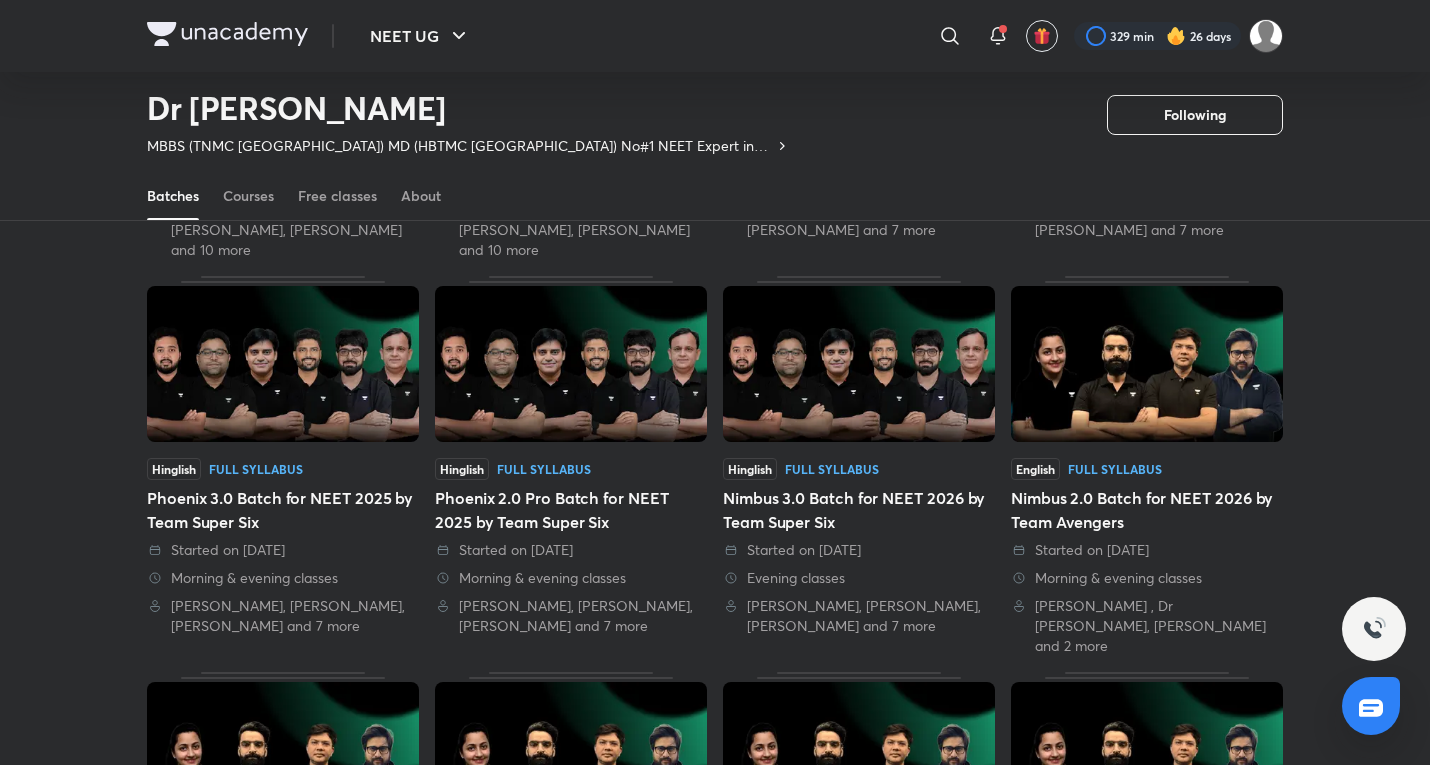 click on "Started on [DATE]" at bounding box center (571, 550) 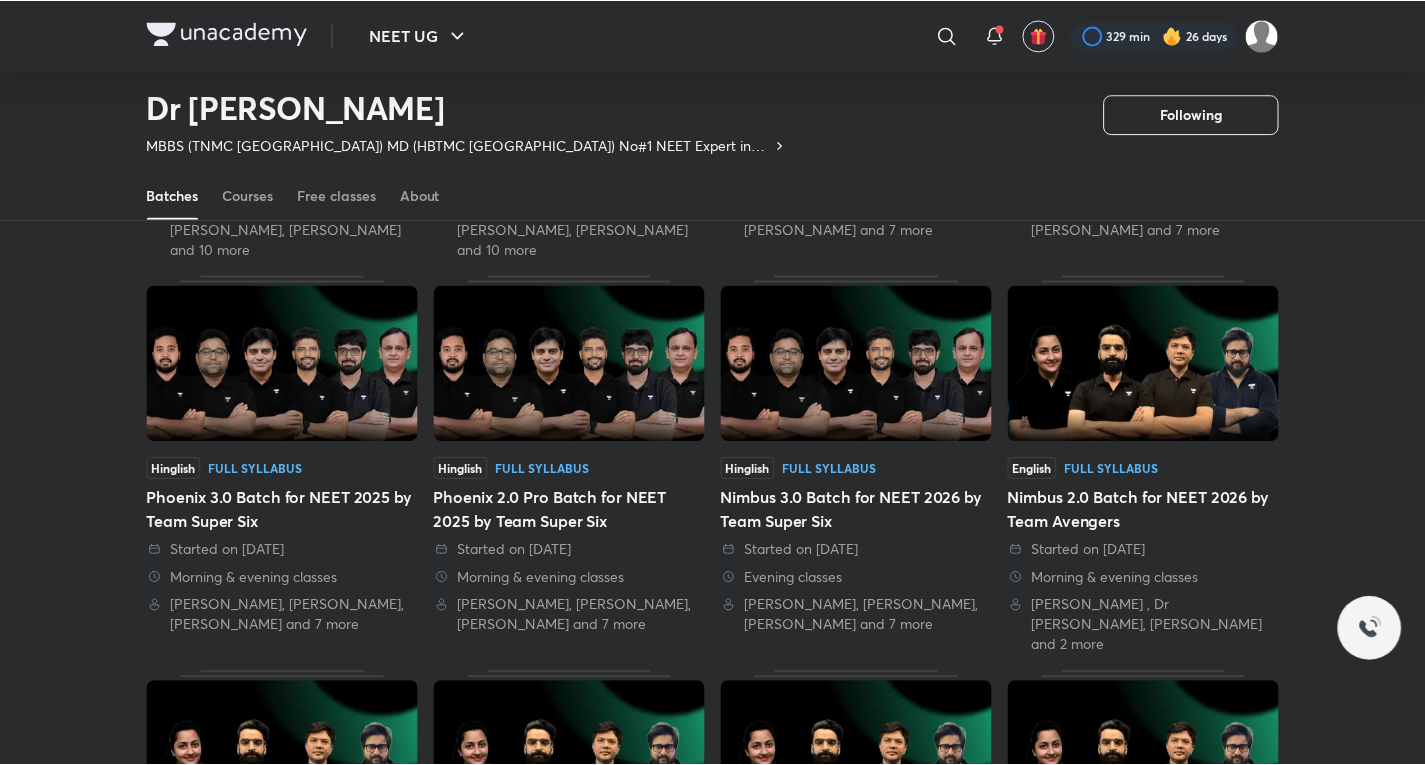 scroll, scrollTop: 0, scrollLeft: 0, axis: both 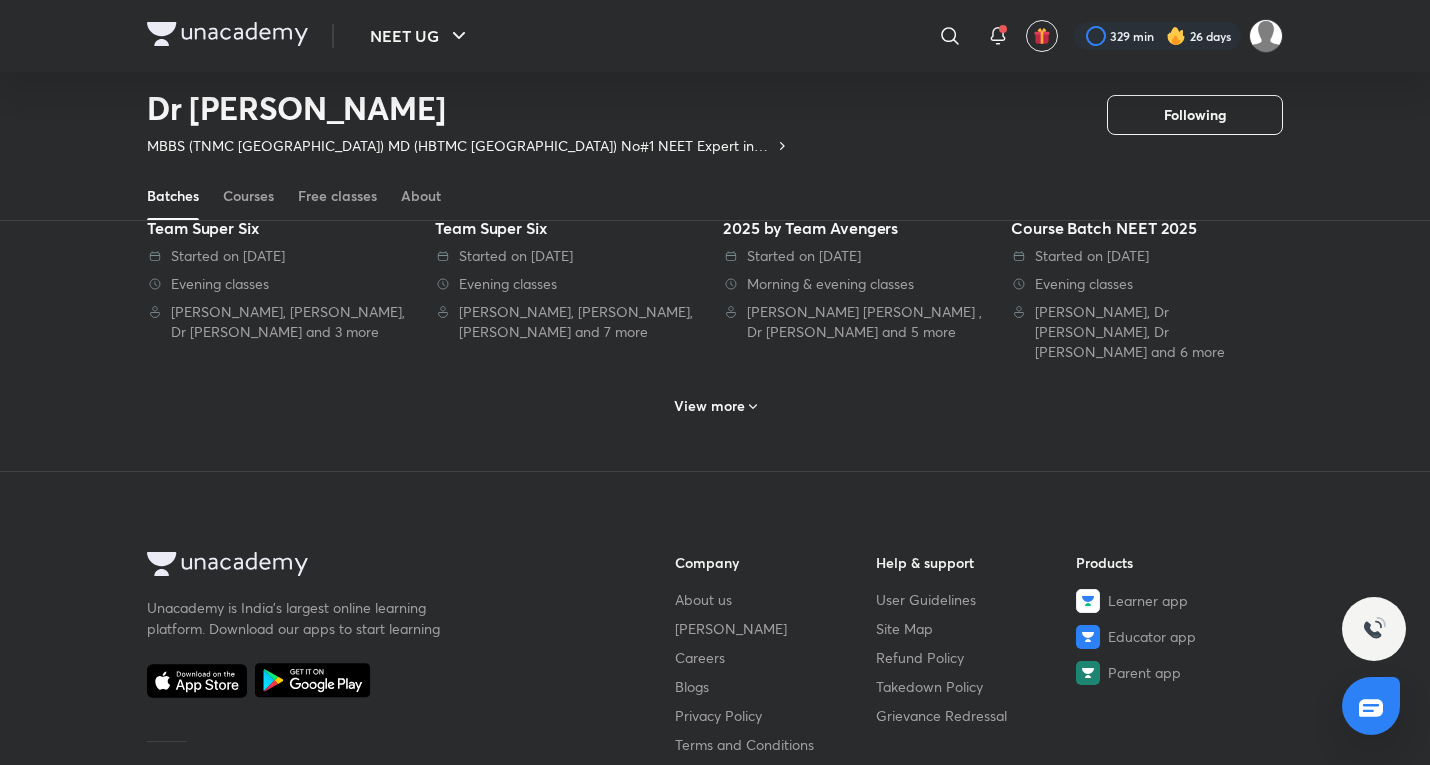click on "View more" at bounding box center [709, 406] 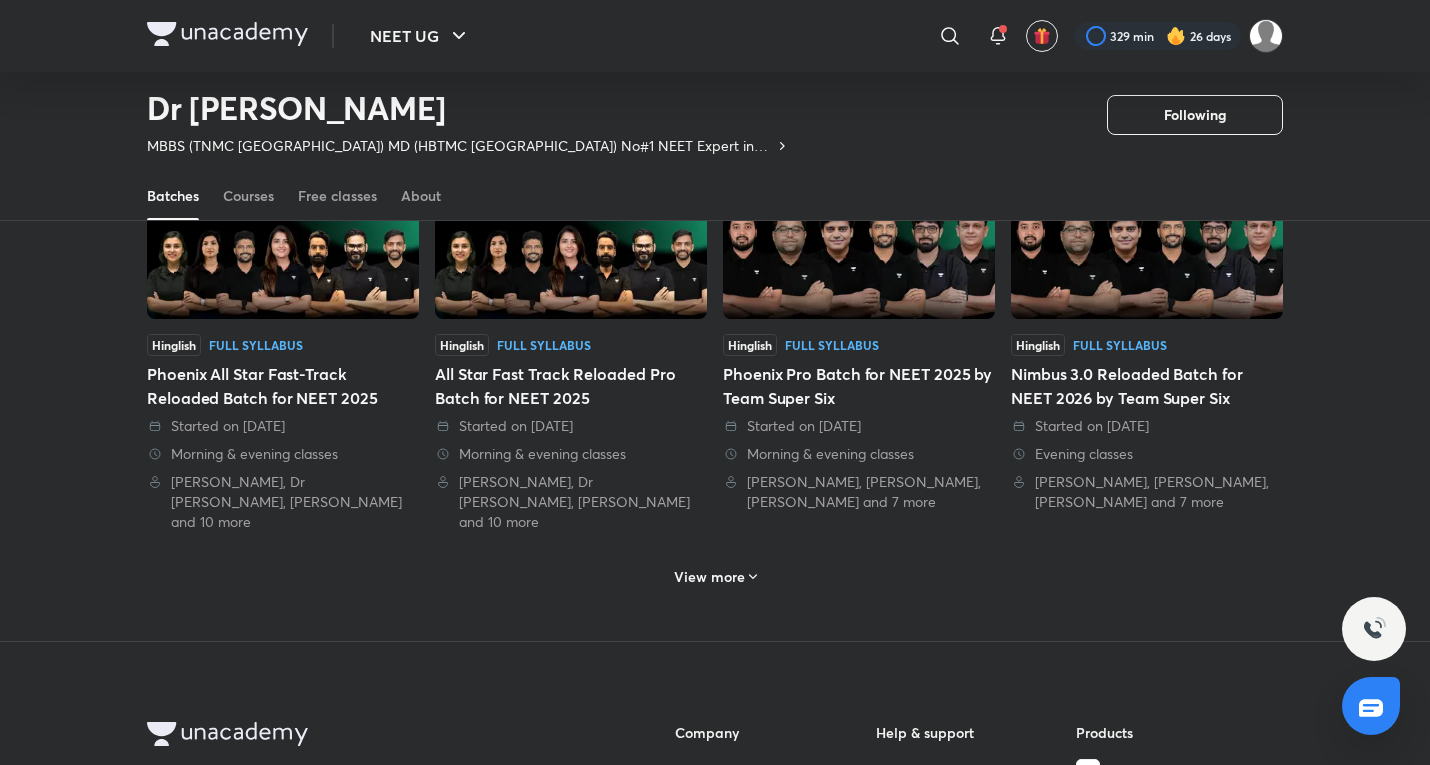 scroll, scrollTop: 2123, scrollLeft: 0, axis: vertical 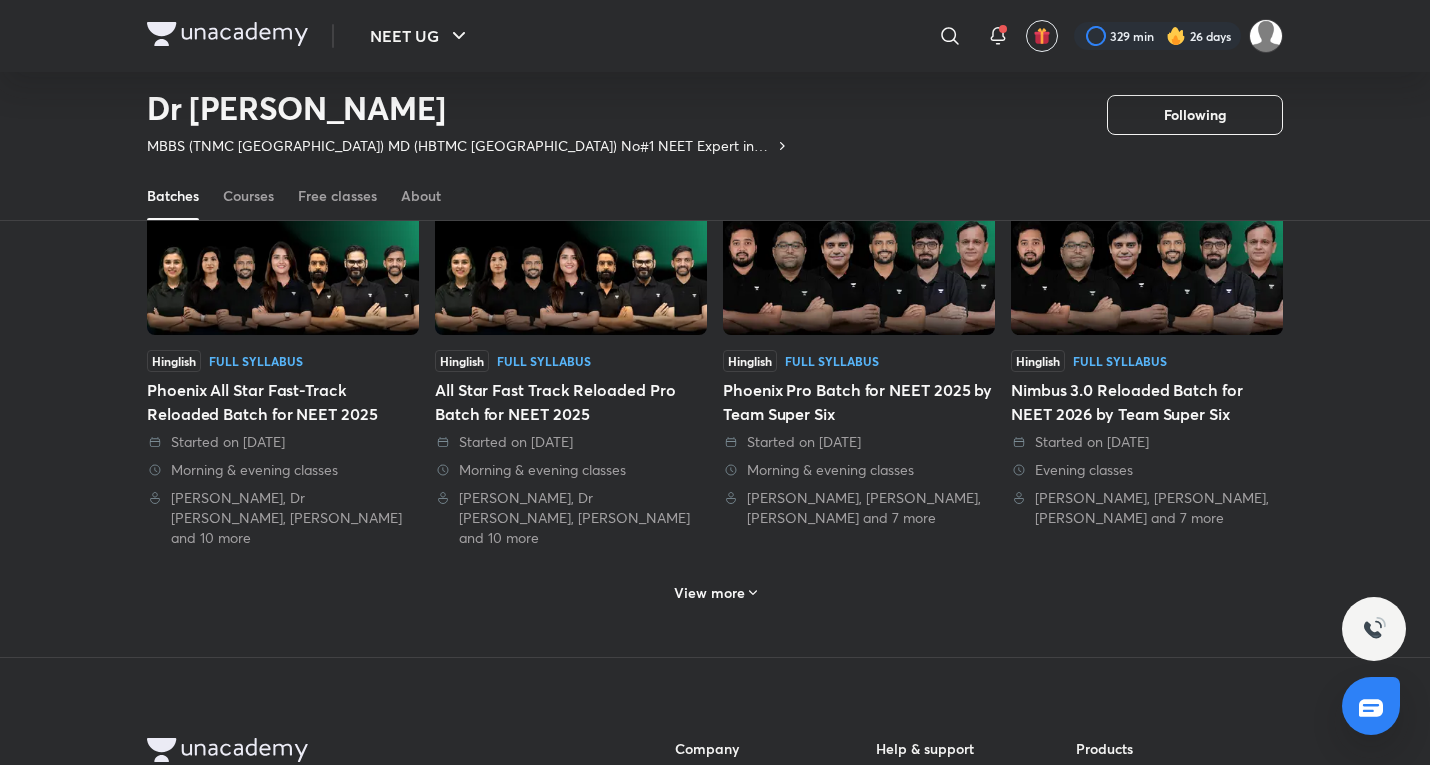 click on "View more" at bounding box center [709, 593] 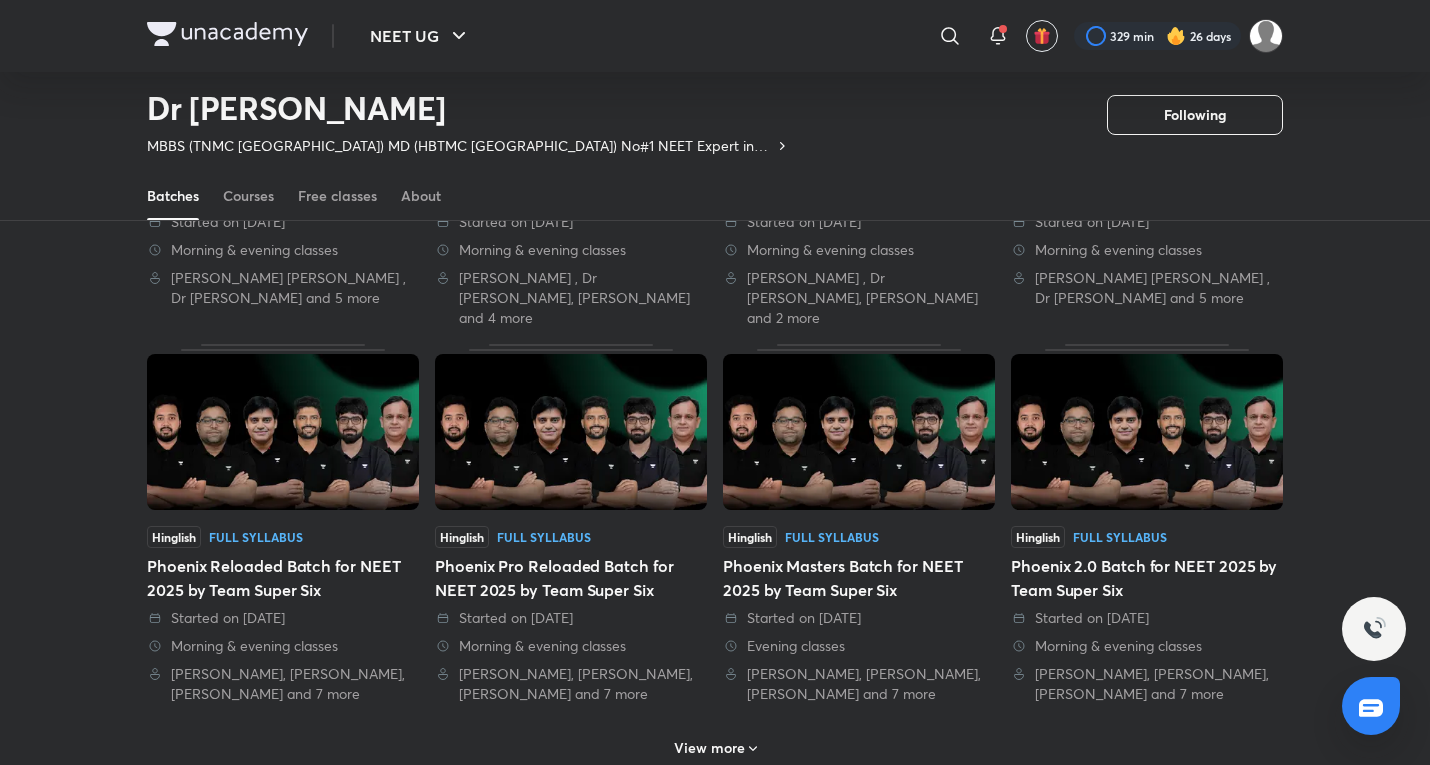 scroll, scrollTop: 3123, scrollLeft: 0, axis: vertical 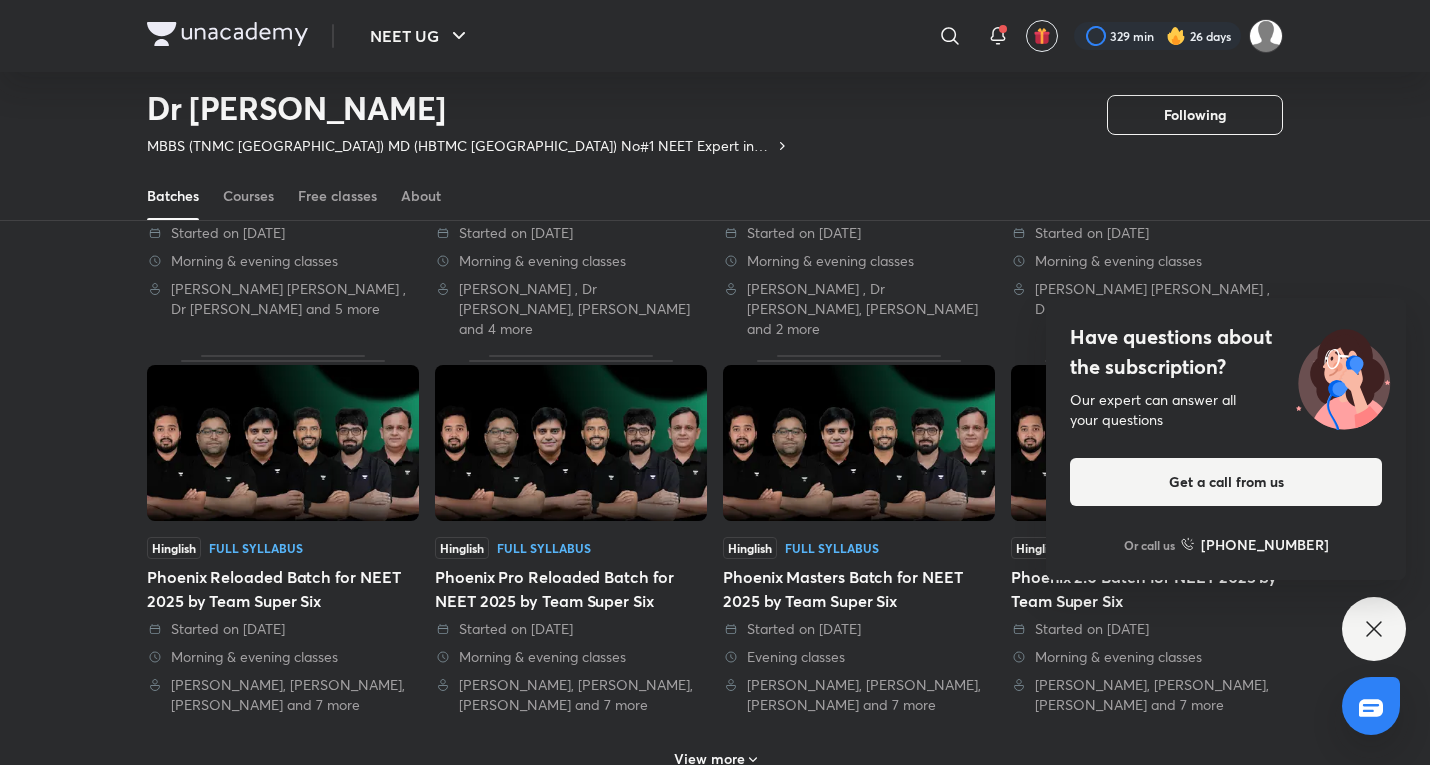 click on "Have questions about the subscription? Our expert can answer all your questions Get a call from us Or call us [PHONE_NUMBER]" at bounding box center (1374, 629) 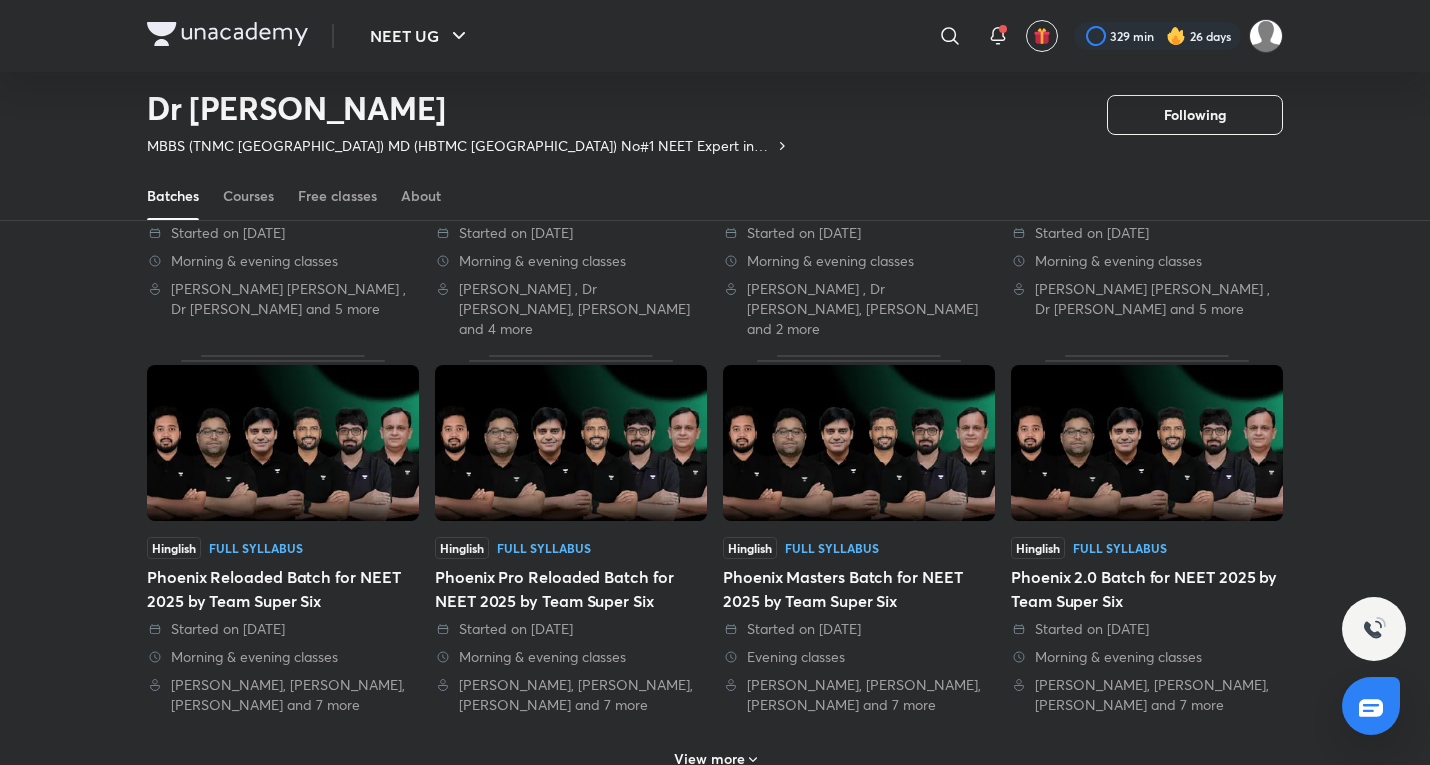 click on "Phoenix 2.0 Batch for NEET 2025 by Team Super Six" at bounding box center [1147, 589] 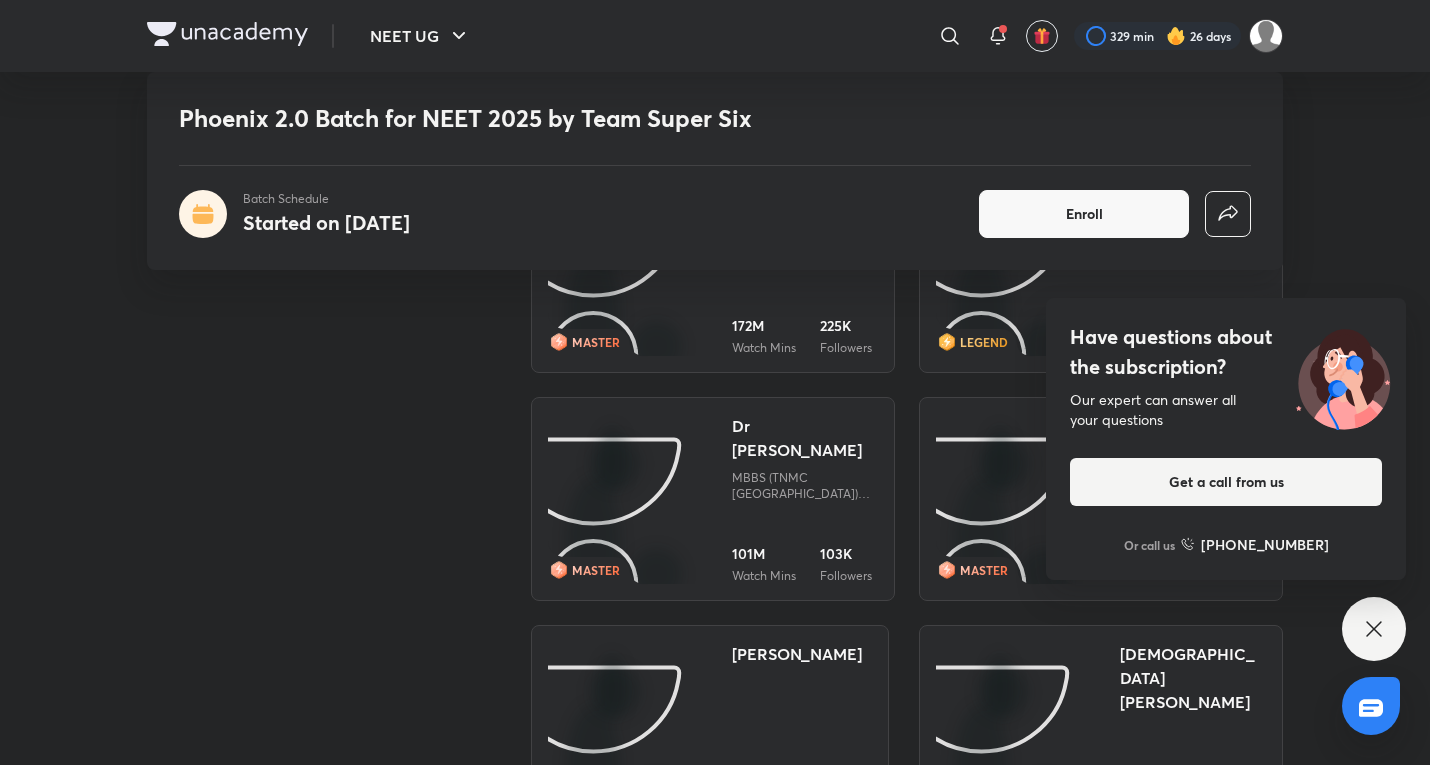 scroll, scrollTop: 1333, scrollLeft: 0, axis: vertical 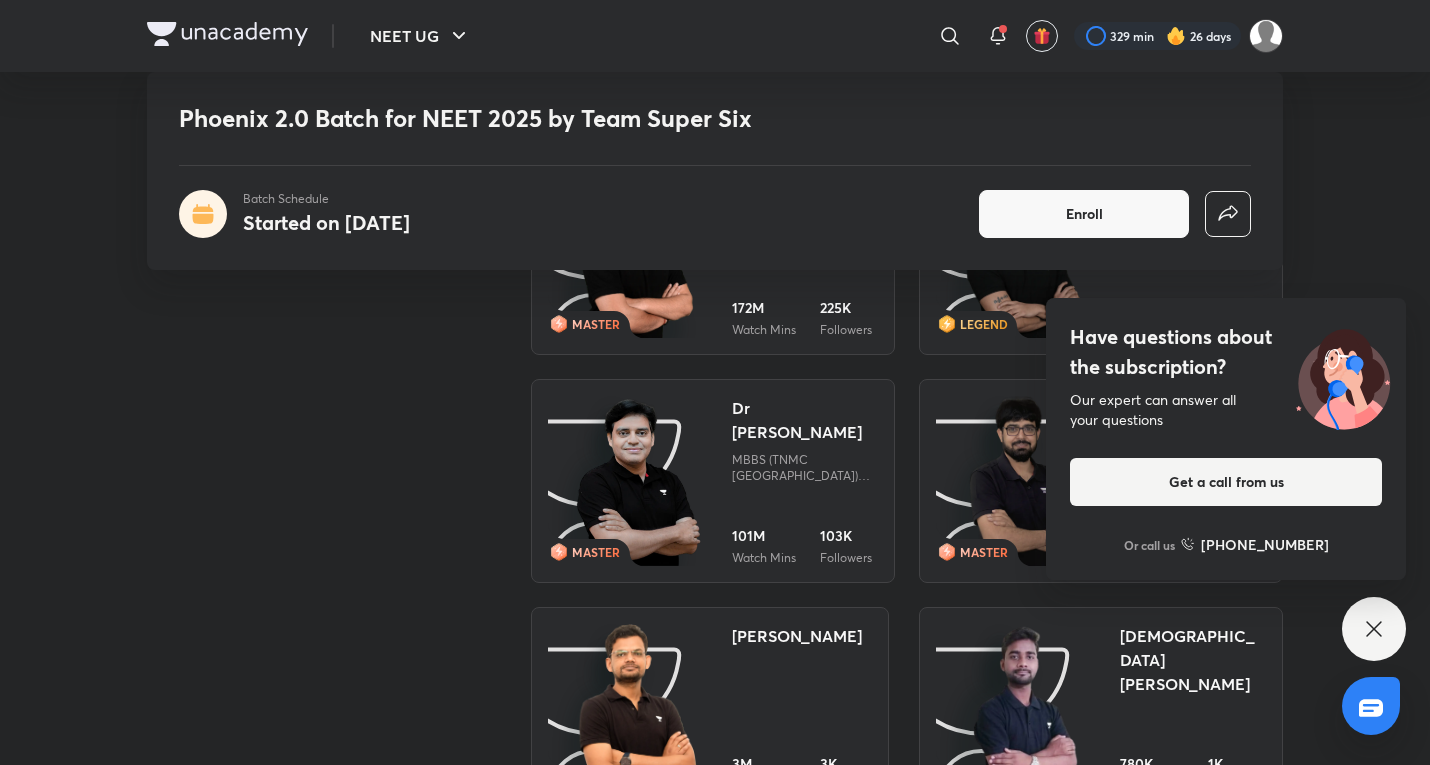 click on "Have questions about the subscription? Our expert can answer all your questions Get a call from us Or call us [PHONE_NUMBER]" at bounding box center [1374, 629] 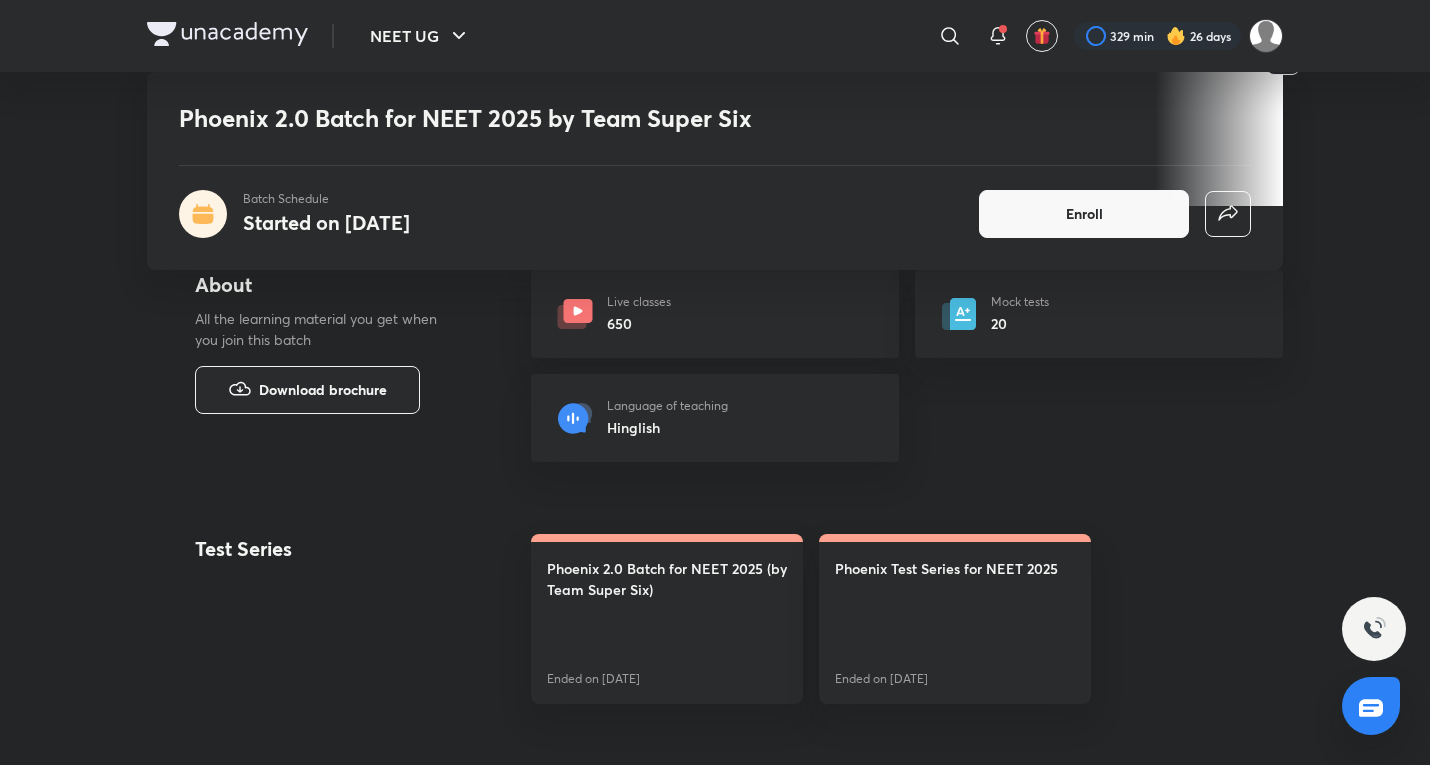 scroll, scrollTop: 667, scrollLeft: 0, axis: vertical 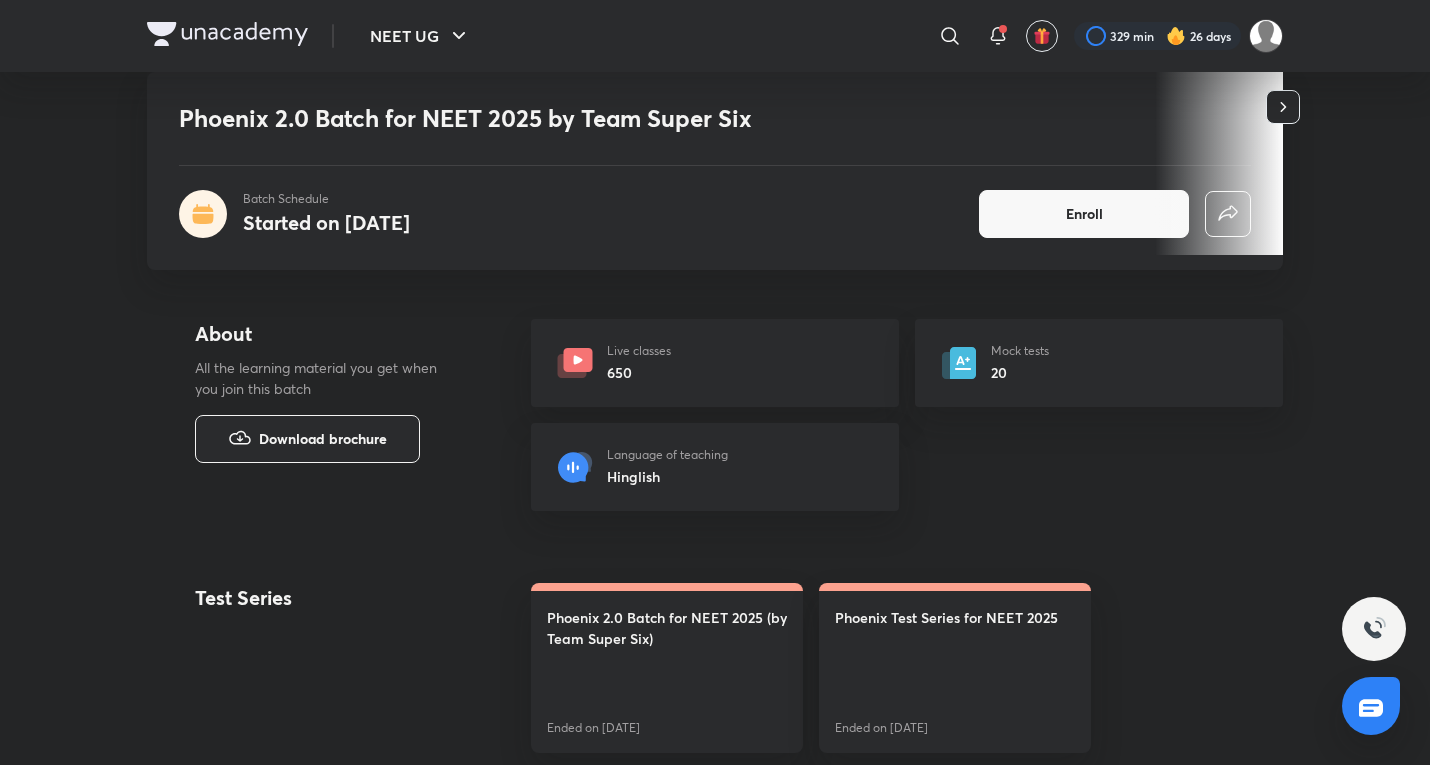 click on "20" at bounding box center [1020, 372] 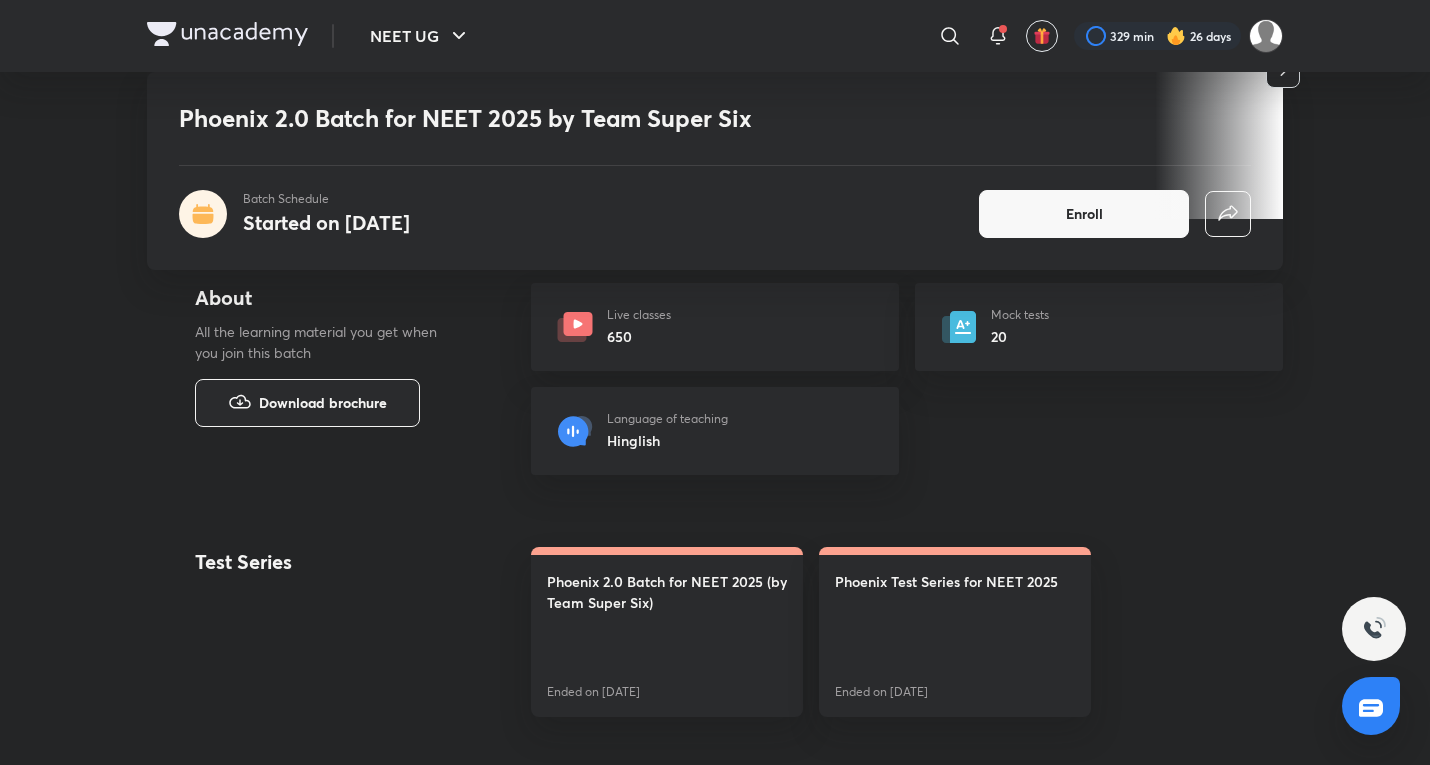 scroll, scrollTop: 667, scrollLeft: 0, axis: vertical 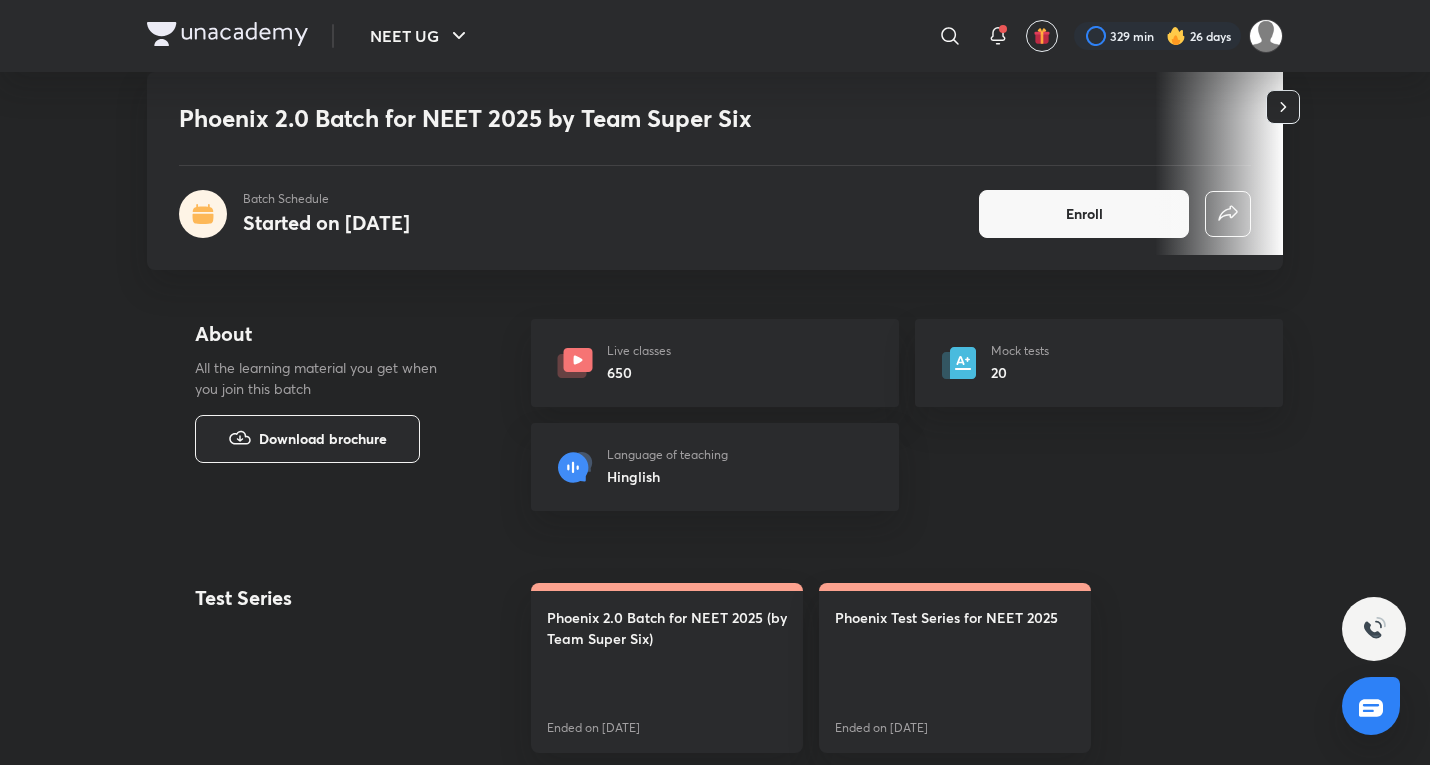 click on "Live classes 650" at bounding box center [715, 363] 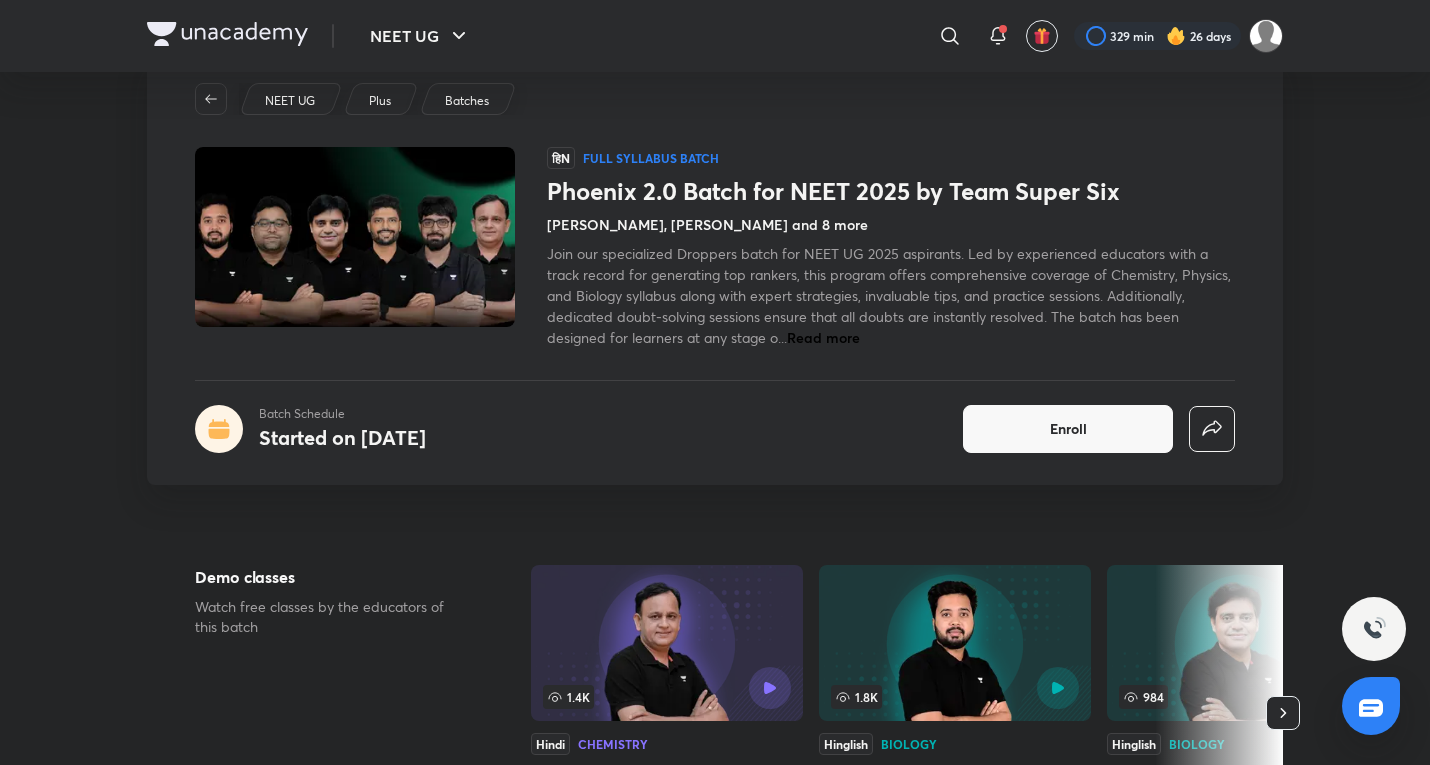 scroll, scrollTop: 0, scrollLeft: 0, axis: both 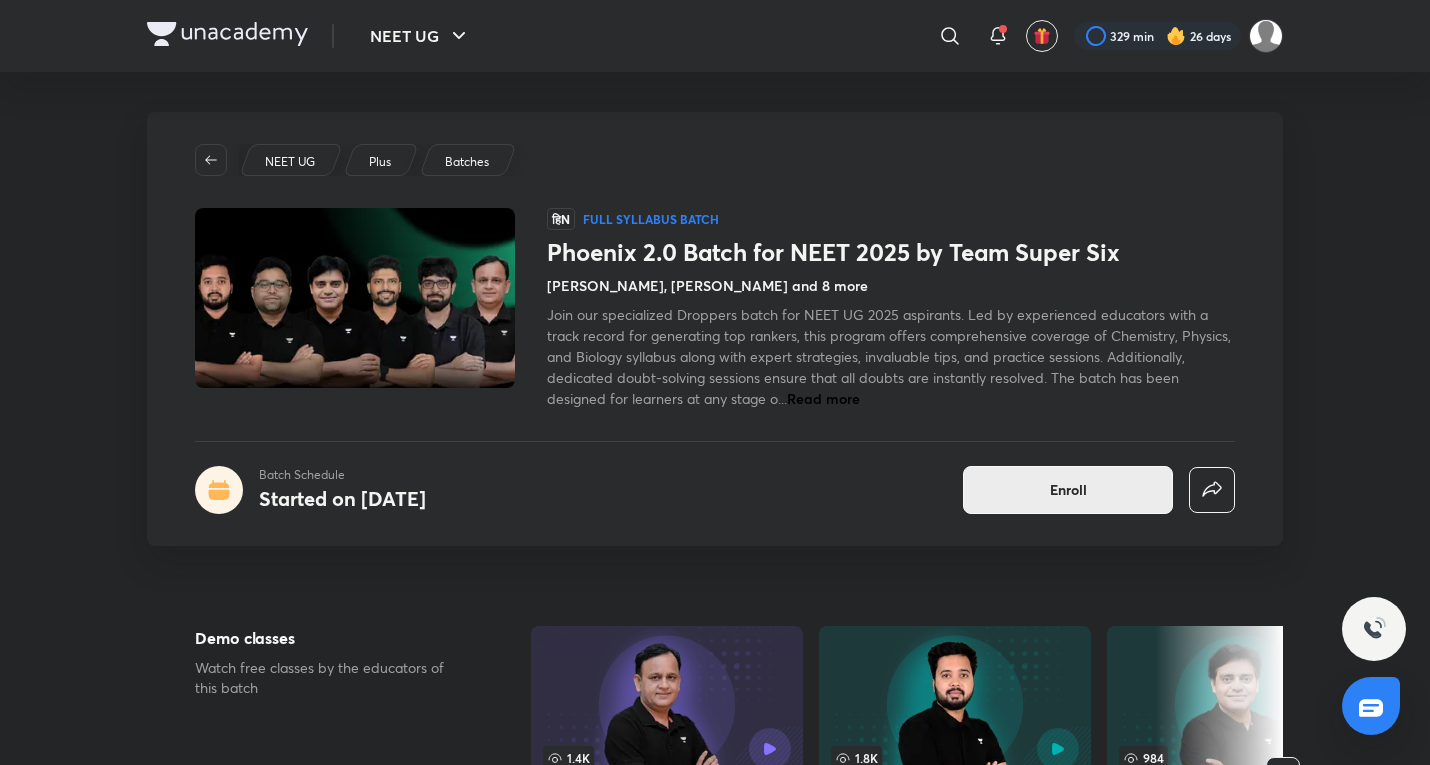 click on "Enroll" at bounding box center [1068, 490] 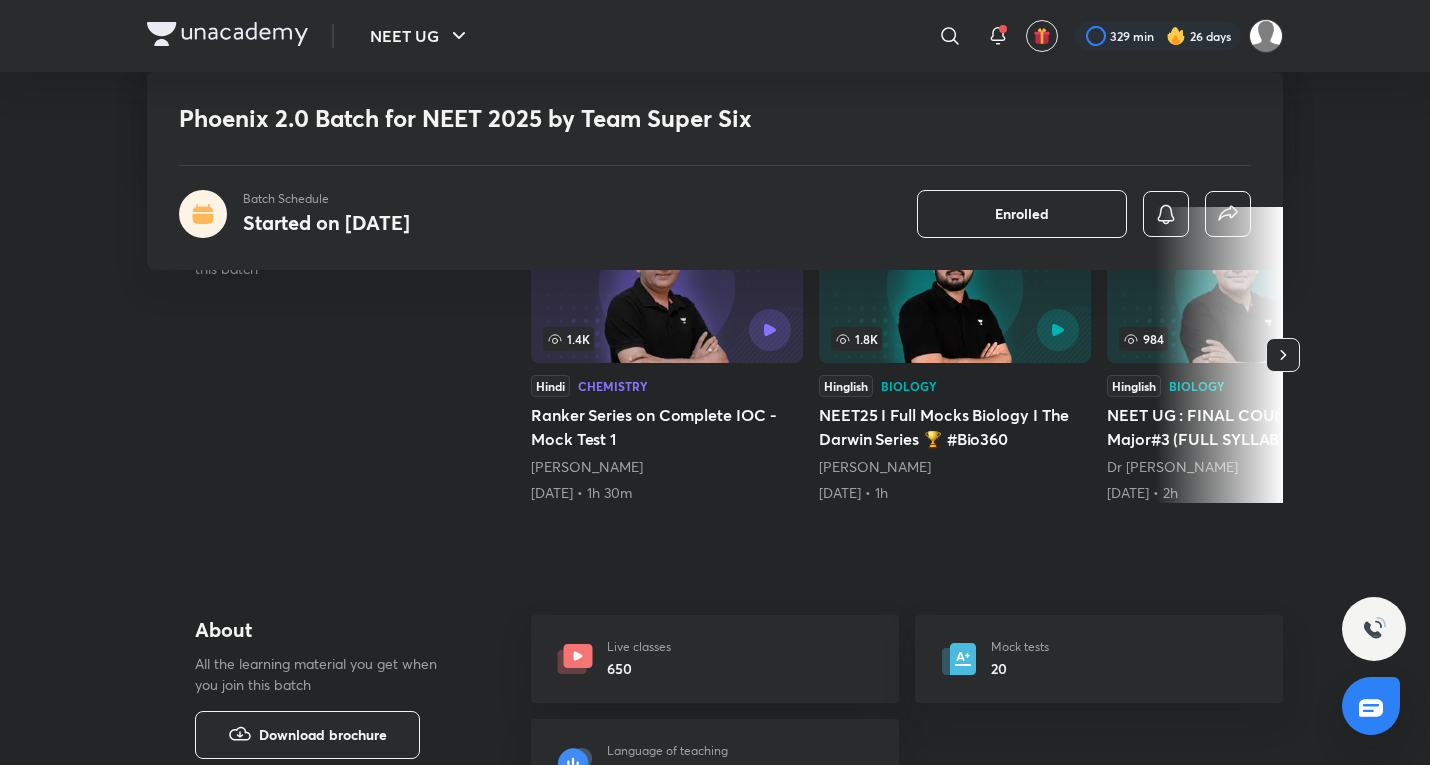 scroll, scrollTop: 667, scrollLeft: 0, axis: vertical 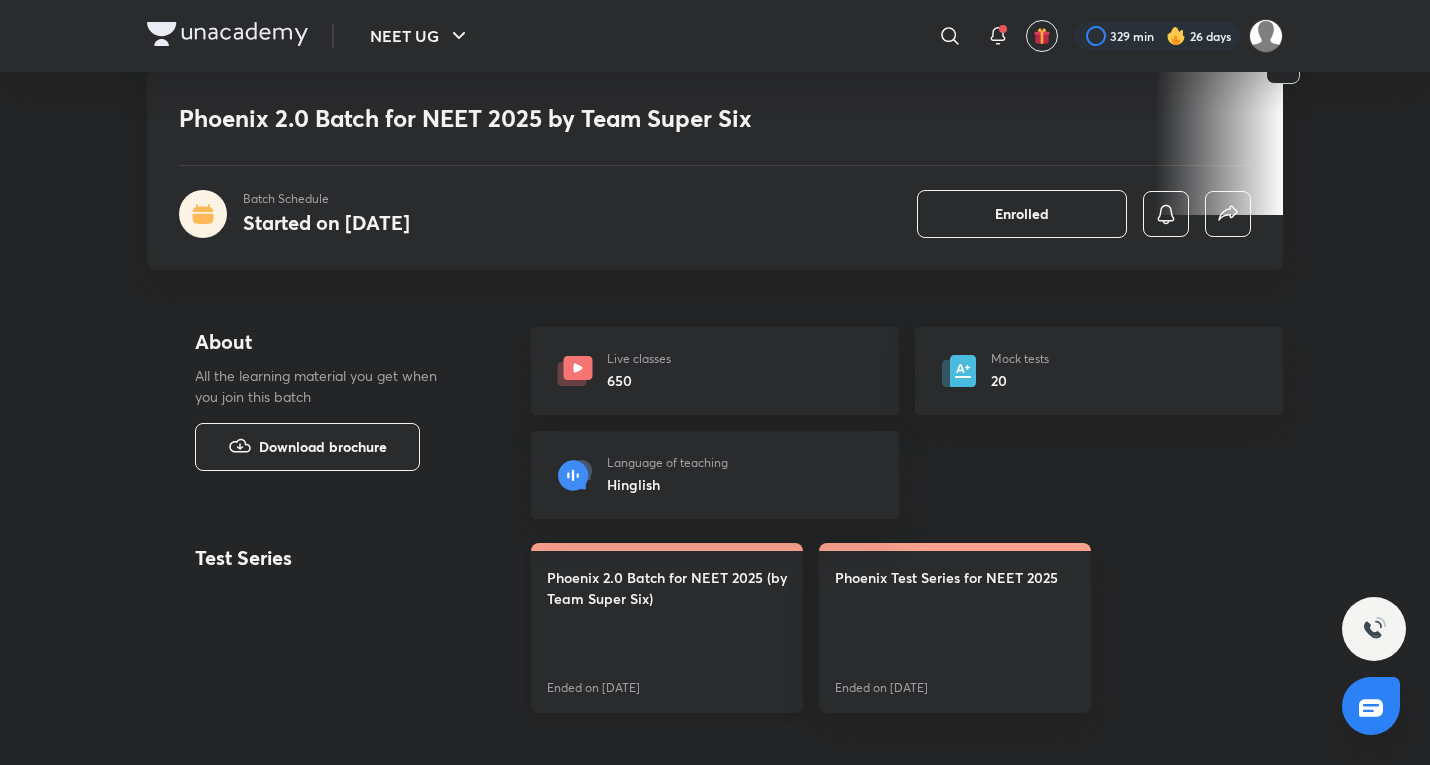 click on "Phoenix 2.0 Batch for NEET 2025 (by Team Super Six) Ended on [DATE]" at bounding box center (667, 628) 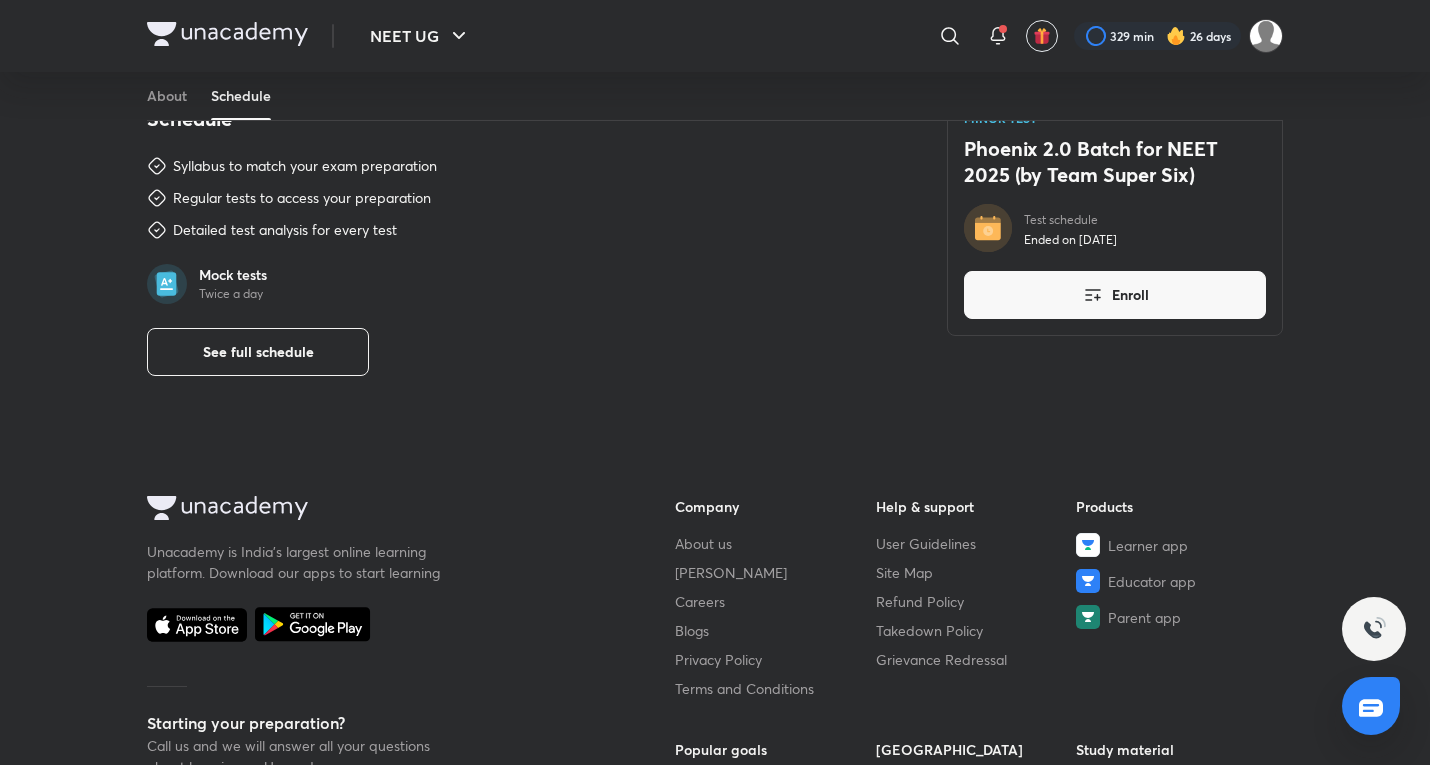 scroll, scrollTop: 667, scrollLeft: 0, axis: vertical 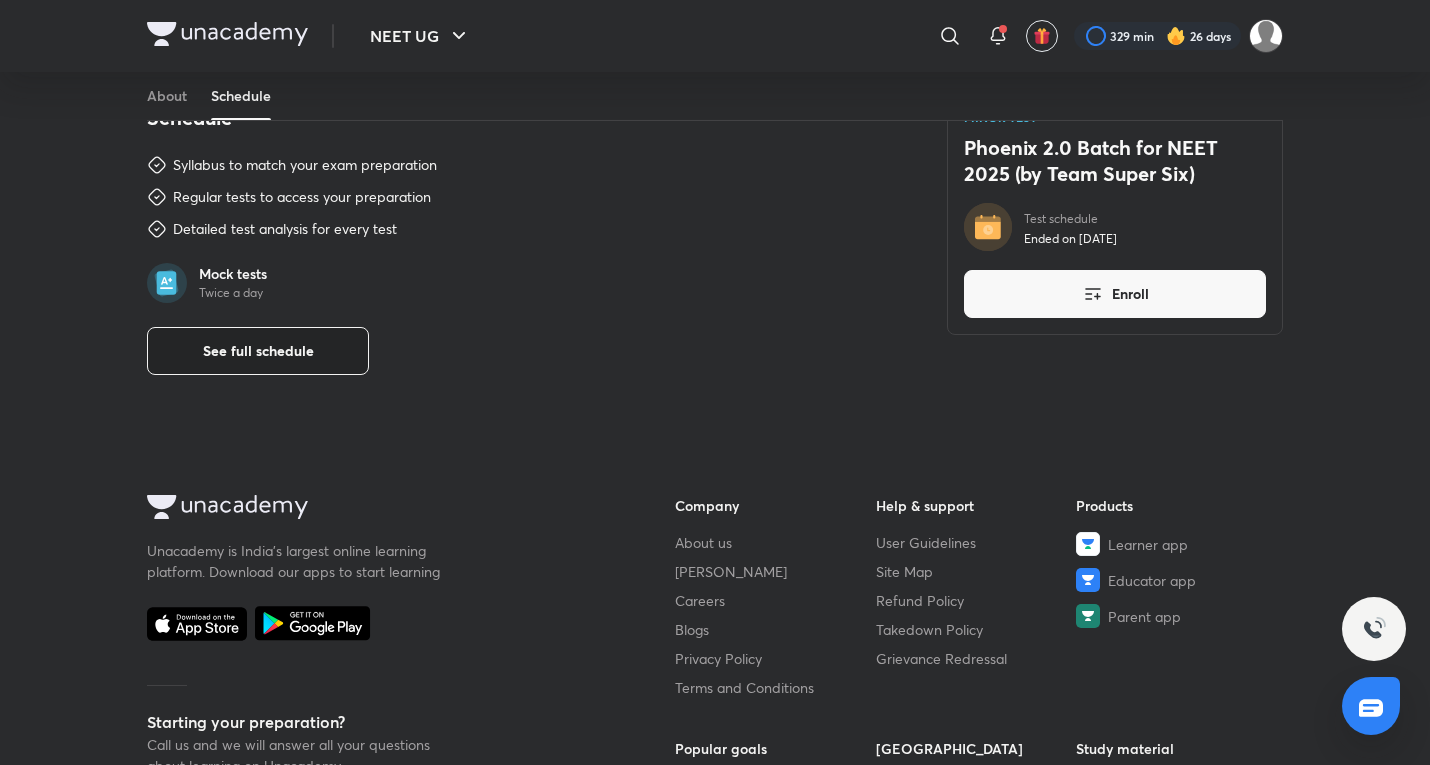 click on "See full schedule" at bounding box center [258, 351] 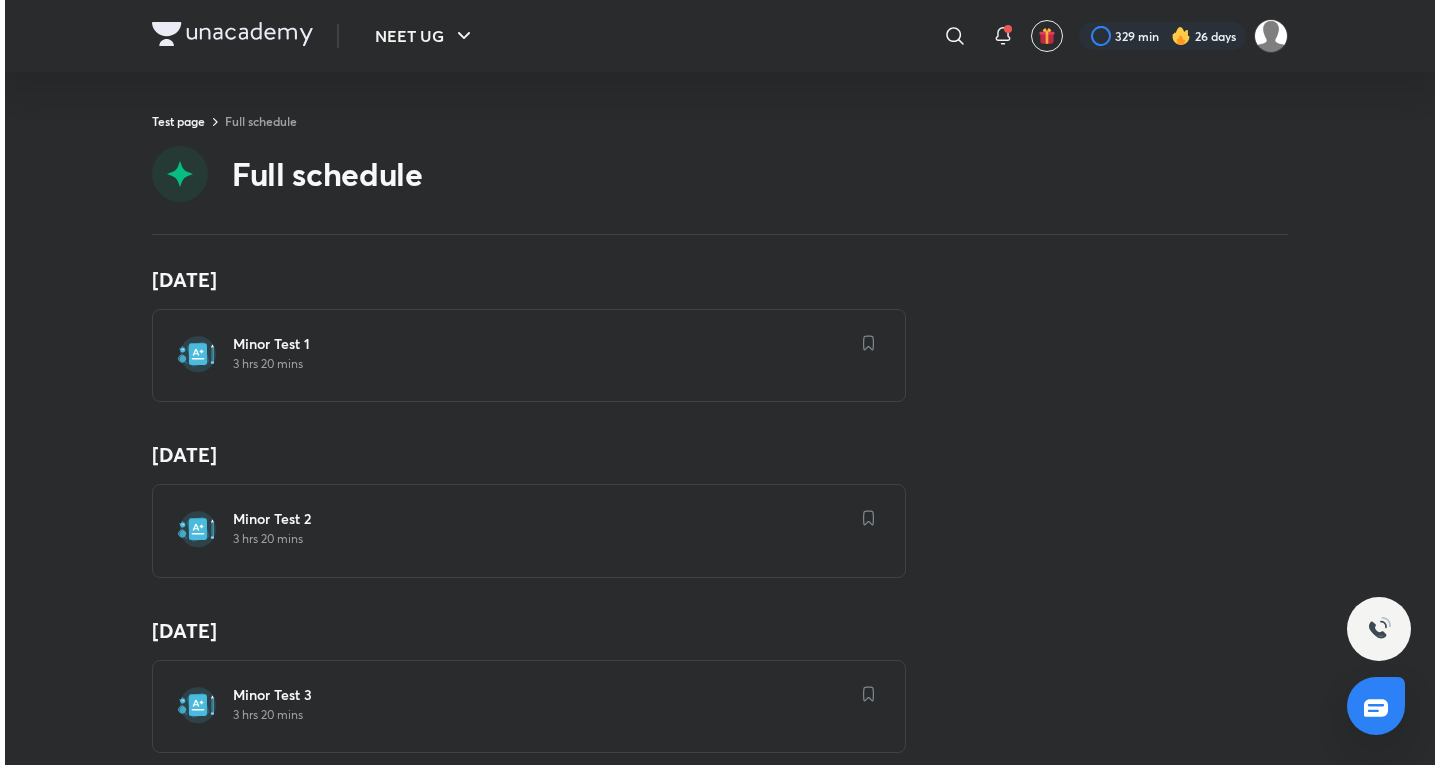 scroll, scrollTop: 0, scrollLeft: 0, axis: both 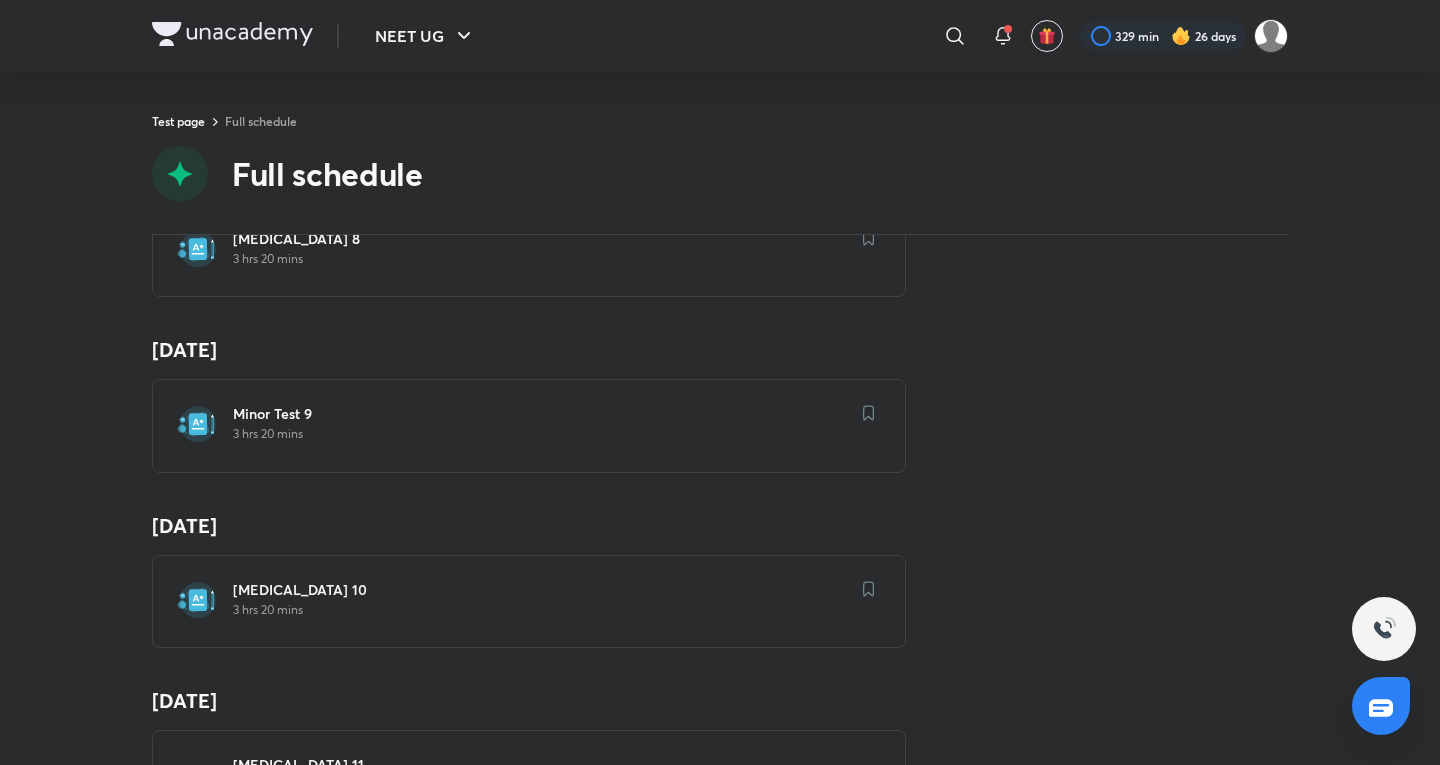 click on "3 hrs 20 mins" at bounding box center [541, 434] 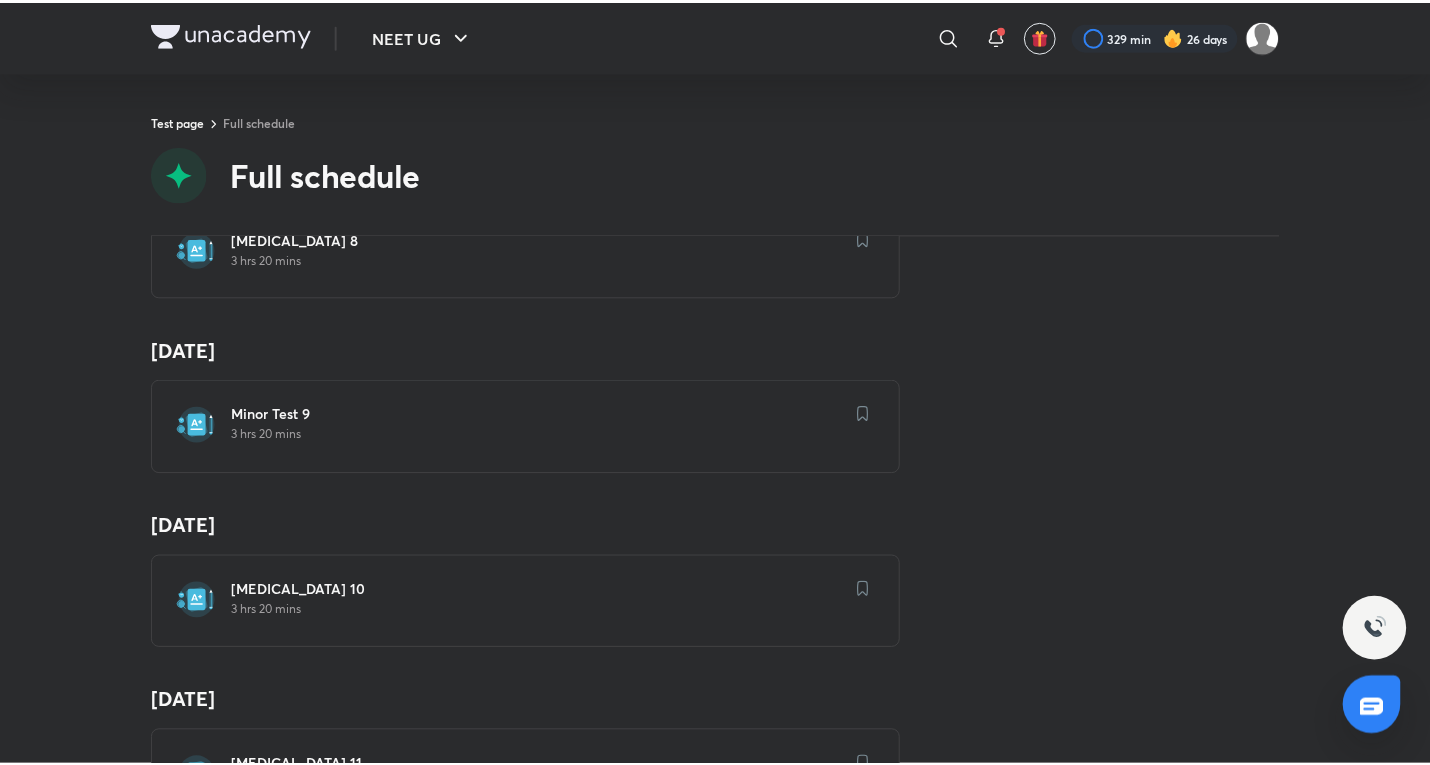 scroll, scrollTop: 2323, scrollLeft: 0, axis: vertical 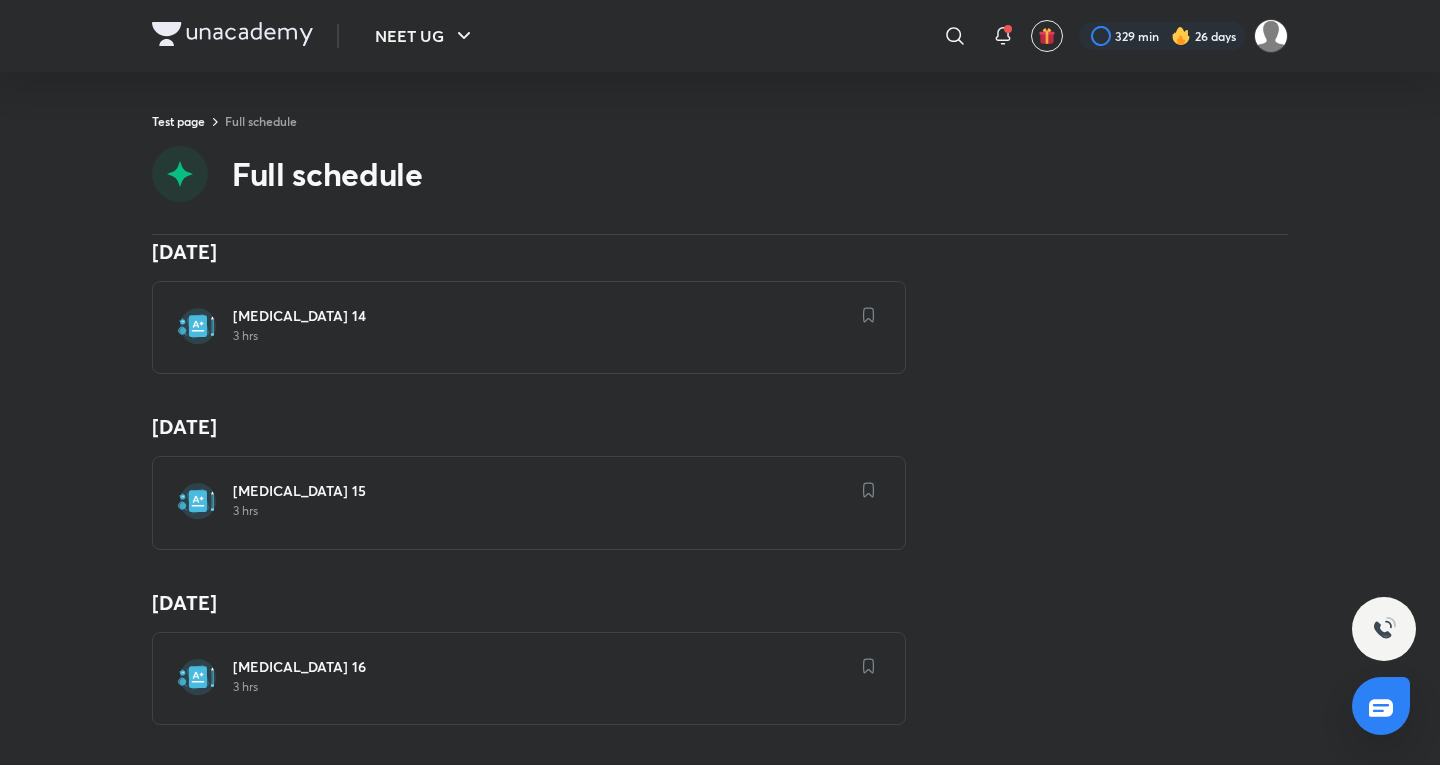 click on "3 hrs" at bounding box center (541, 511) 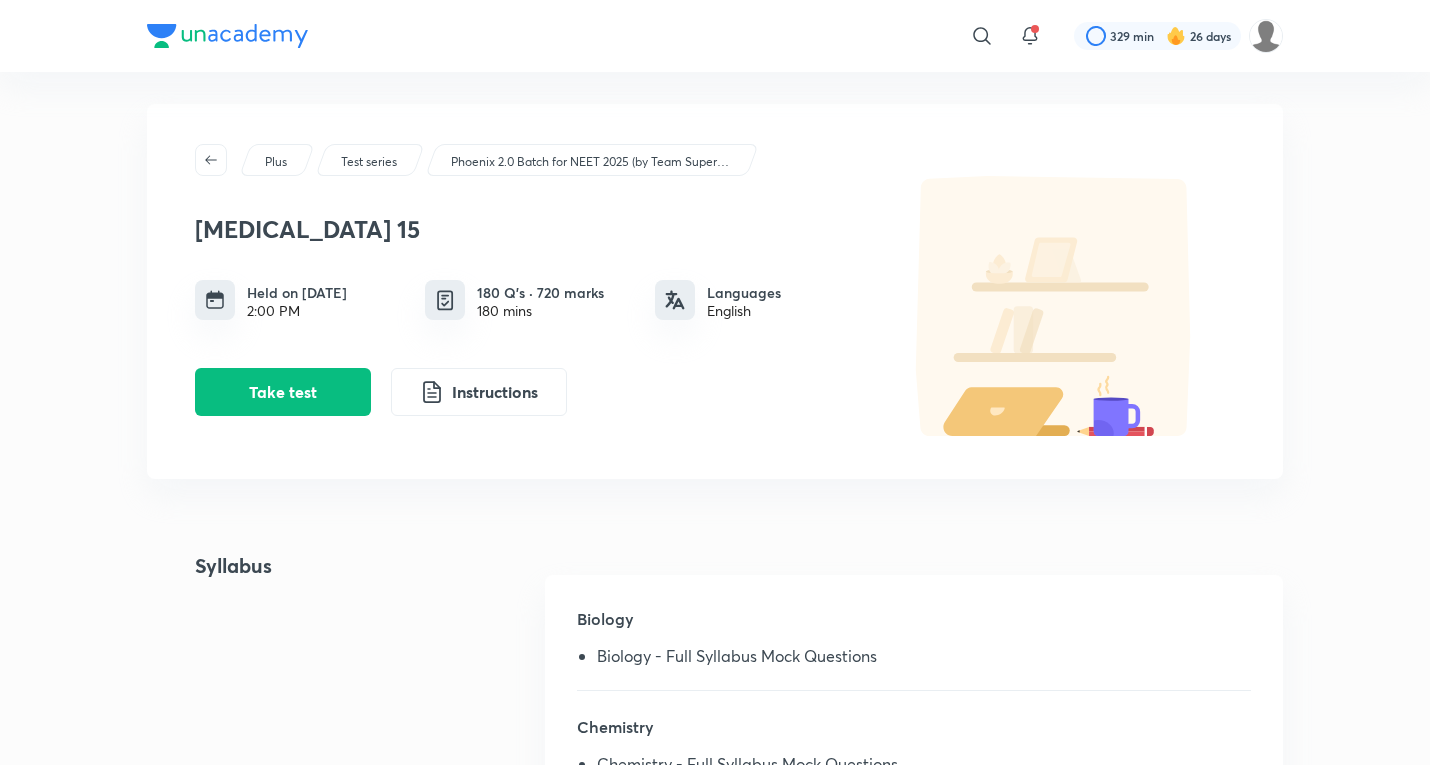 scroll, scrollTop: 0, scrollLeft: 0, axis: both 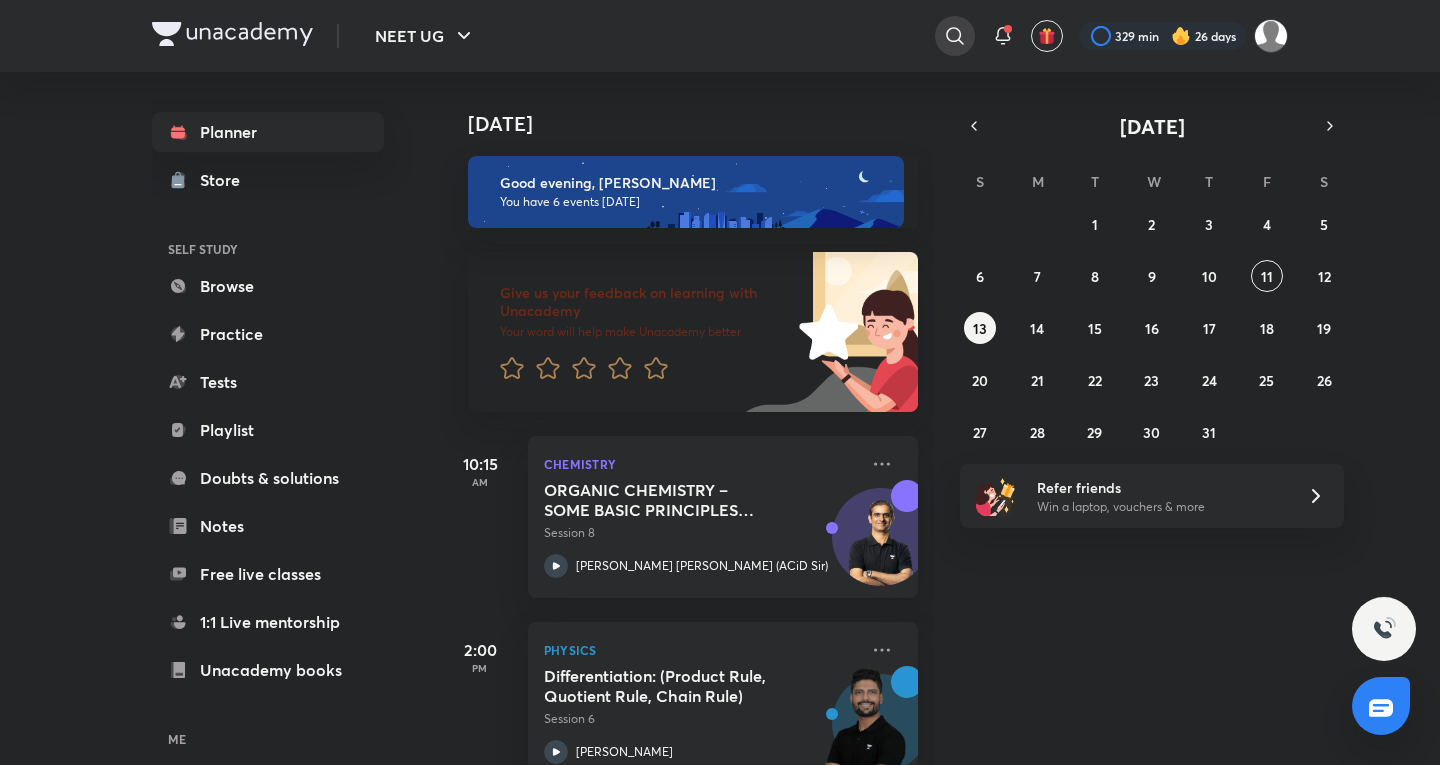 click 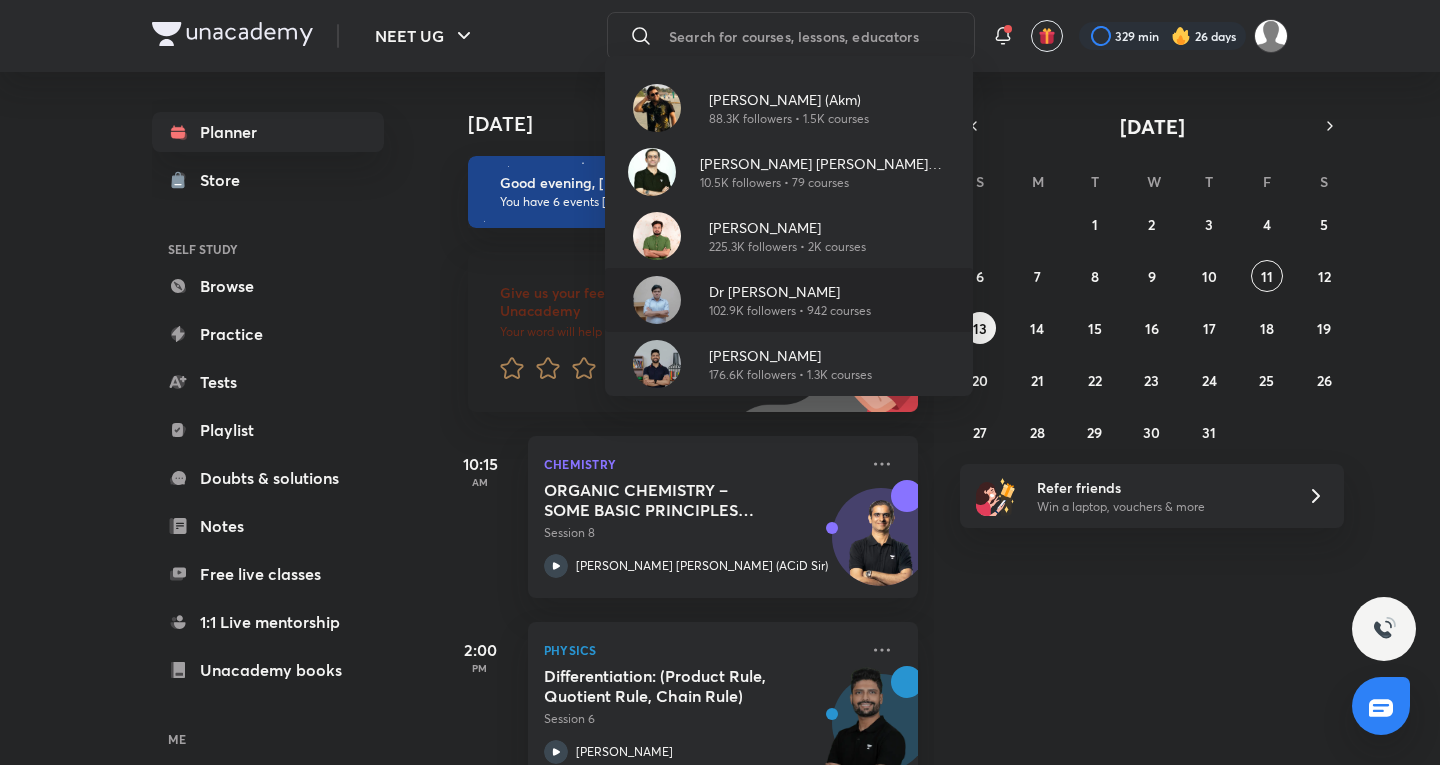 click on "Dr [PERSON_NAME]" at bounding box center [790, 291] 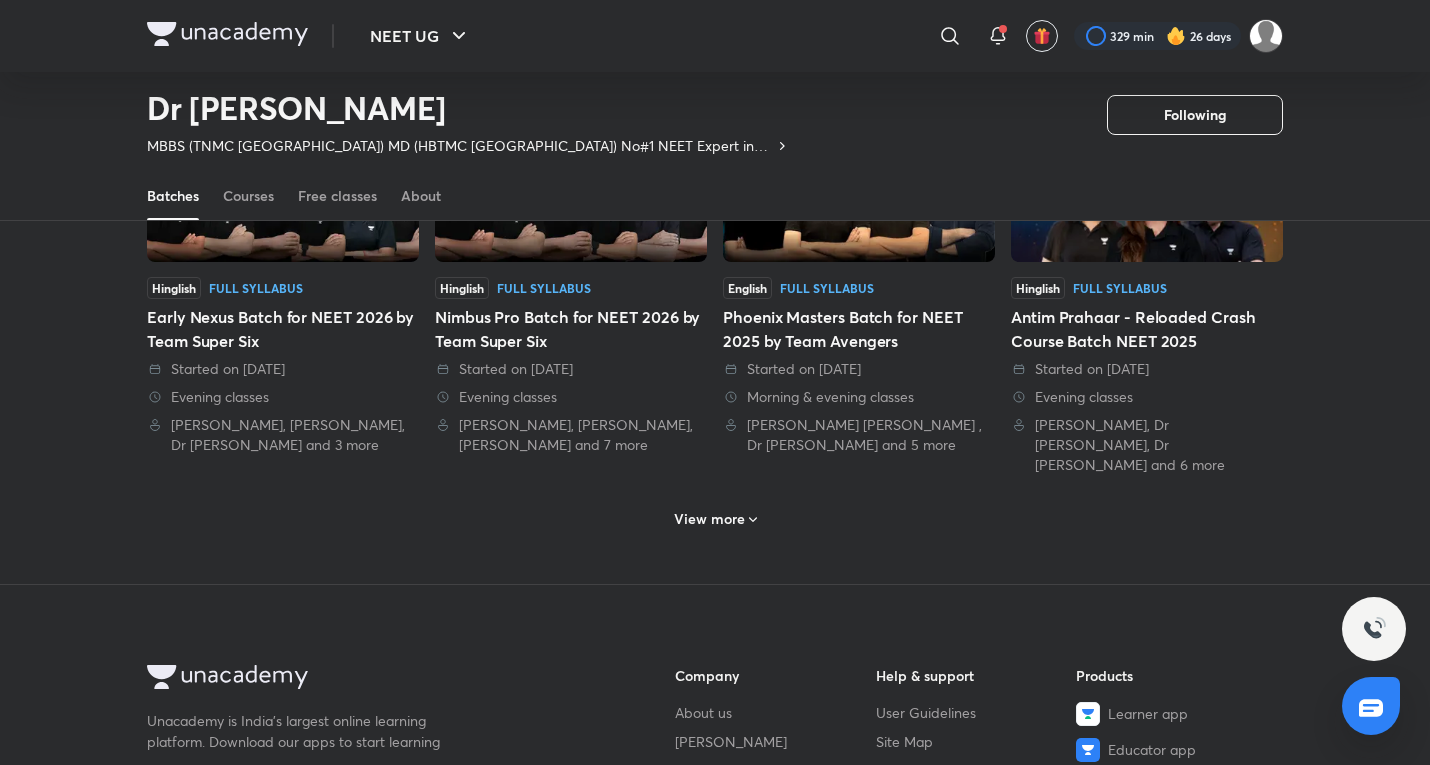 scroll, scrollTop: 1028, scrollLeft: 0, axis: vertical 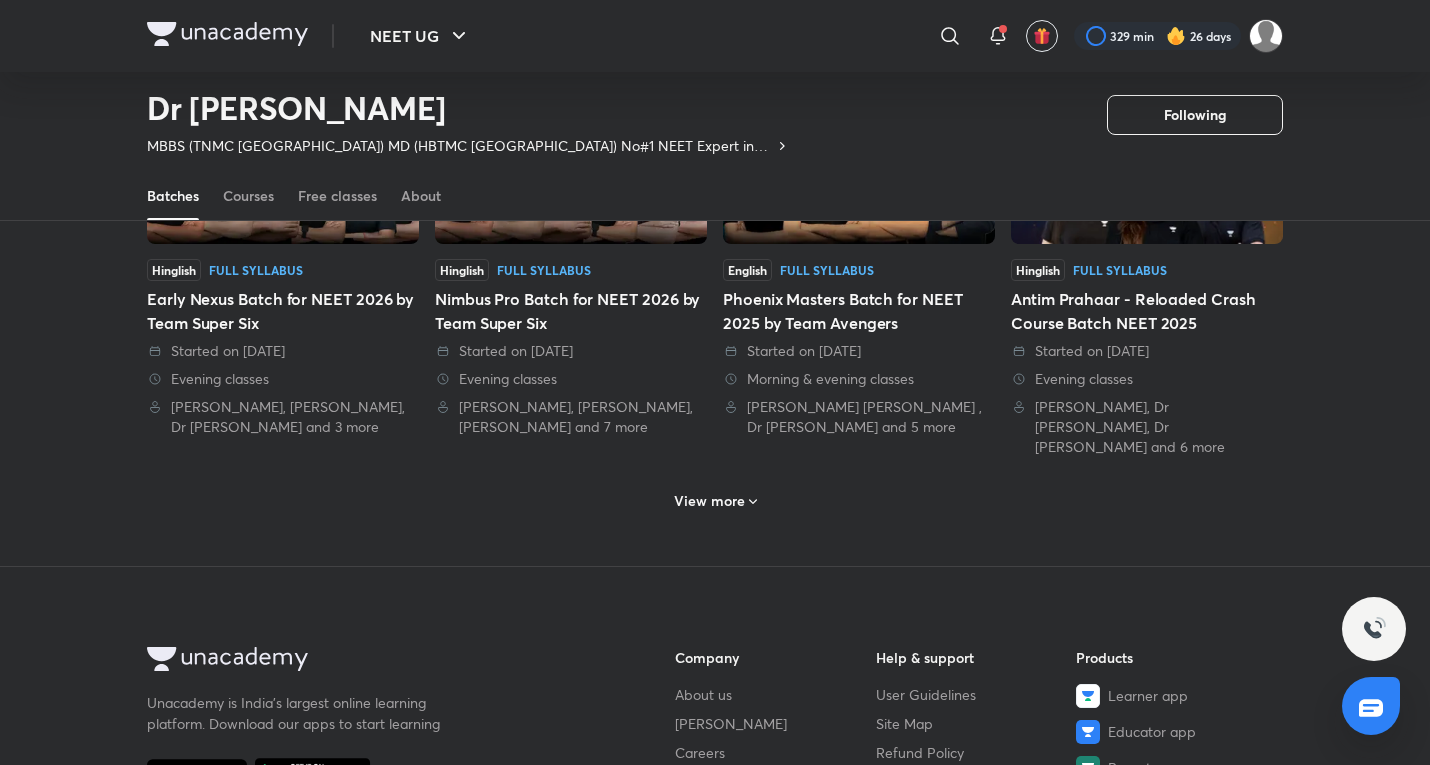 click on "View more" at bounding box center (709, 501) 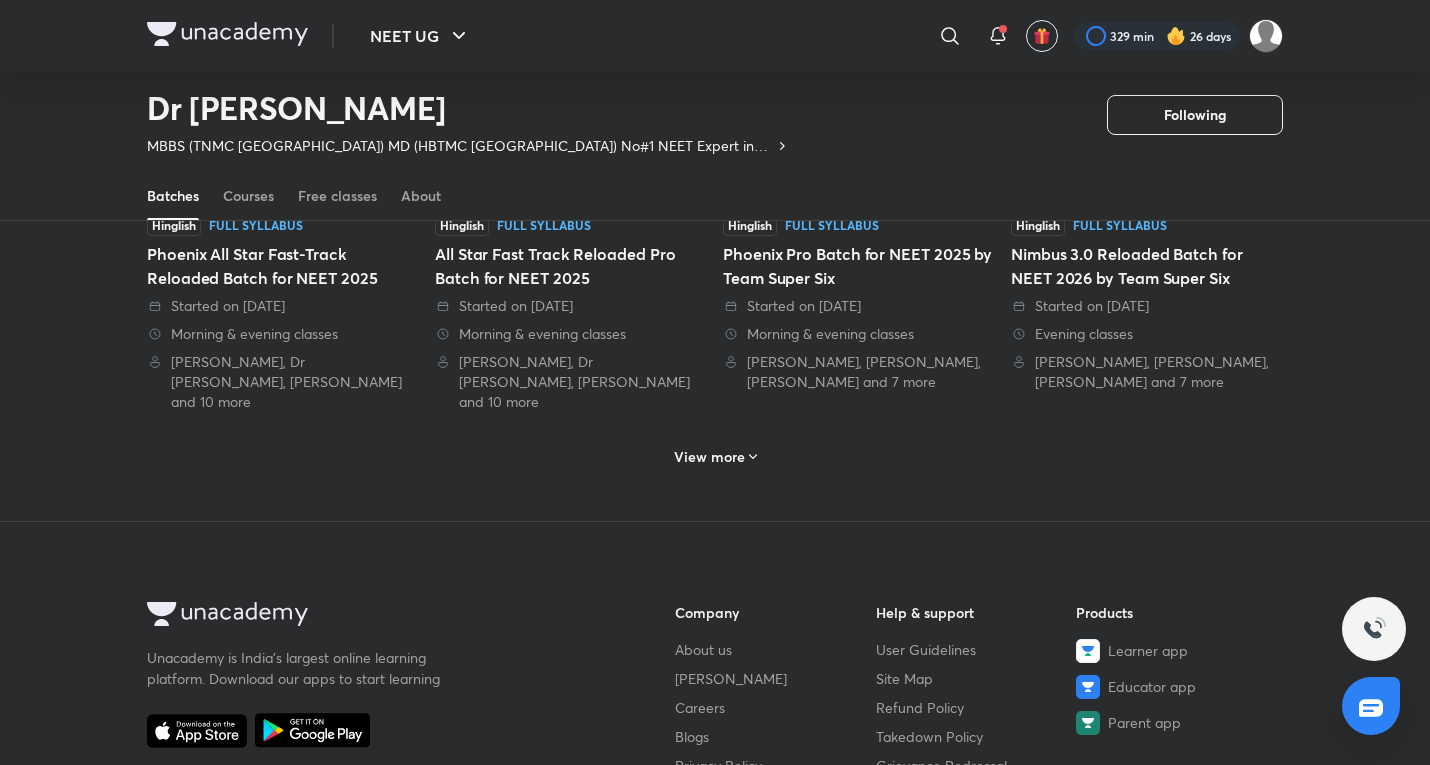 scroll, scrollTop: 2249, scrollLeft: 0, axis: vertical 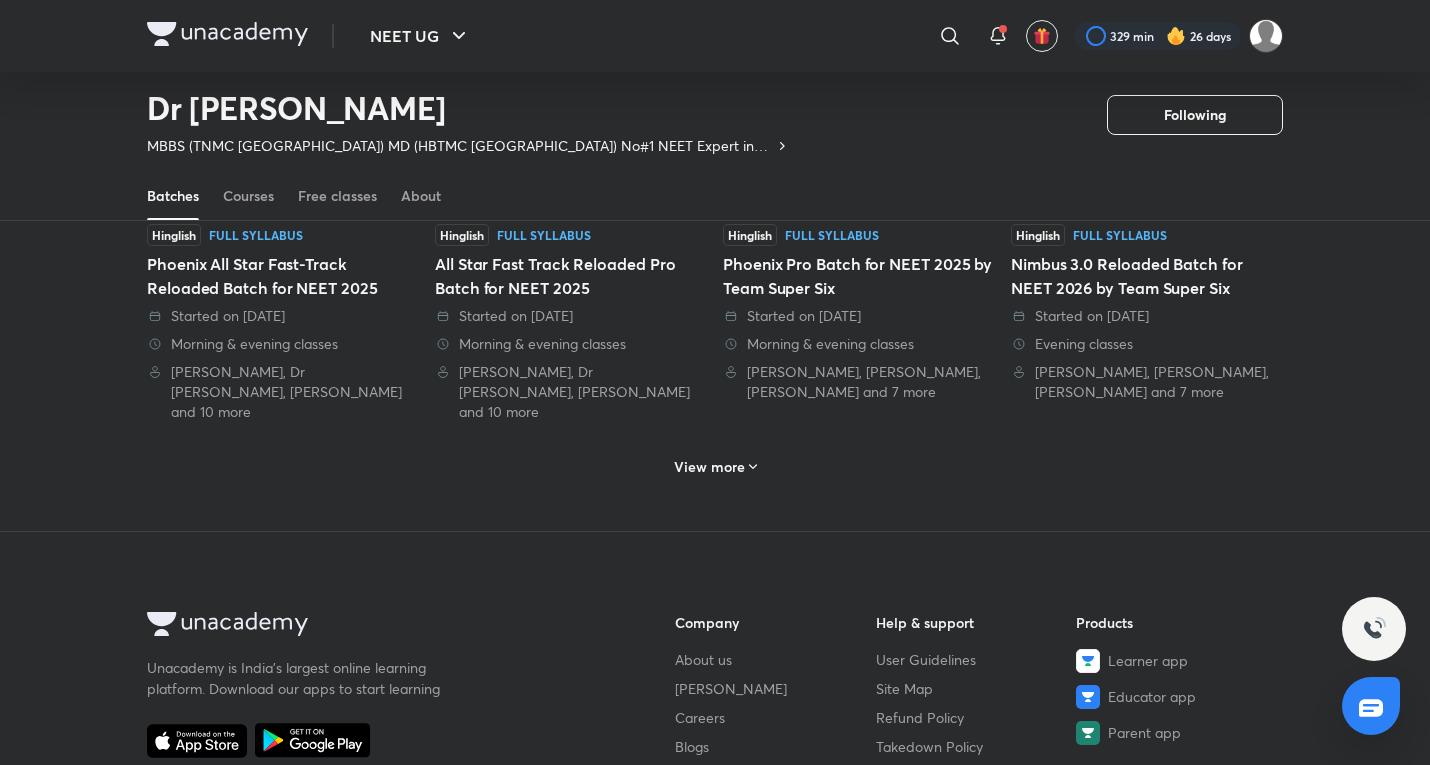 click on "View more" at bounding box center (709, 467) 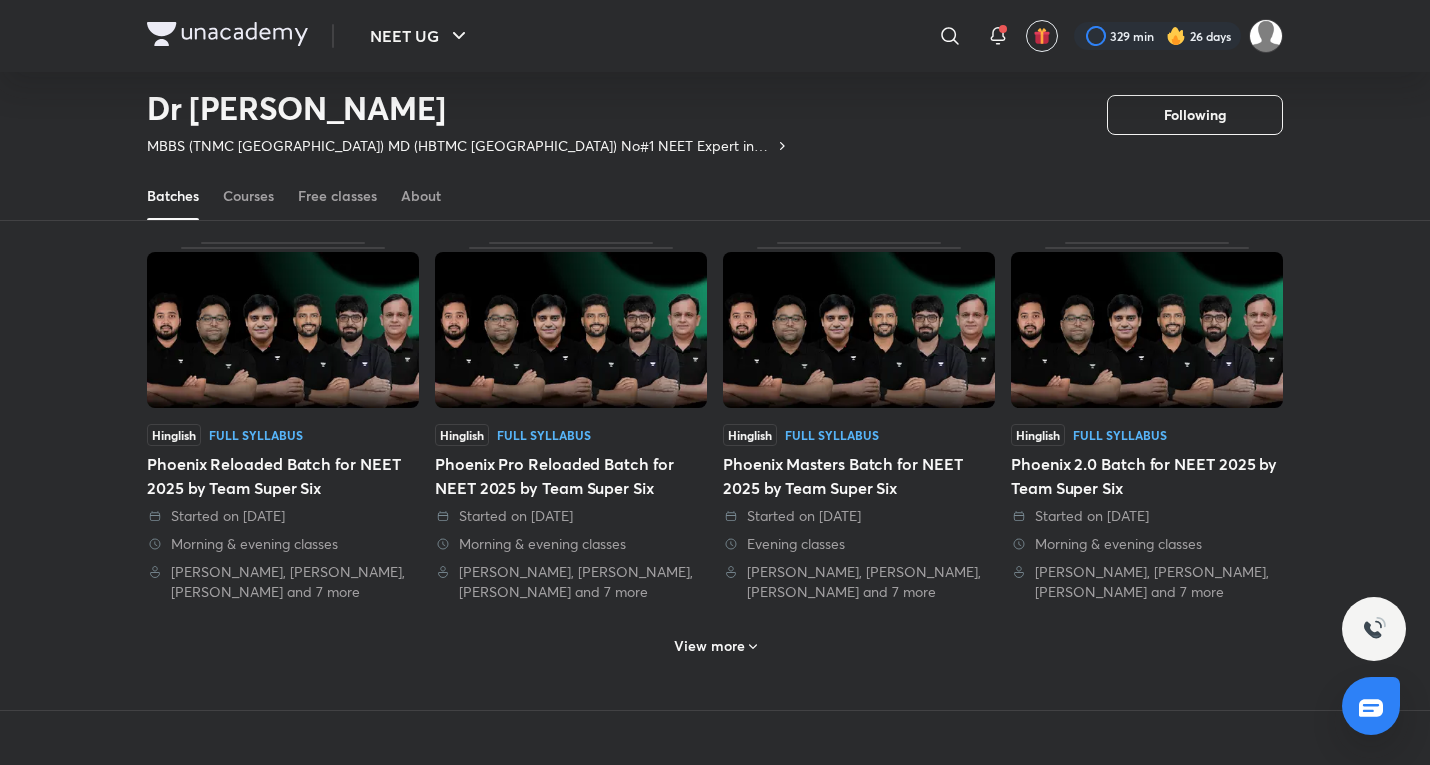 scroll, scrollTop: 3249, scrollLeft: 0, axis: vertical 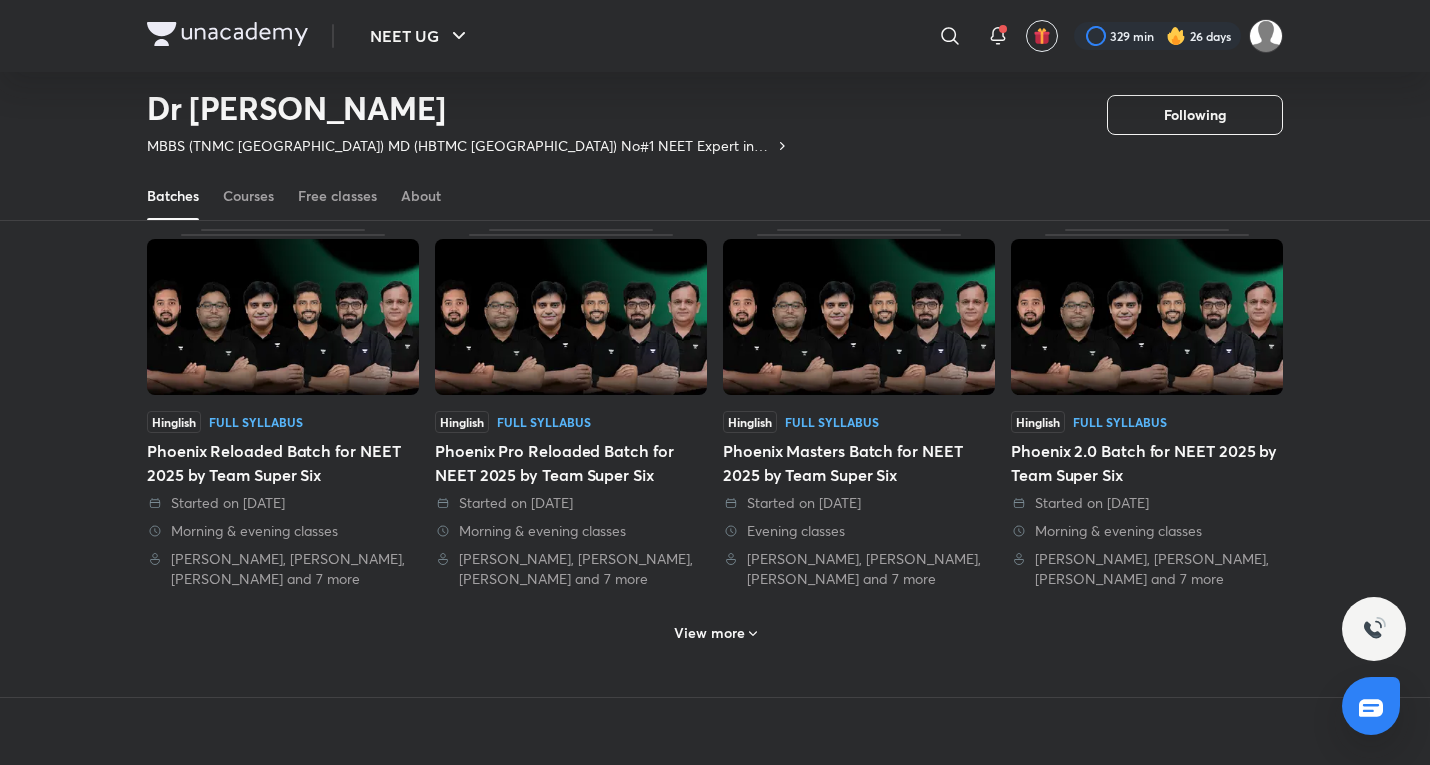 click on "Hinglish Full Syllabus Phoenix 2.0 Batch for NEET 2025 by Team Super Six   Started on [DATE]   Morning & evening classes   [PERSON_NAME], [PERSON_NAME], [PERSON_NAME] and 7 more" at bounding box center (1147, 500) 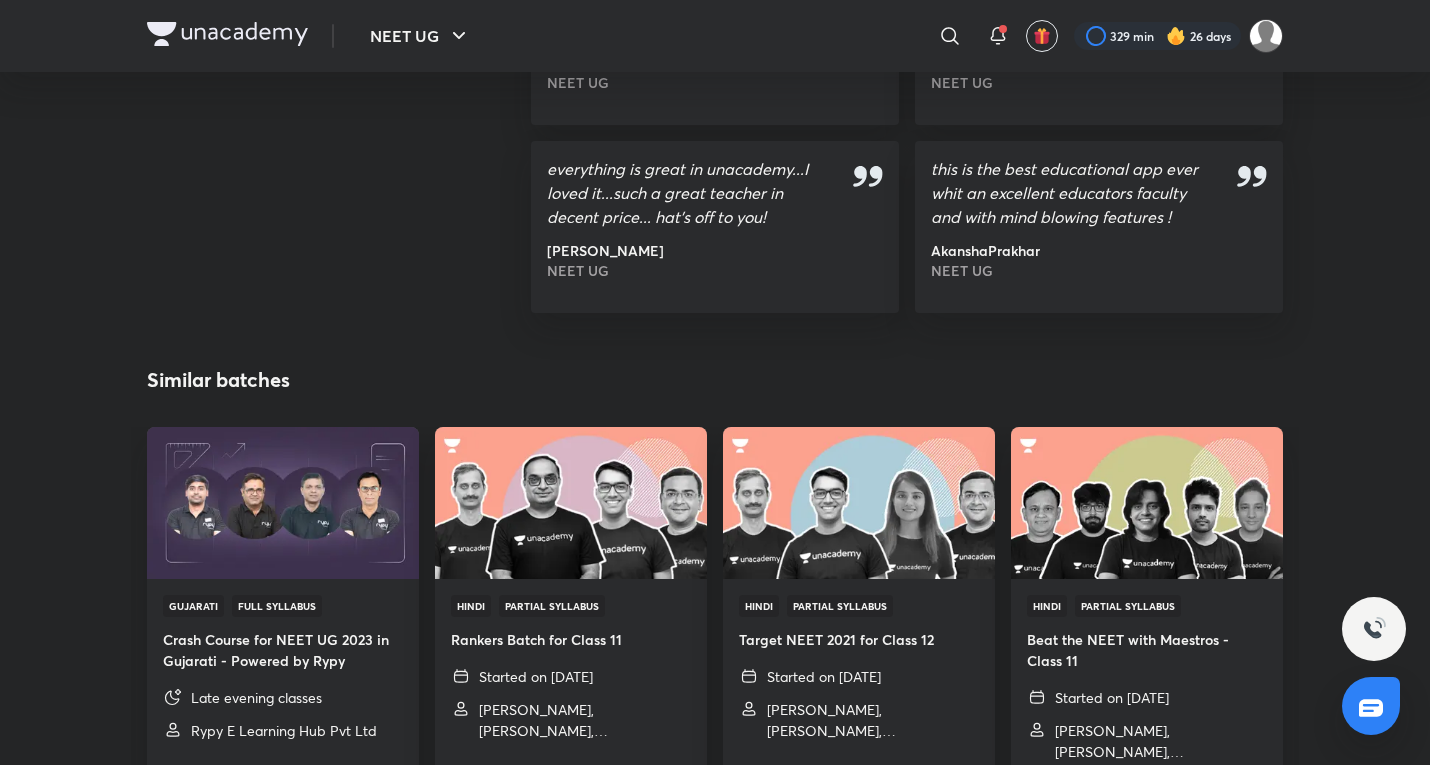 scroll, scrollTop: 0, scrollLeft: 0, axis: both 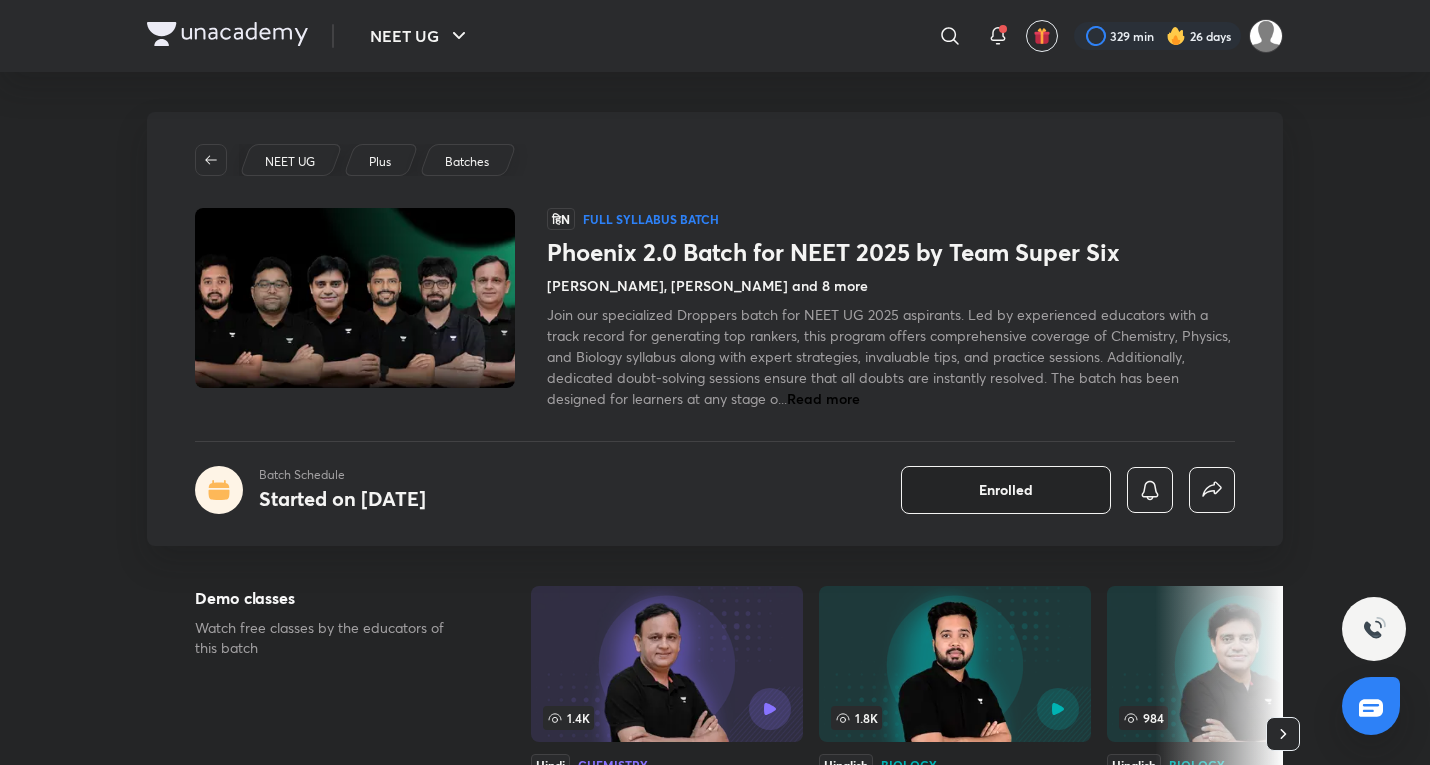 click on "Enrolled" at bounding box center [1006, 490] 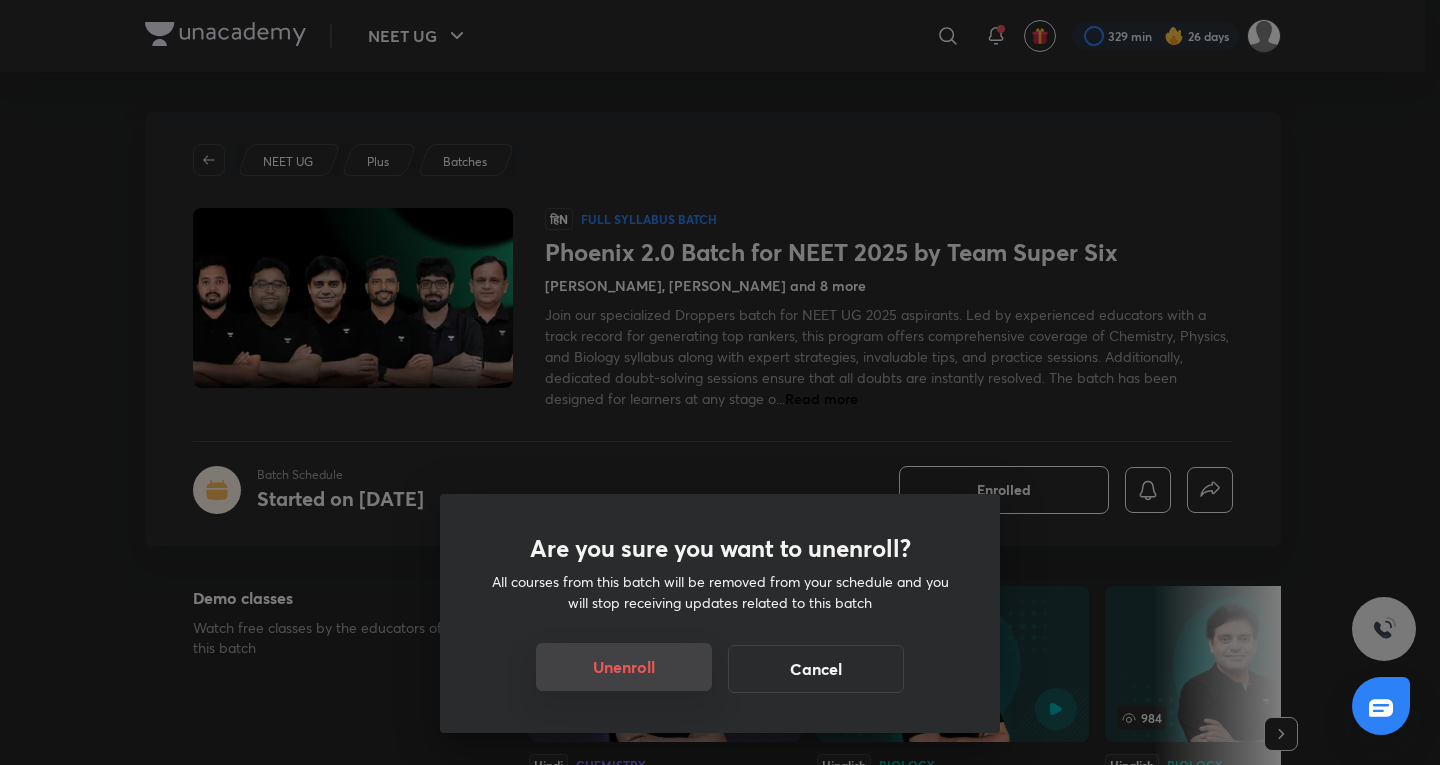click on "Unenroll" at bounding box center [624, 667] 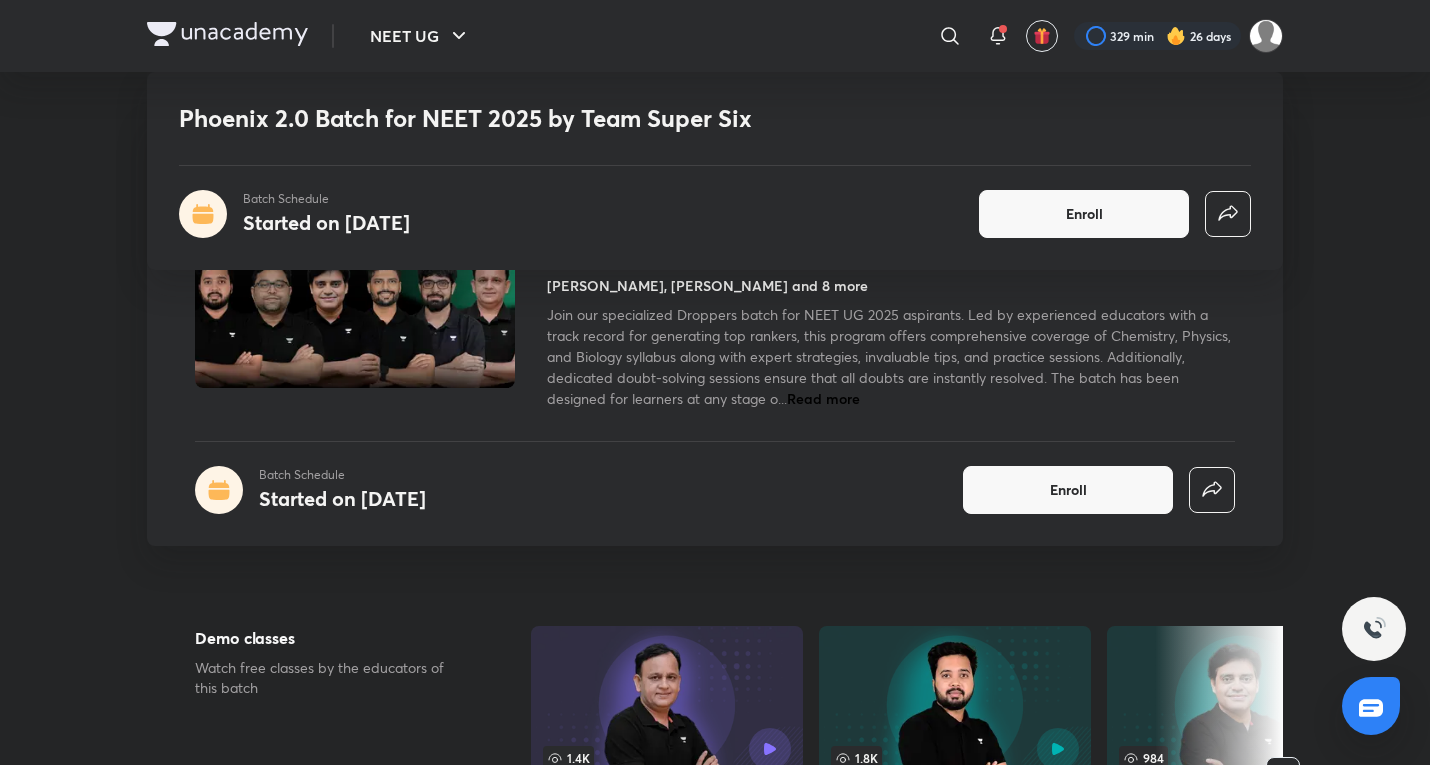 scroll, scrollTop: 3249, scrollLeft: 0, axis: vertical 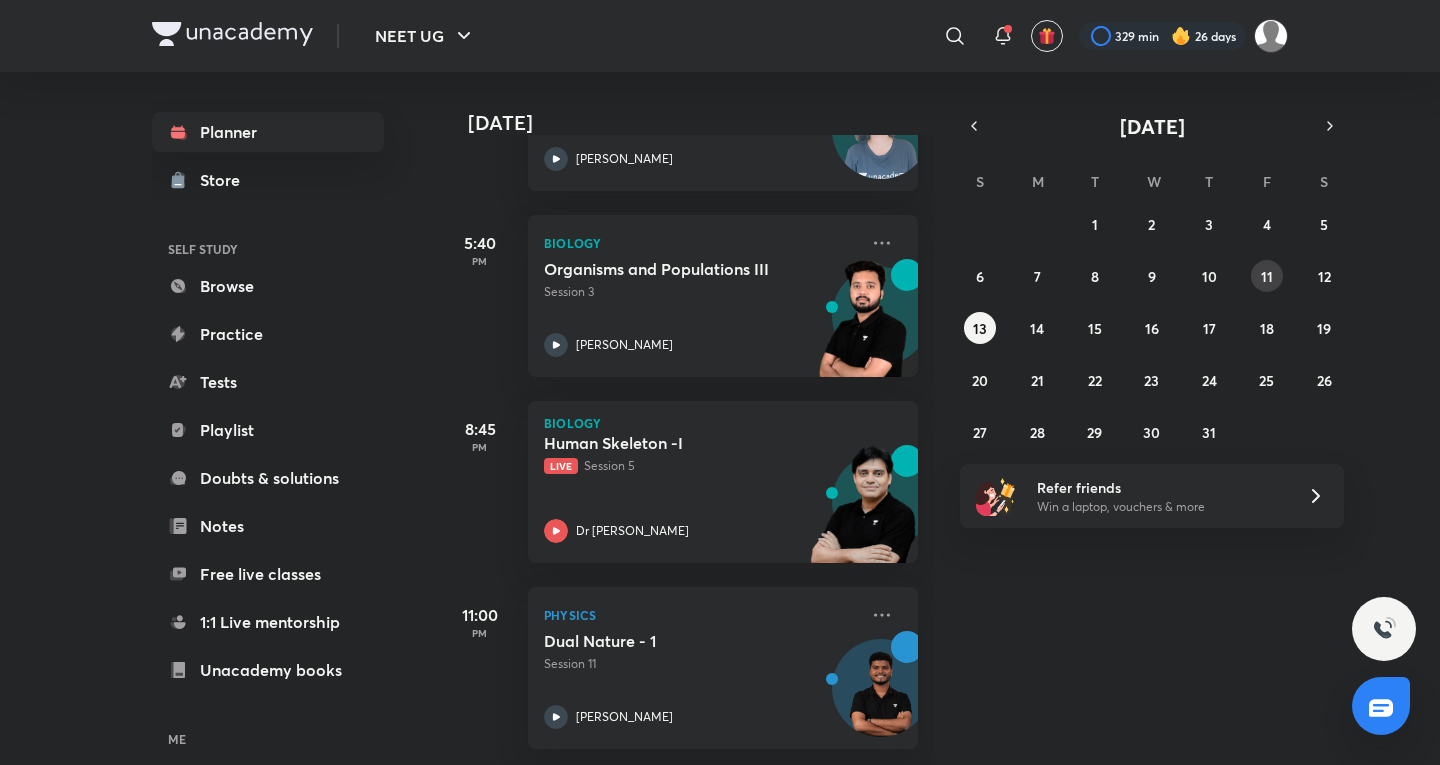 click on "11" at bounding box center (1267, 276) 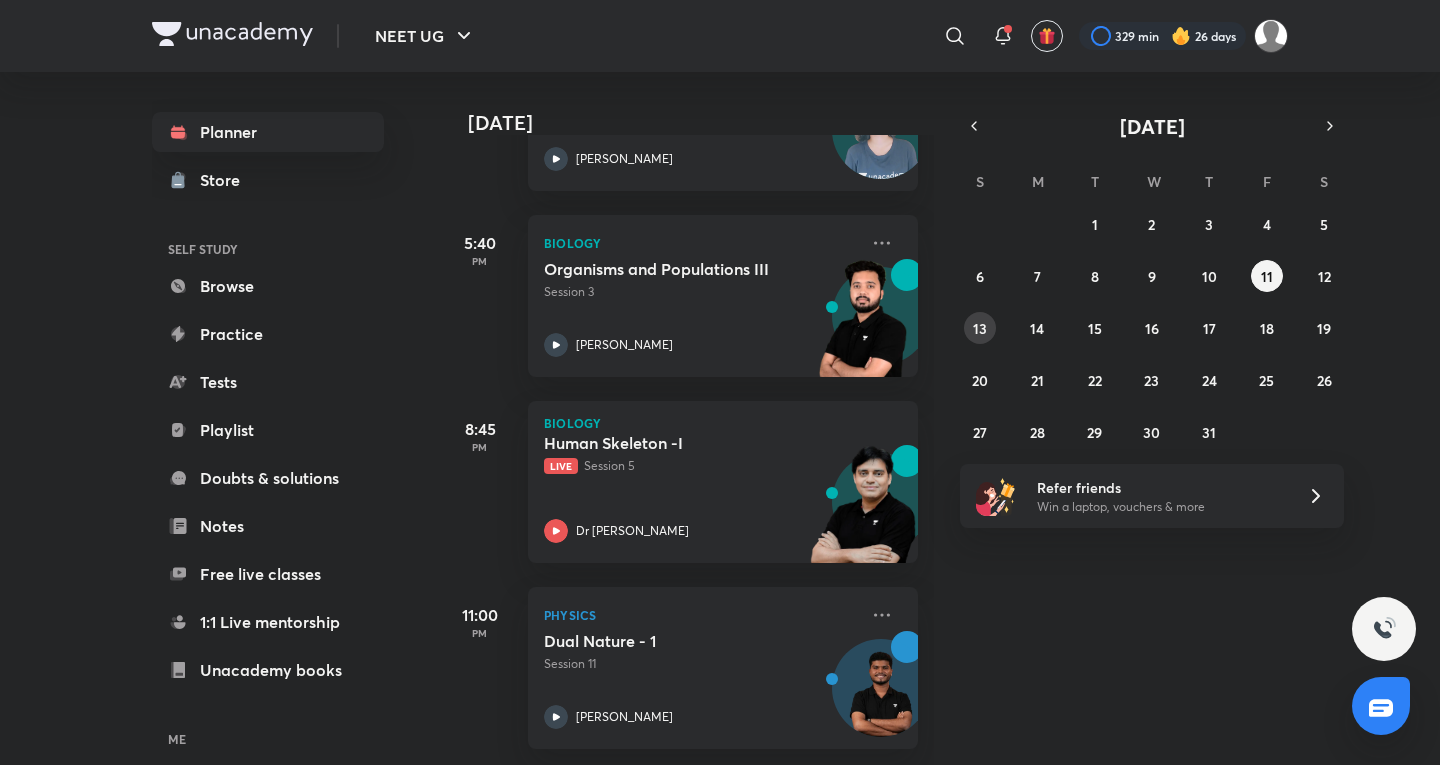 click on "13" at bounding box center [980, 328] 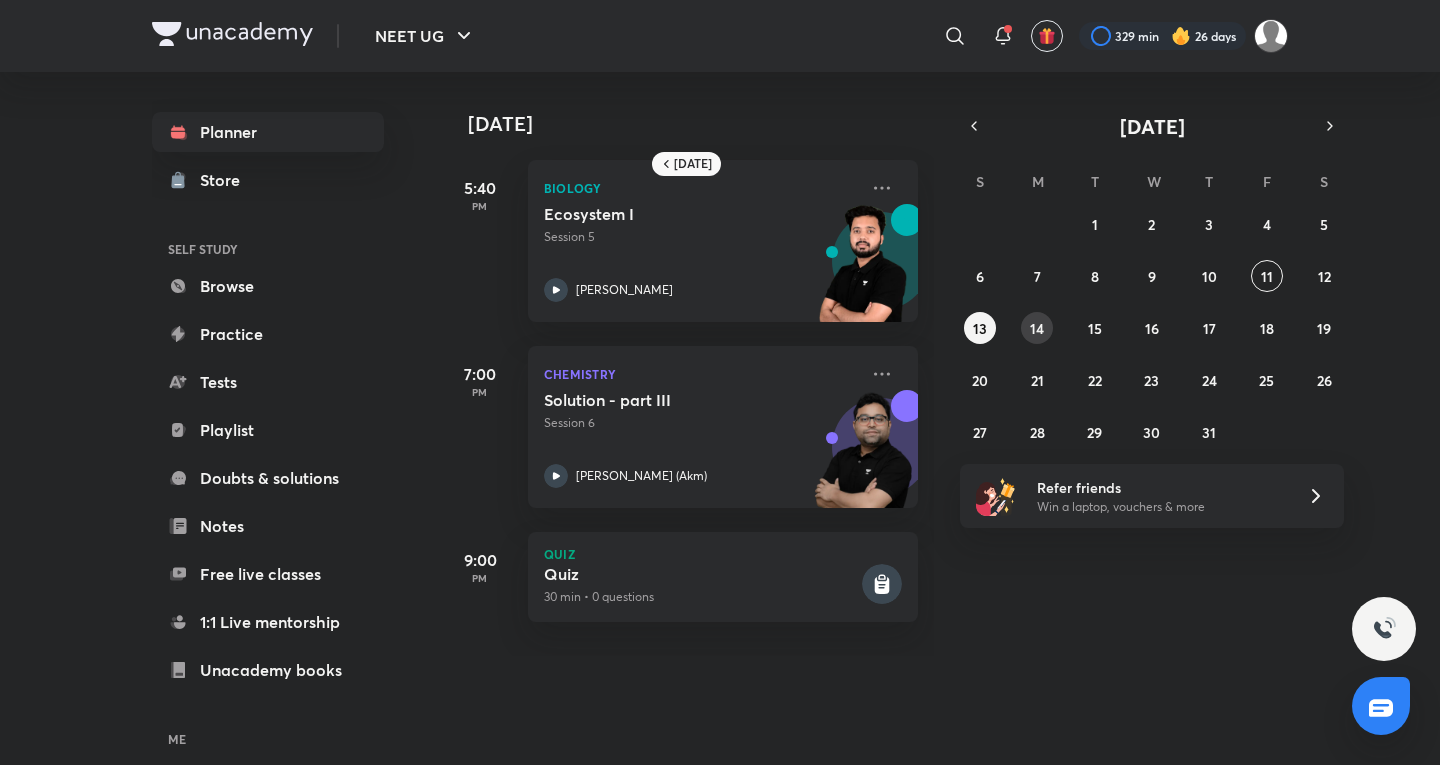 click on "14" at bounding box center [1037, 328] 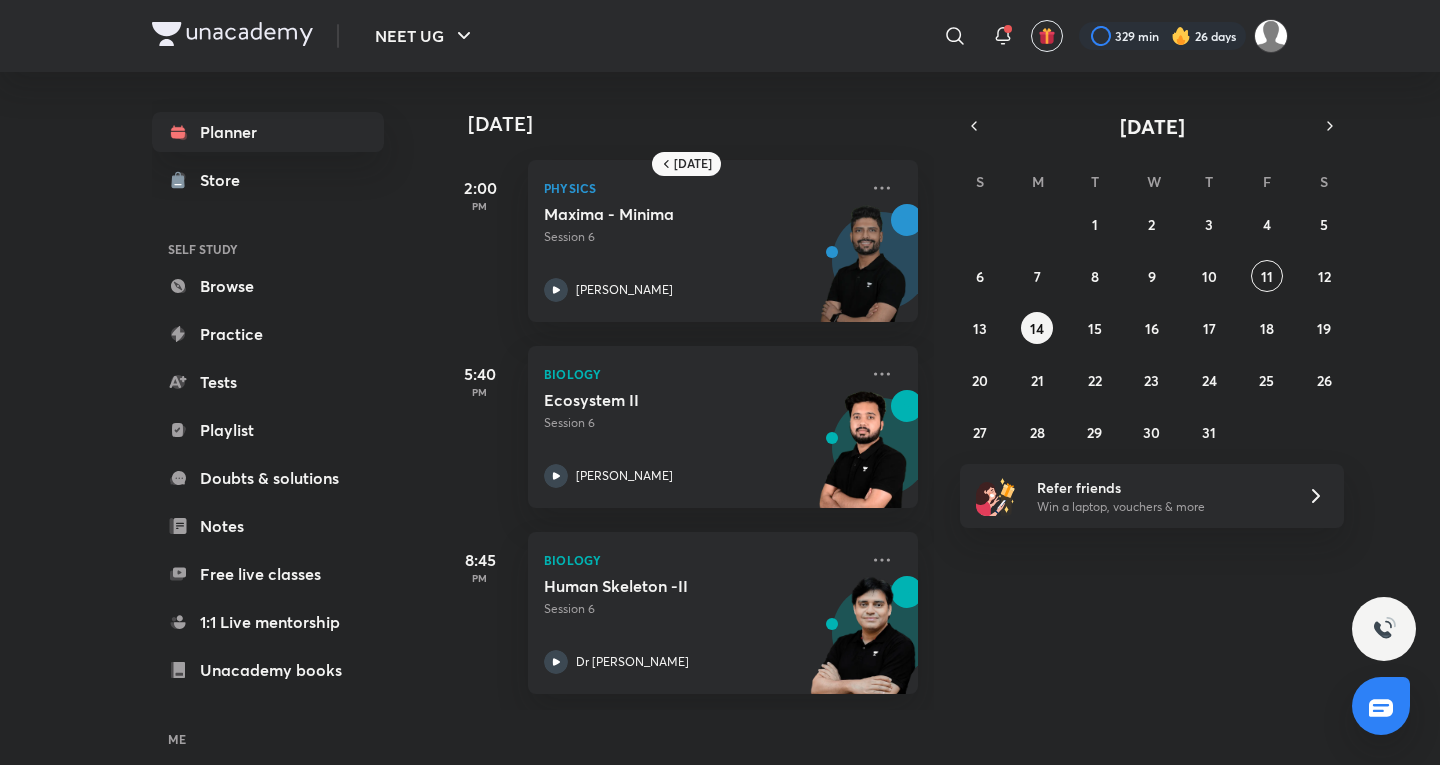 click on "29 30 1 2 3 4 5 6 7 8 9 10 11 12 13 14 15 16 17 18 19 20 21 22 23 24 25 26 27 28 29 30 31 1 2" at bounding box center [1152, 328] 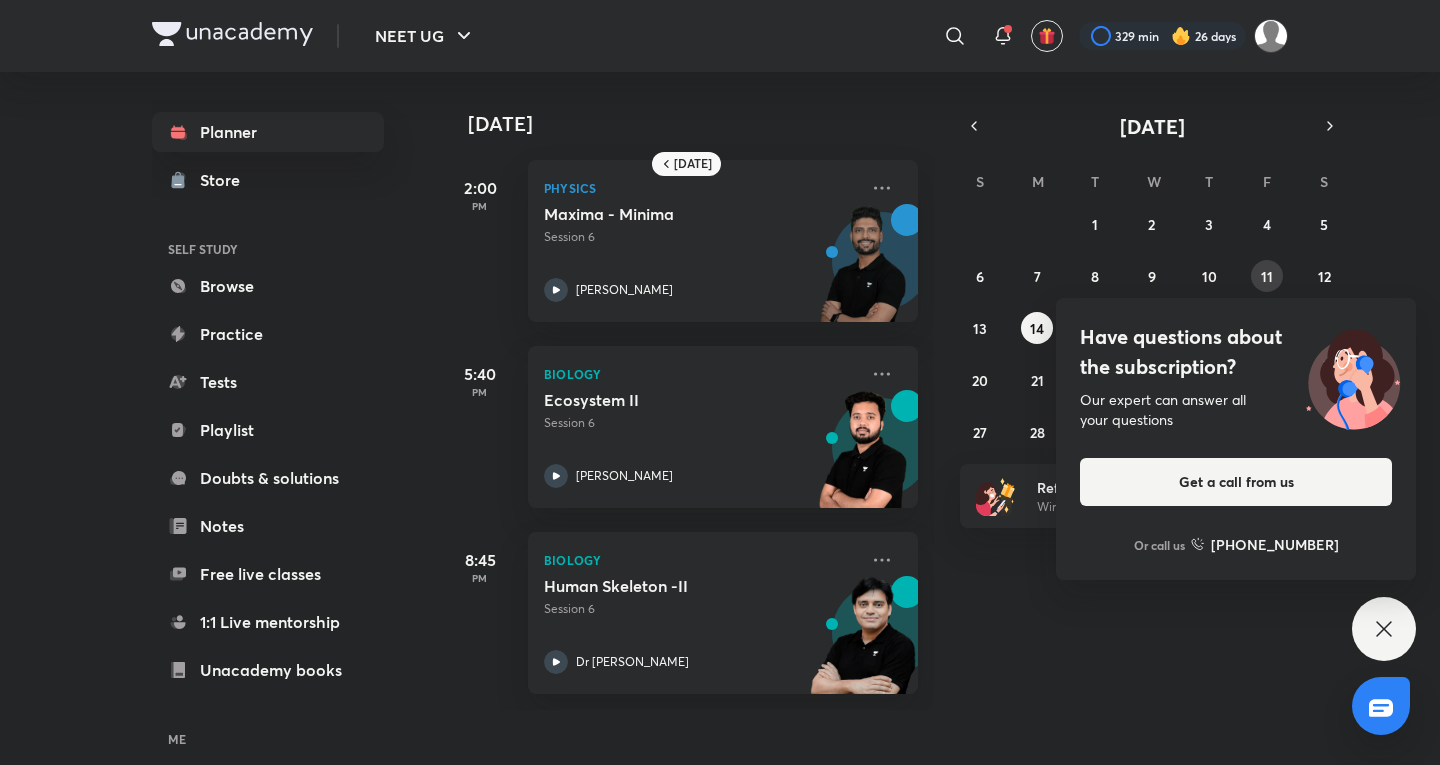 click on "11" at bounding box center [1267, 276] 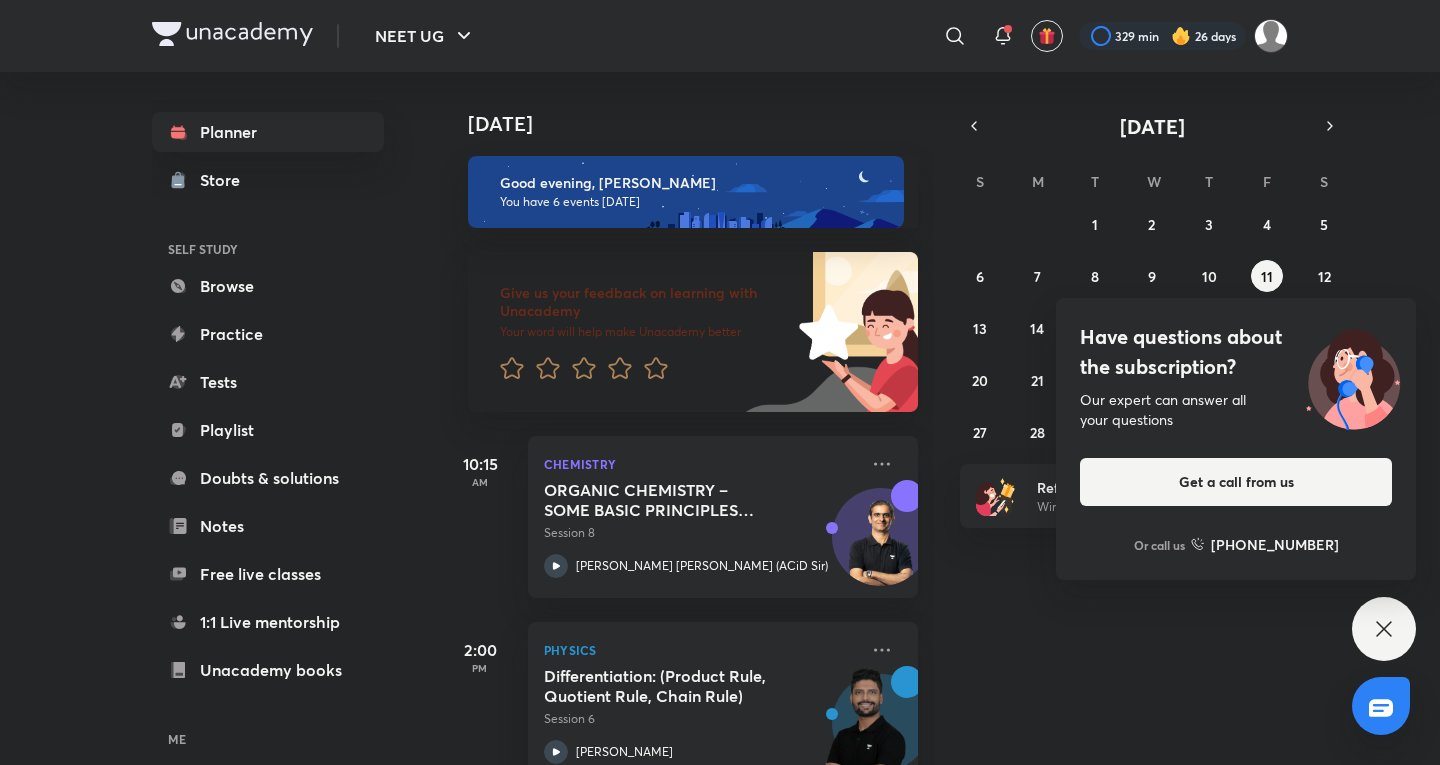 click on "Have questions about the subscription? Our expert can answer all your questions Get a call from us Or call us [PHONE_NUMBER]" at bounding box center (1384, 629) 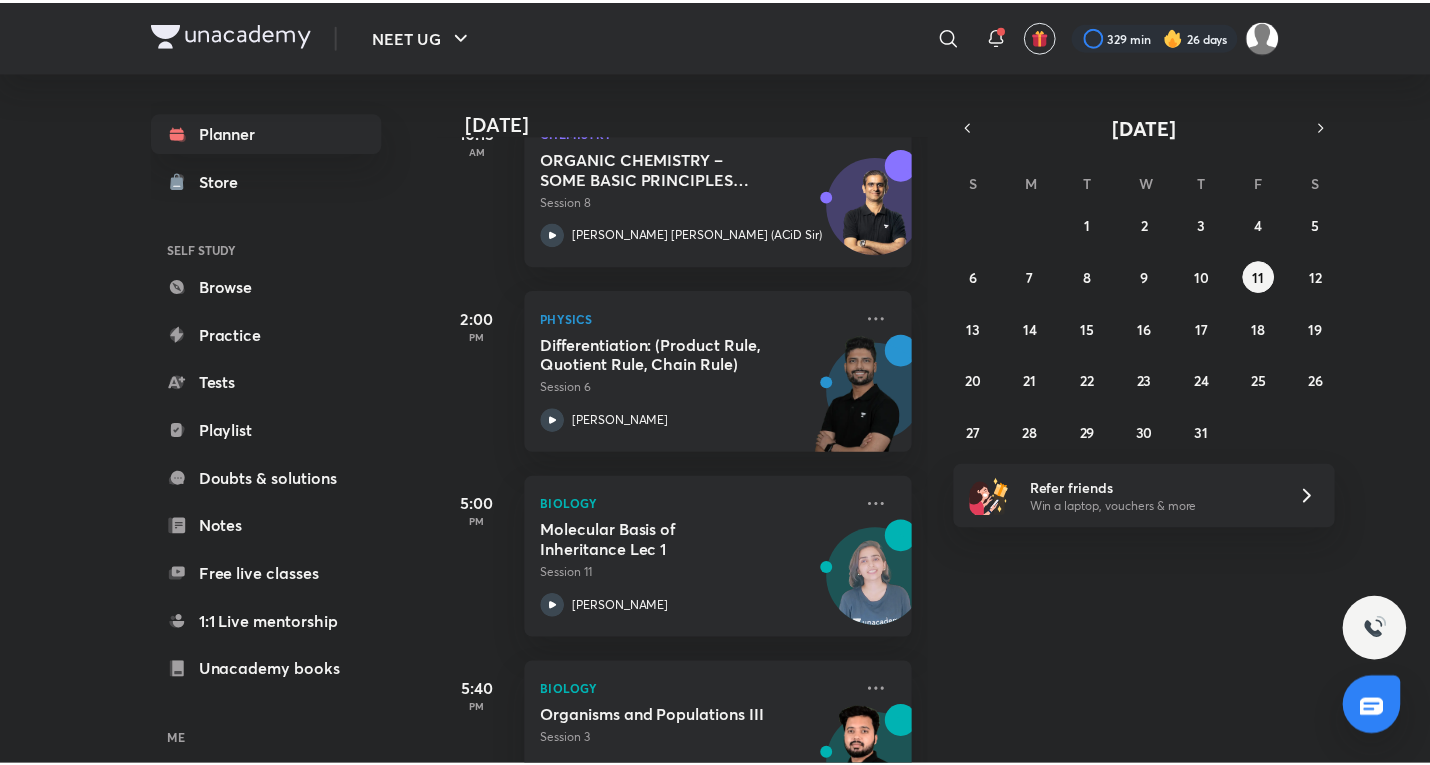 scroll, scrollTop: 333, scrollLeft: 0, axis: vertical 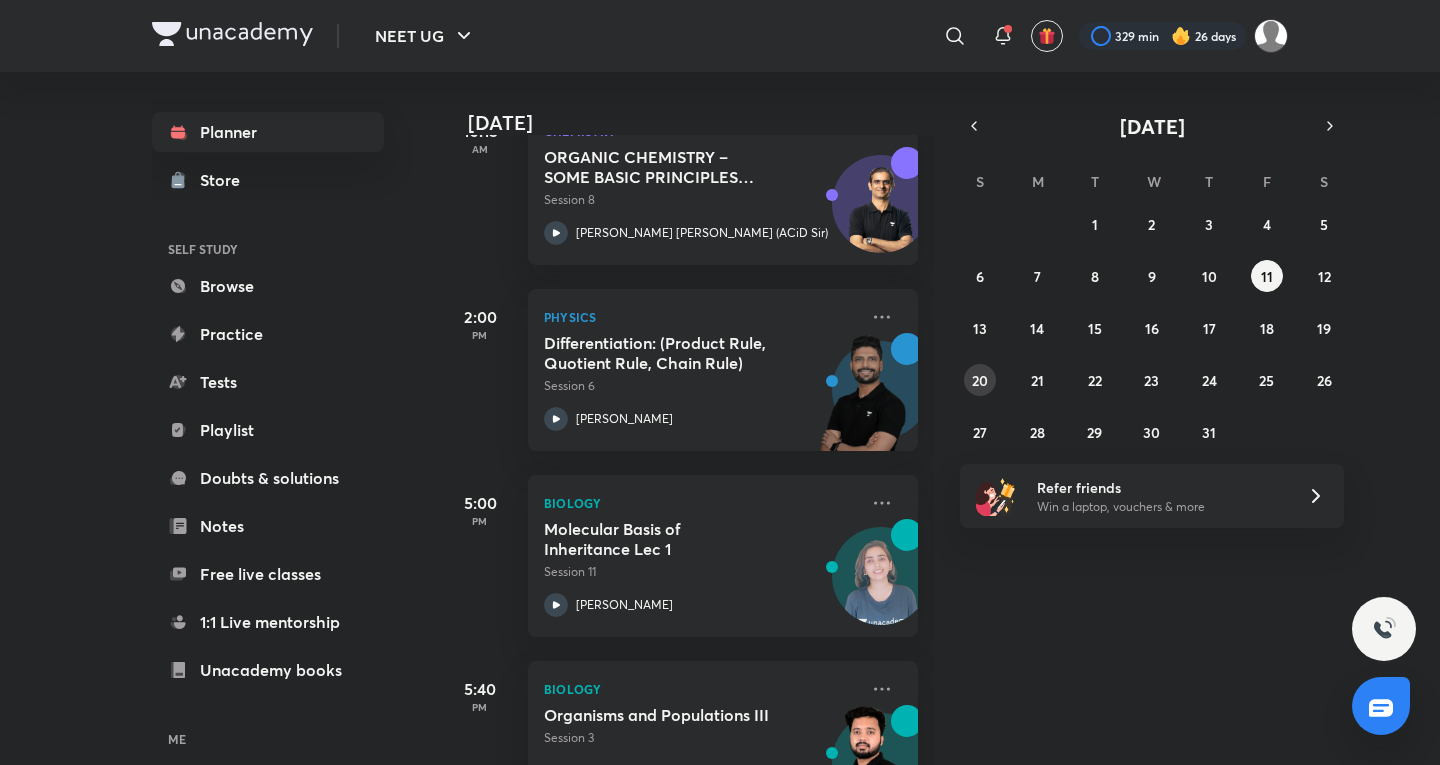 click on "20" at bounding box center (980, 380) 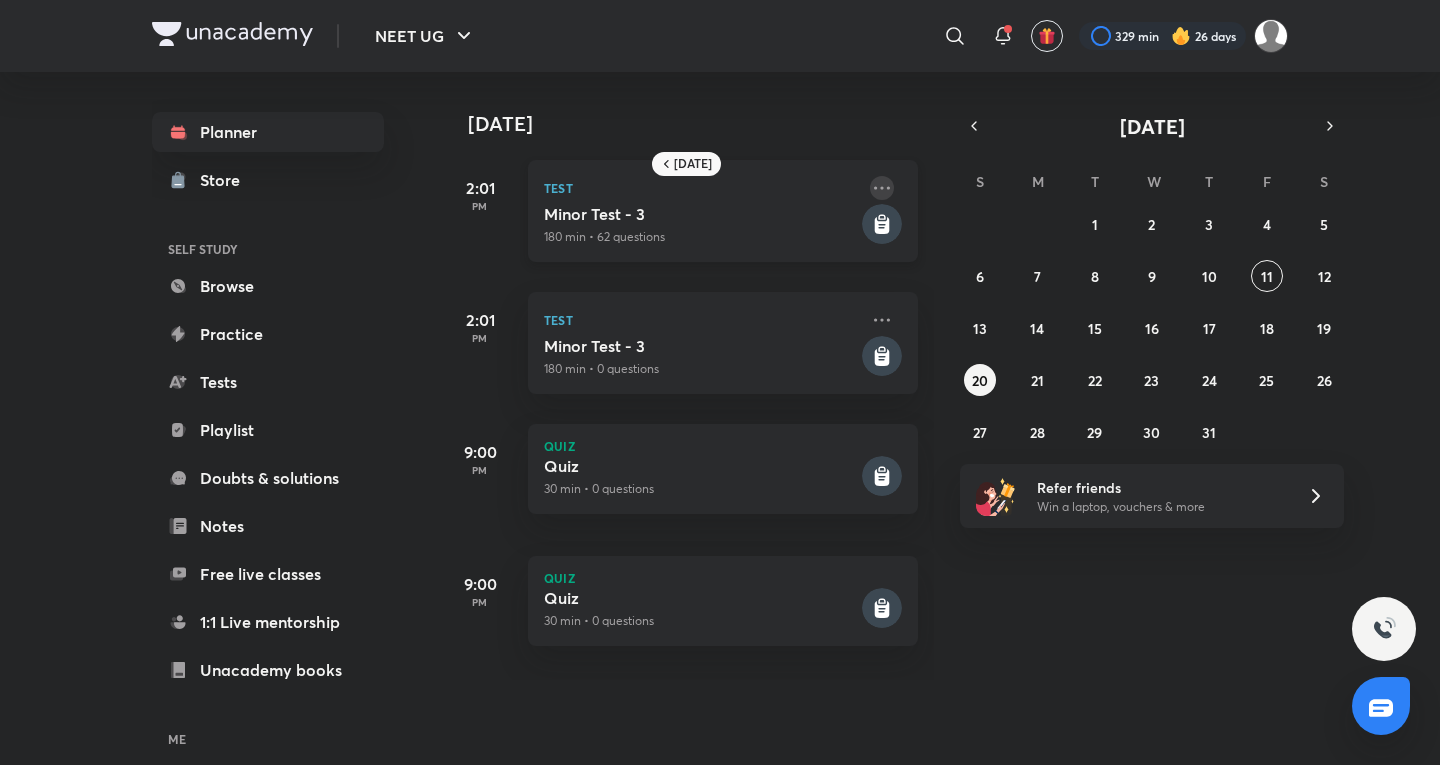 click 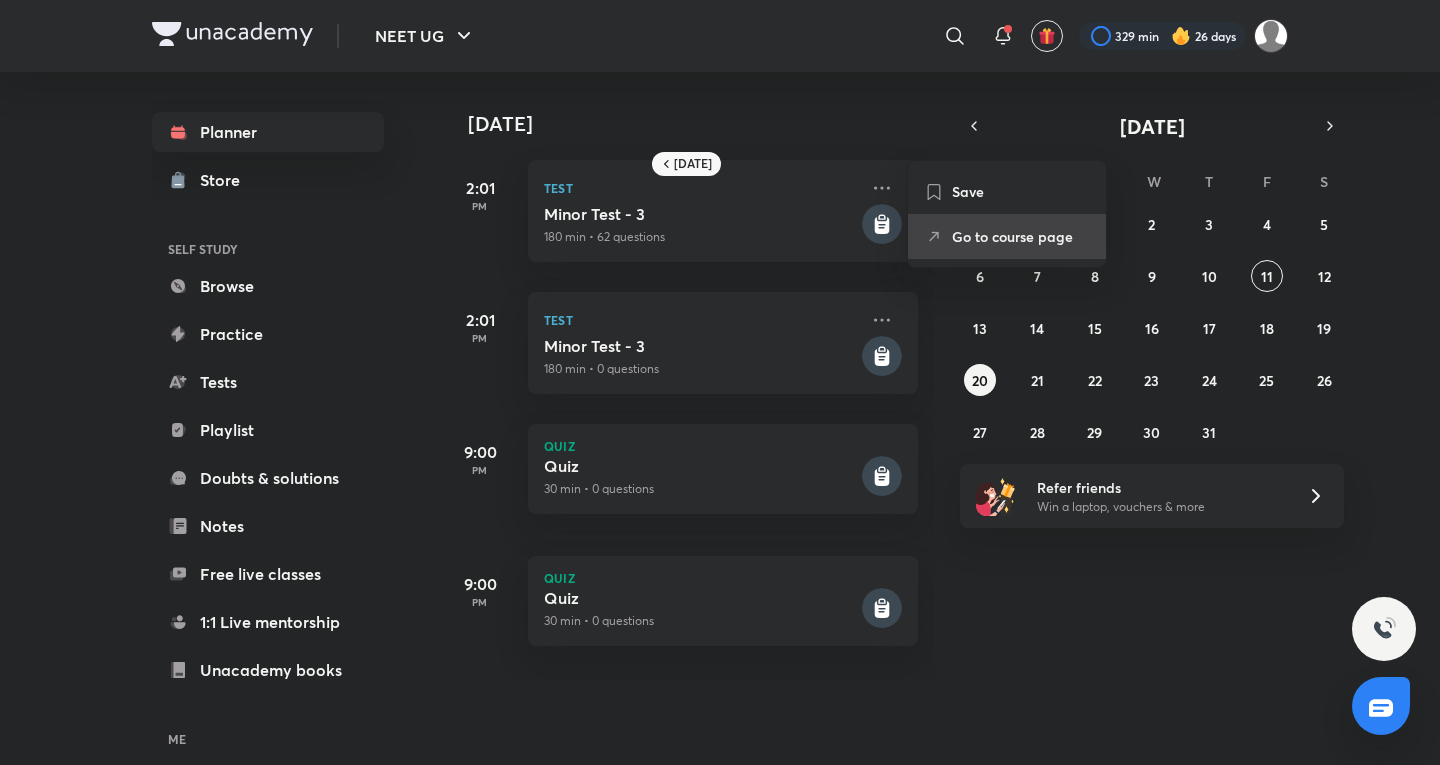 click on "Go to course page" at bounding box center (1021, 236) 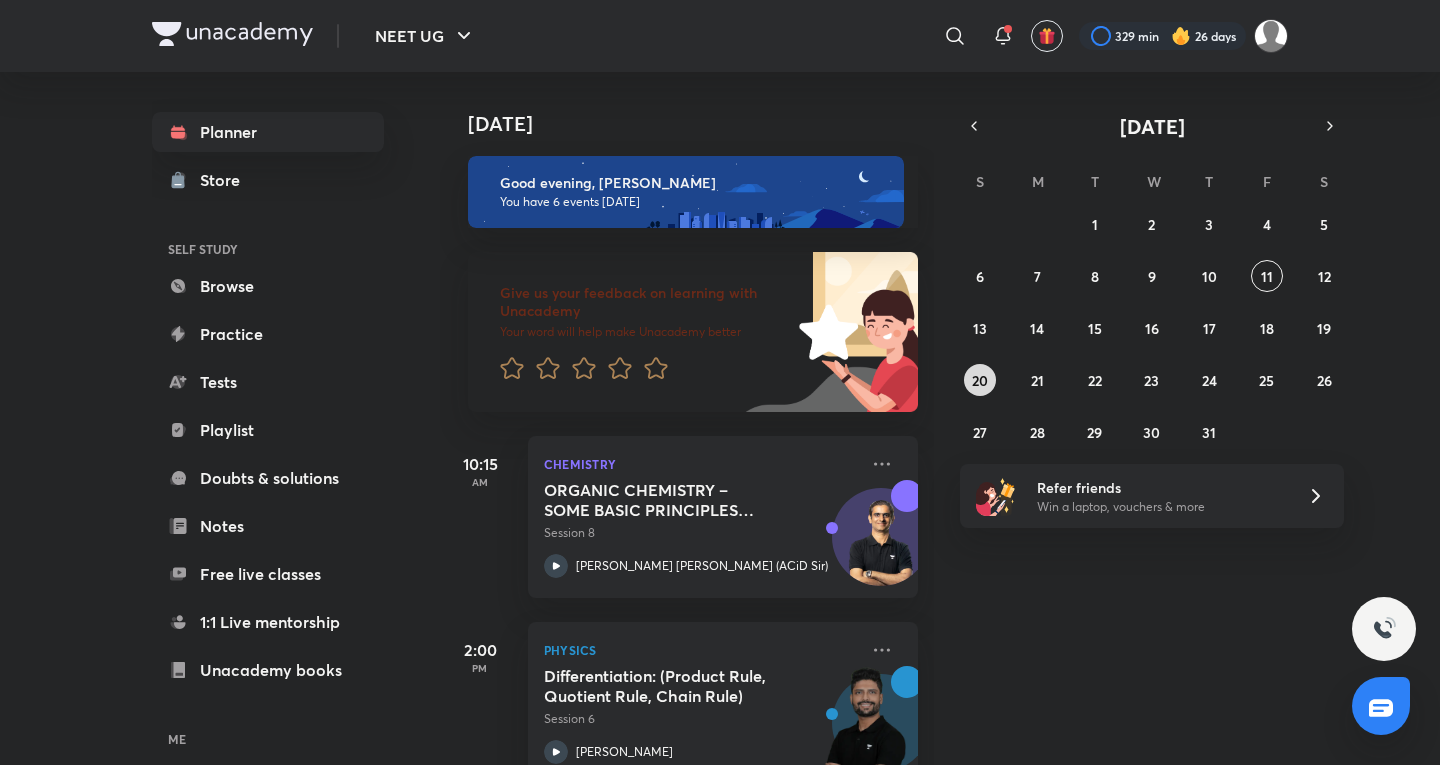 click on "20" at bounding box center [980, 380] 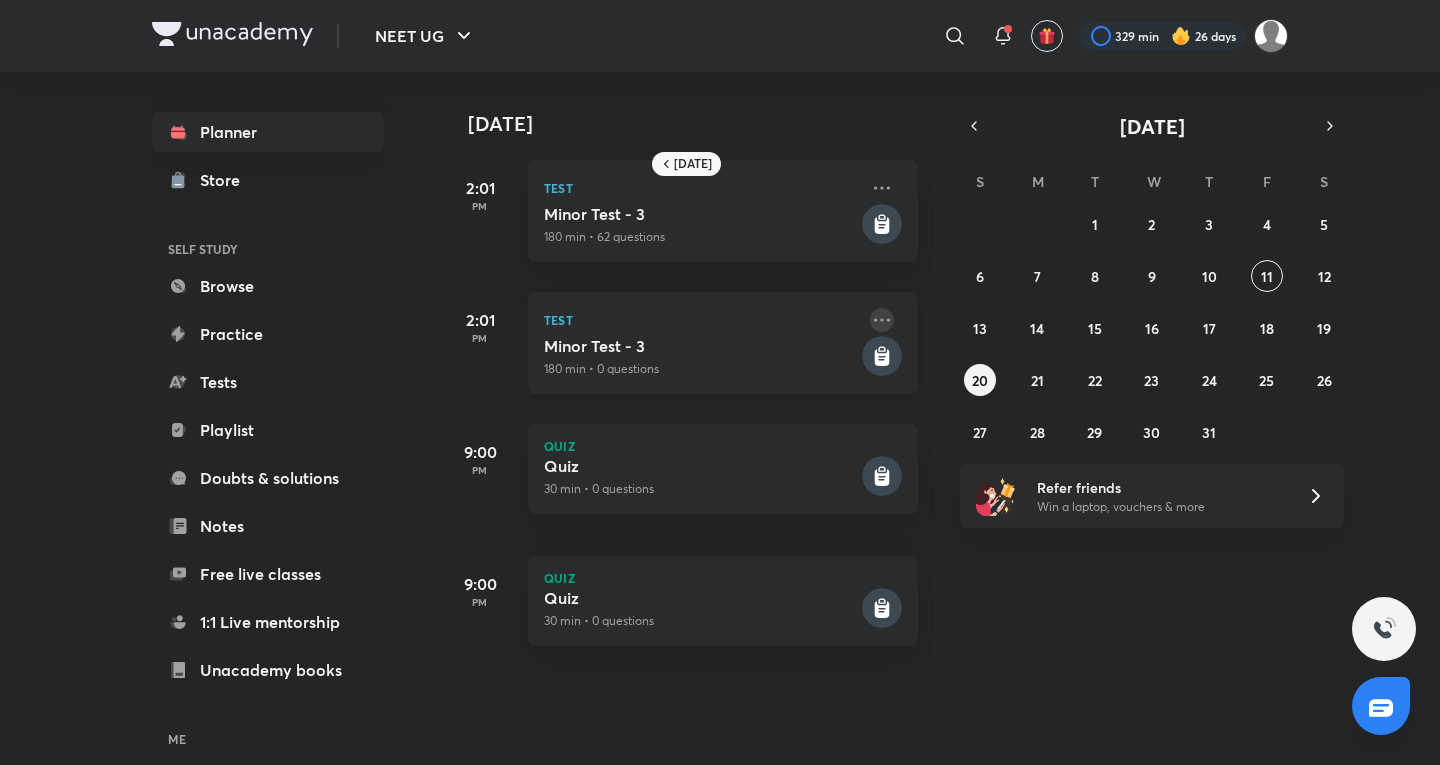 click 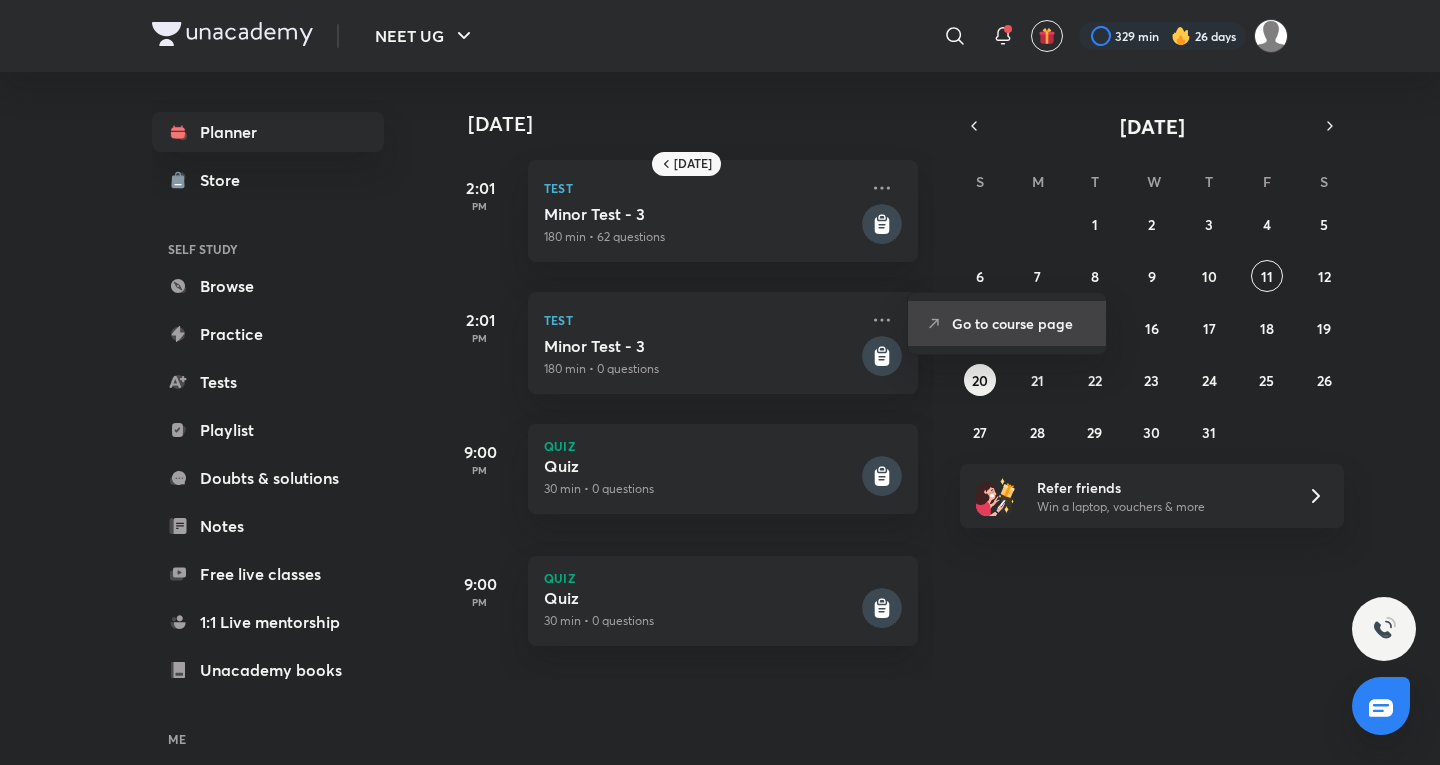click on "Go to course page" at bounding box center [1021, 323] 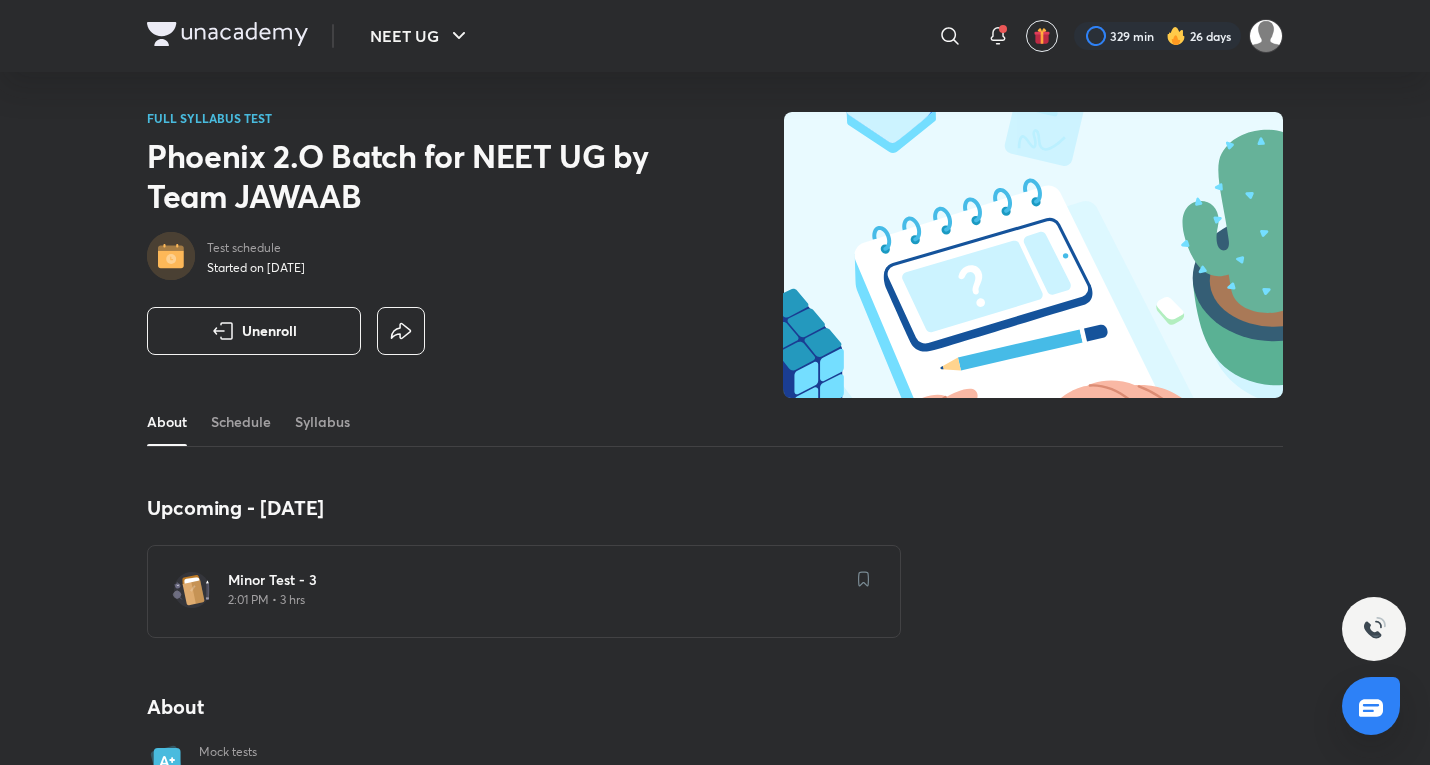 click on "2:01 PM • 3 hrs" at bounding box center (536, 600) 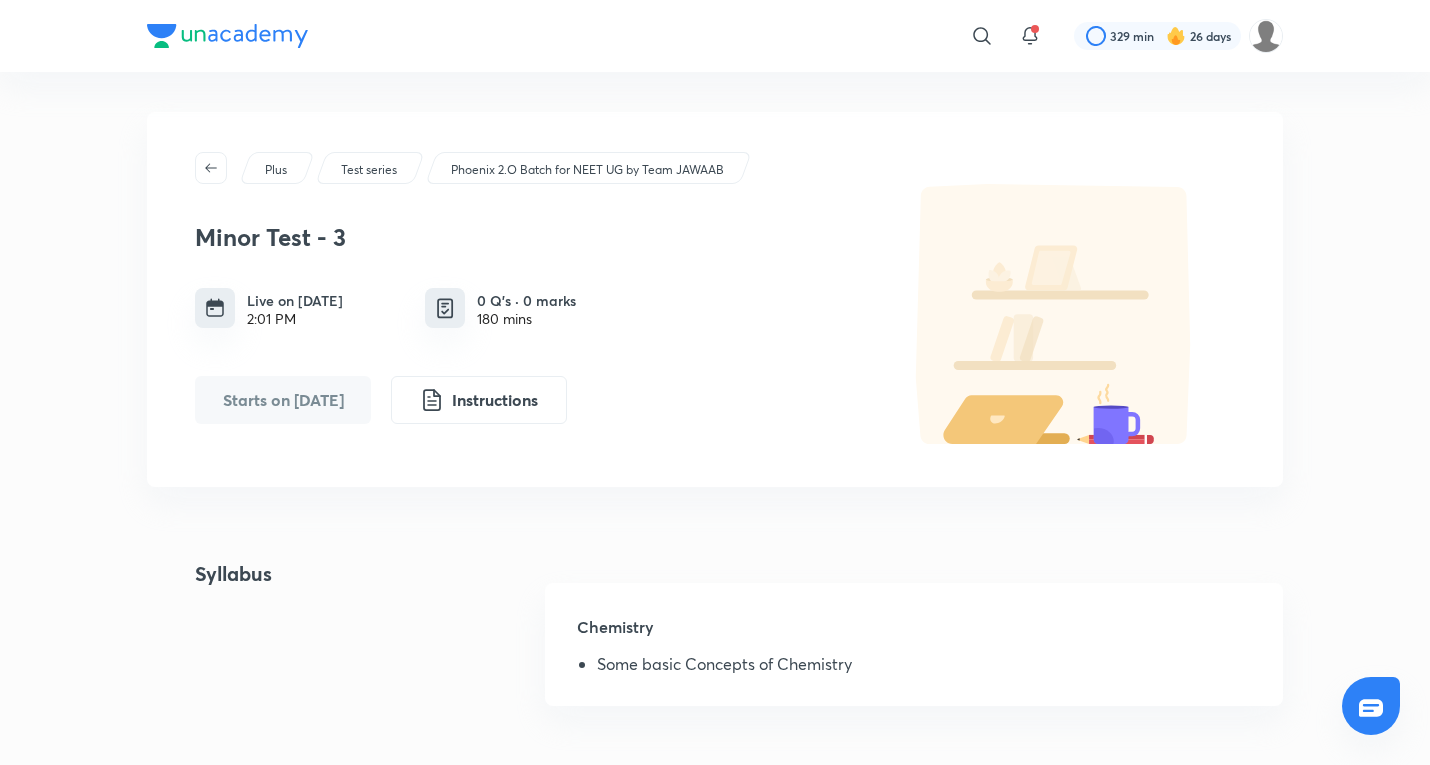 scroll, scrollTop: 333, scrollLeft: 0, axis: vertical 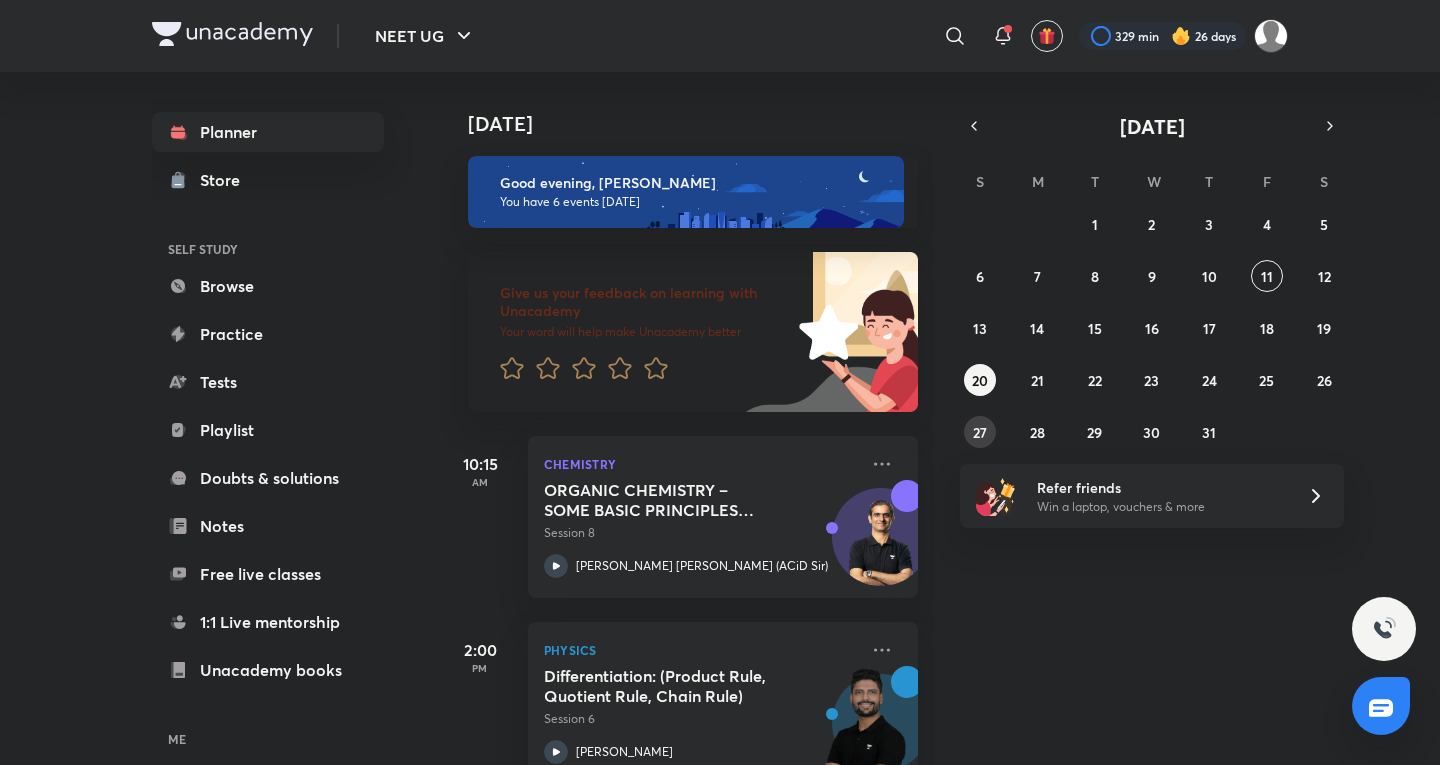 click on "27" at bounding box center [980, 432] 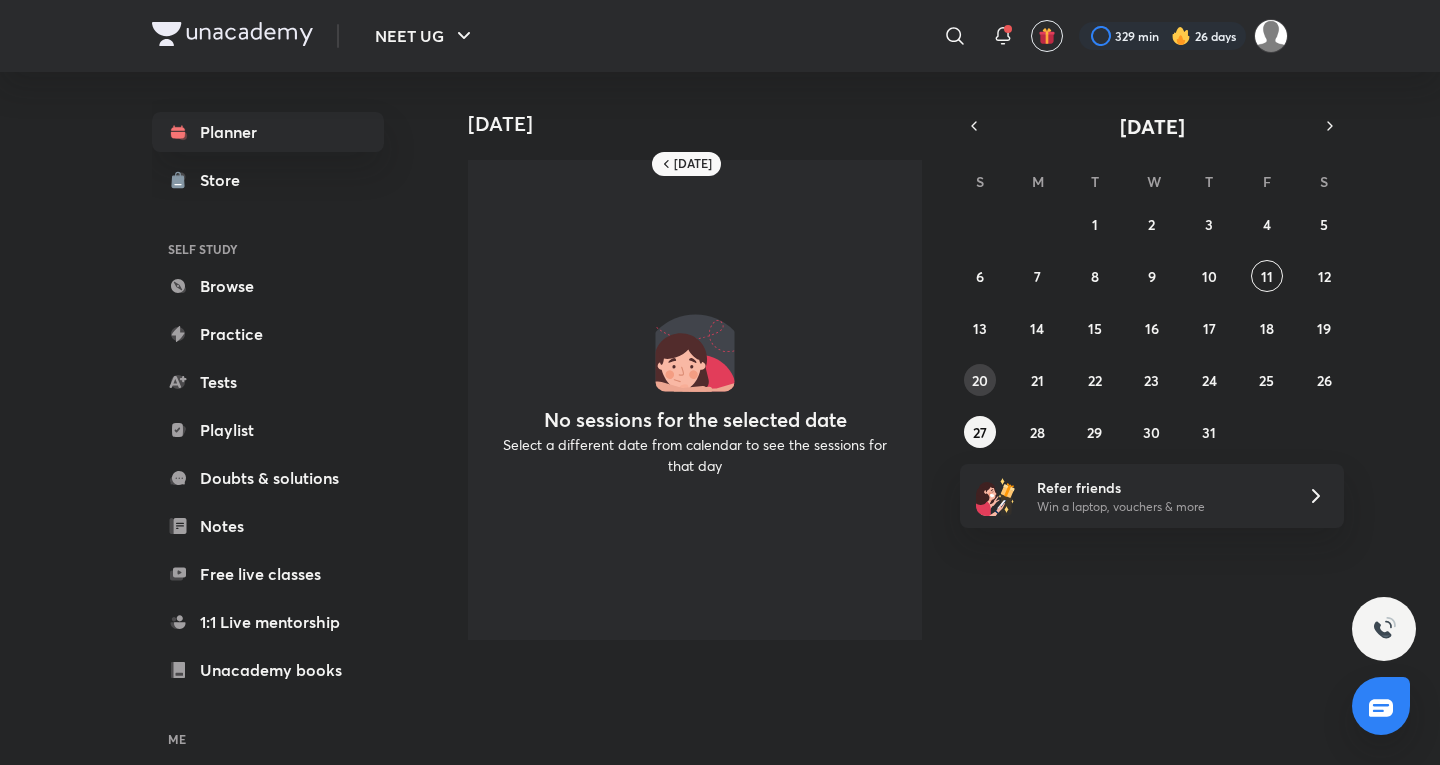 click on "20" at bounding box center [980, 380] 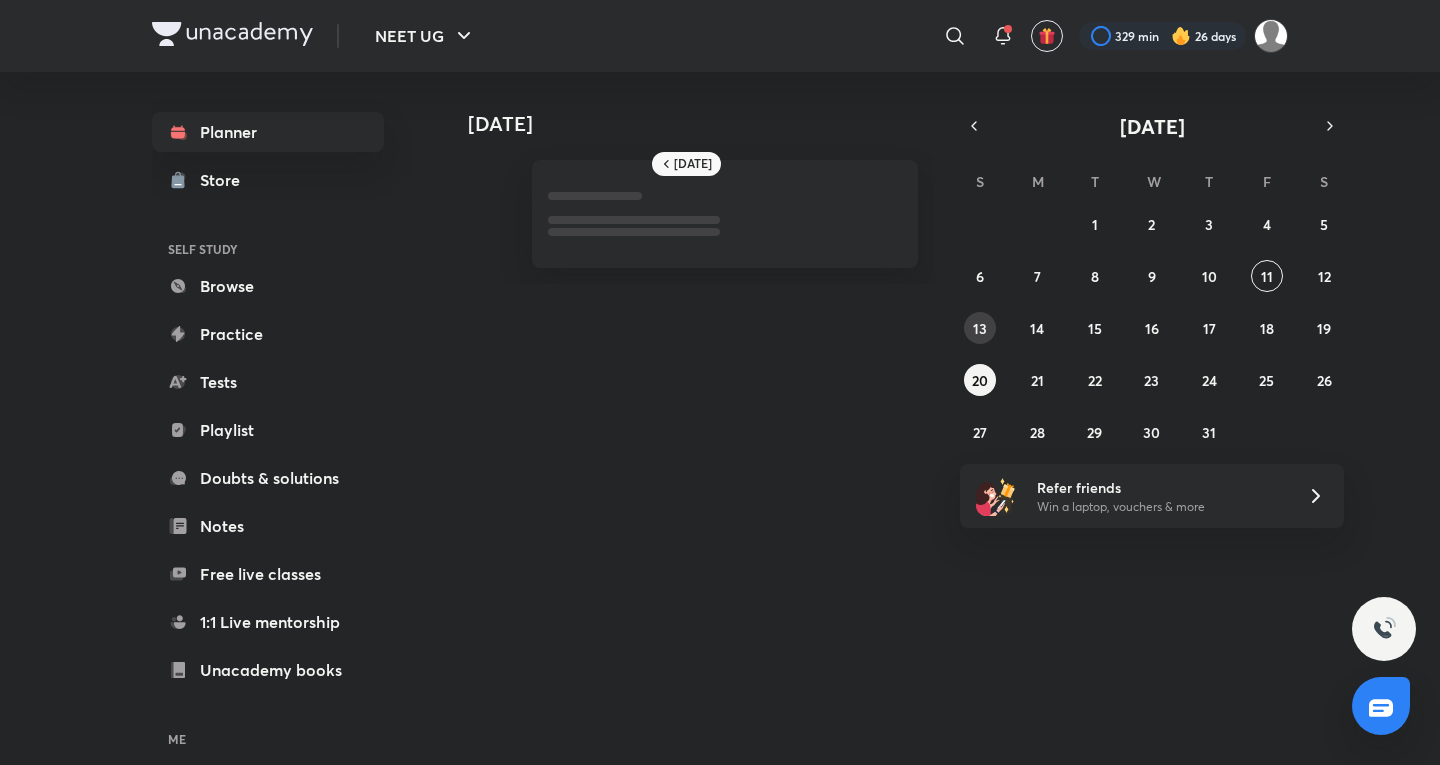 click on "13" at bounding box center (980, 328) 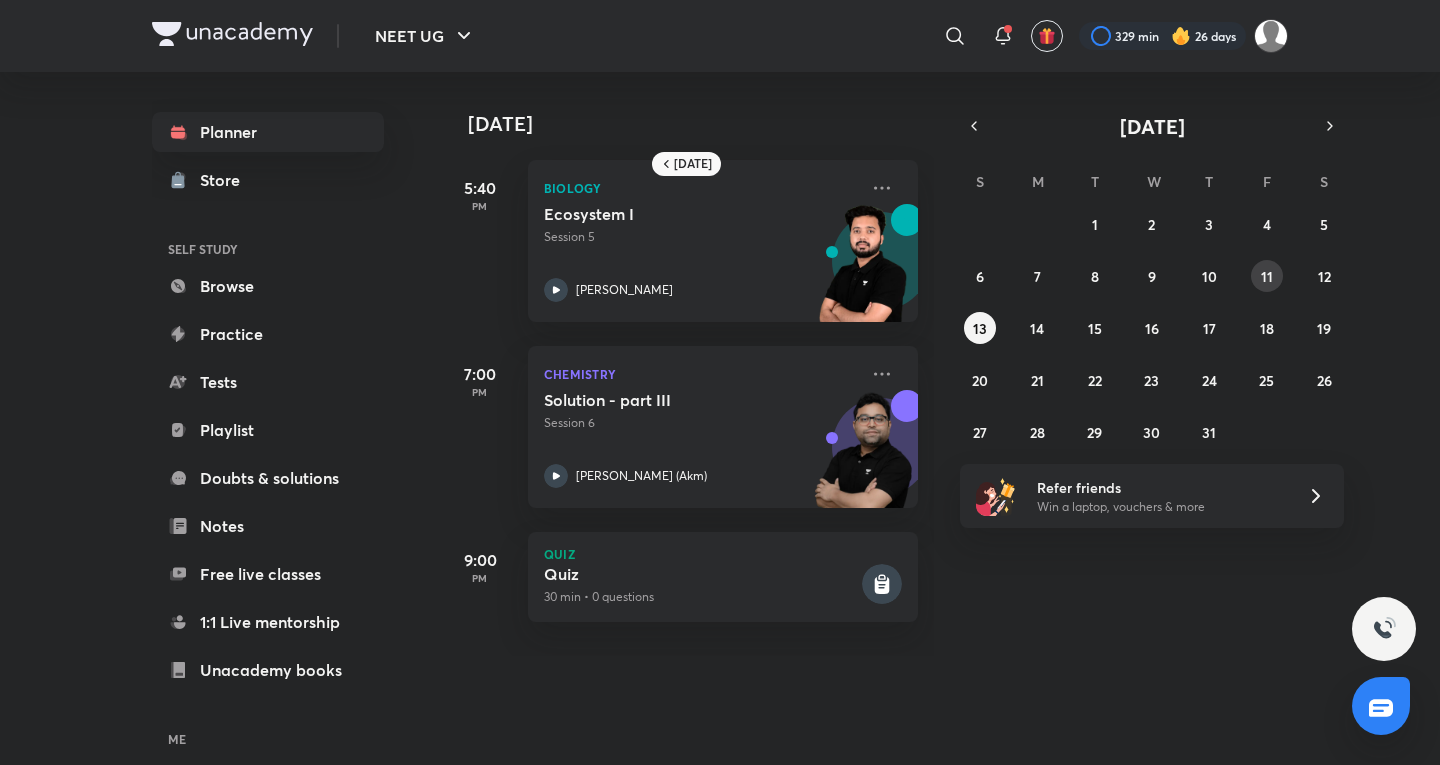 click on "11" at bounding box center (1267, 276) 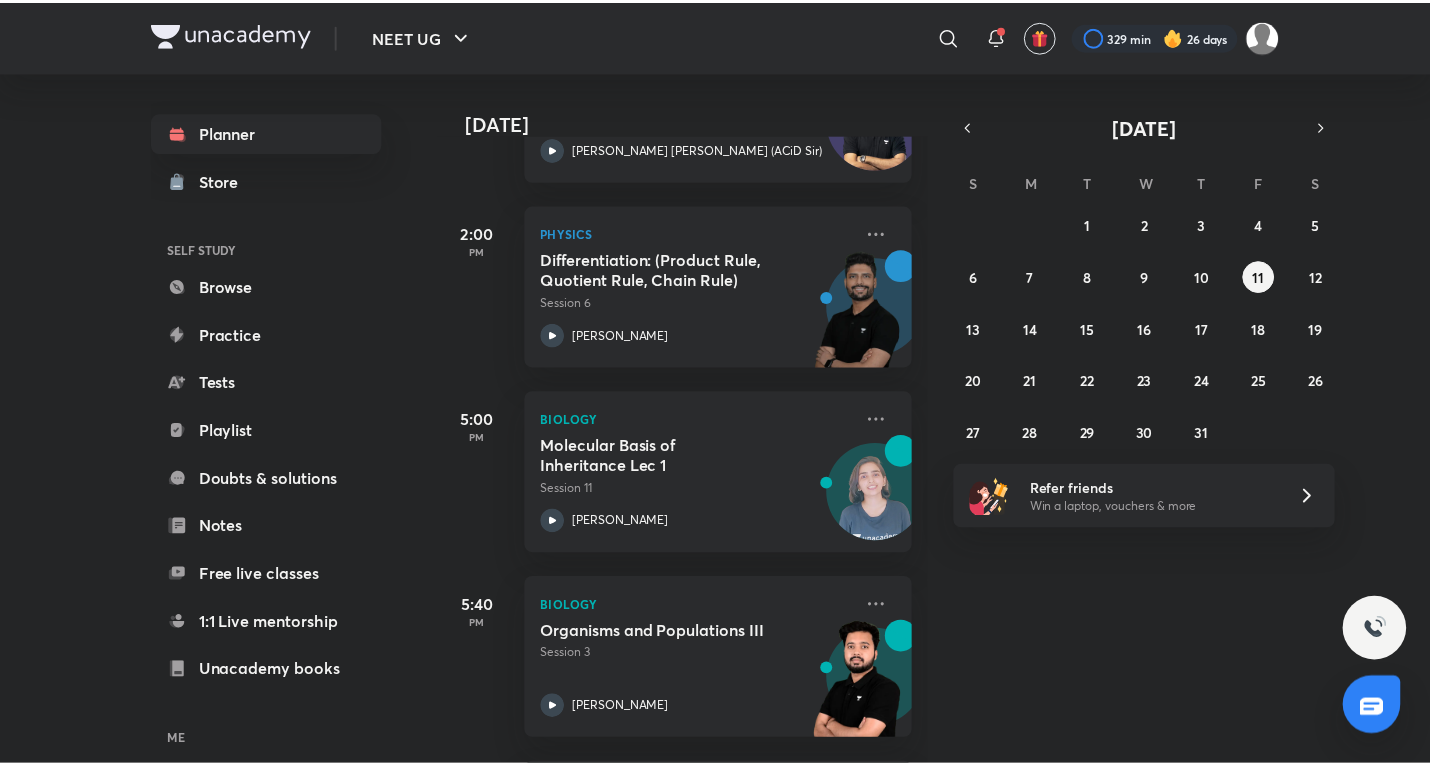 scroll, scrollTop: 127, scrollLeft: 0, axis: vertical 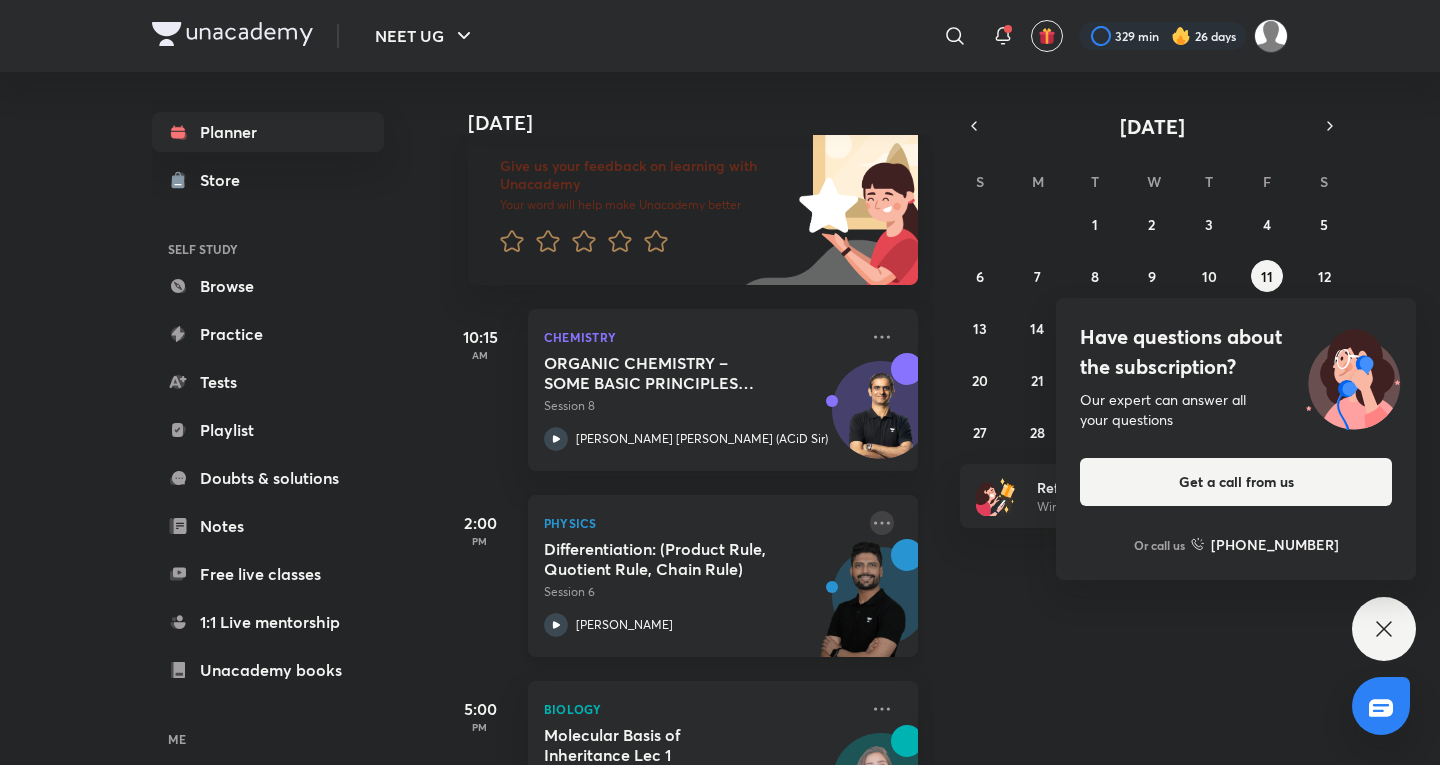 click 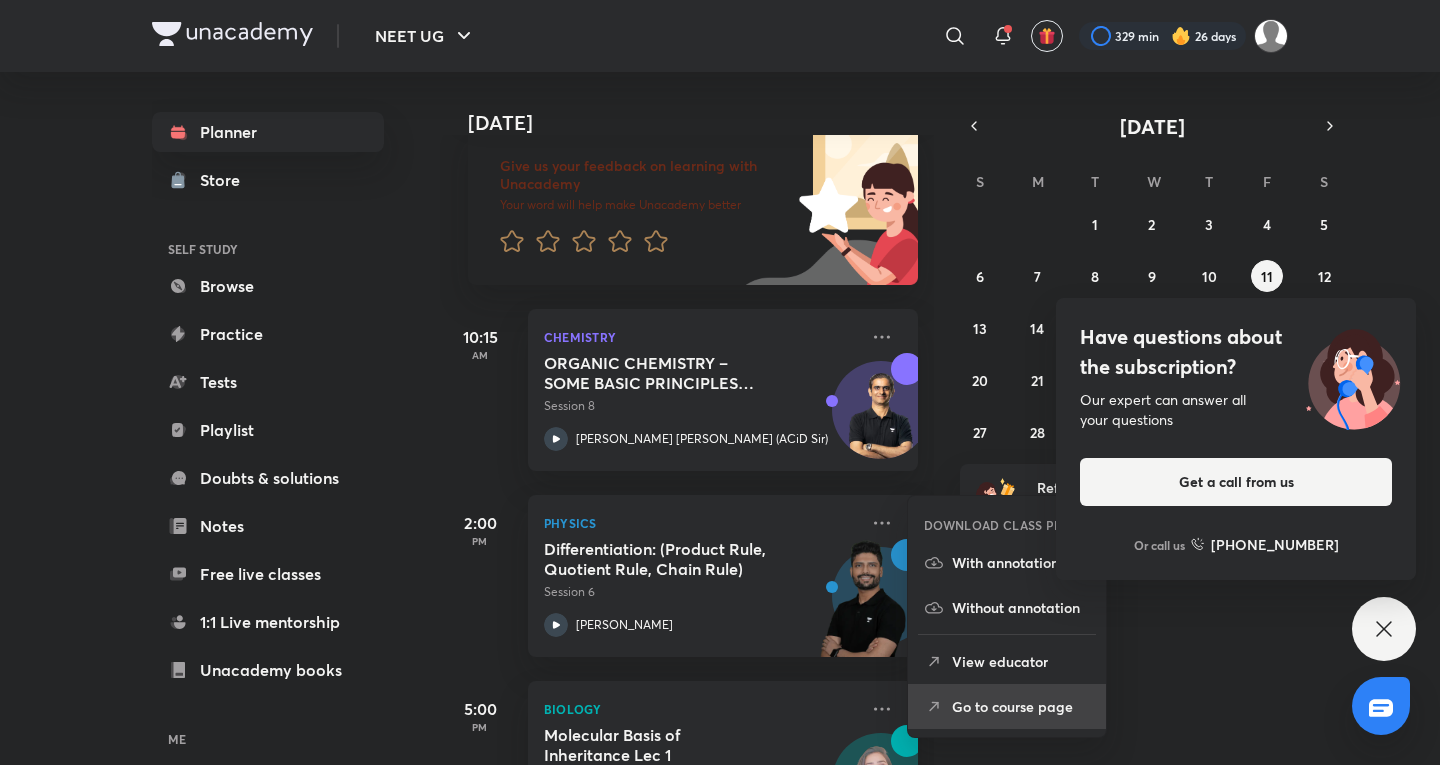 click on "Go to course page" at bounding box center [1021, 706] 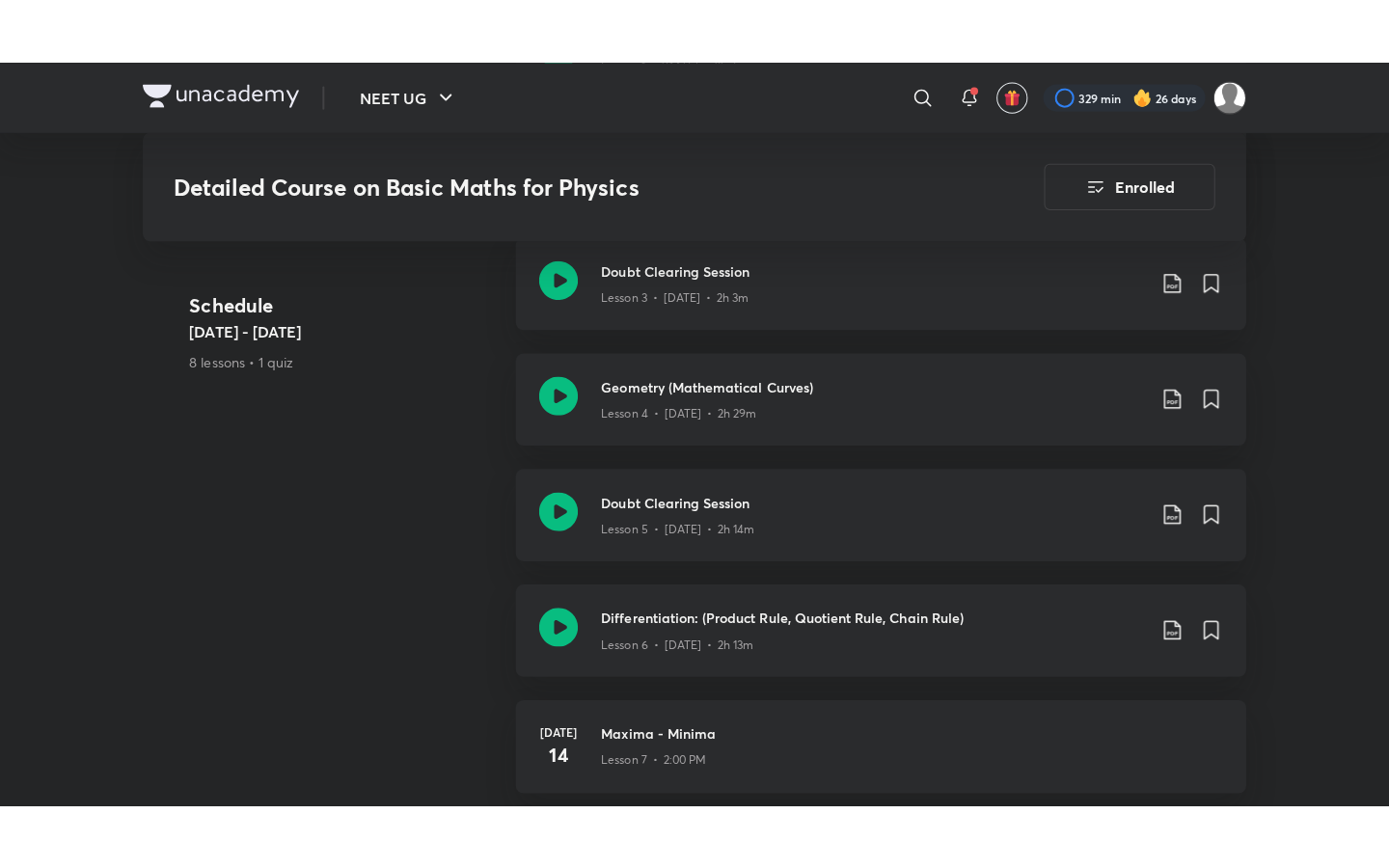 scroll, scrollTop: 964, scrollLeft: 0, axis: vertical 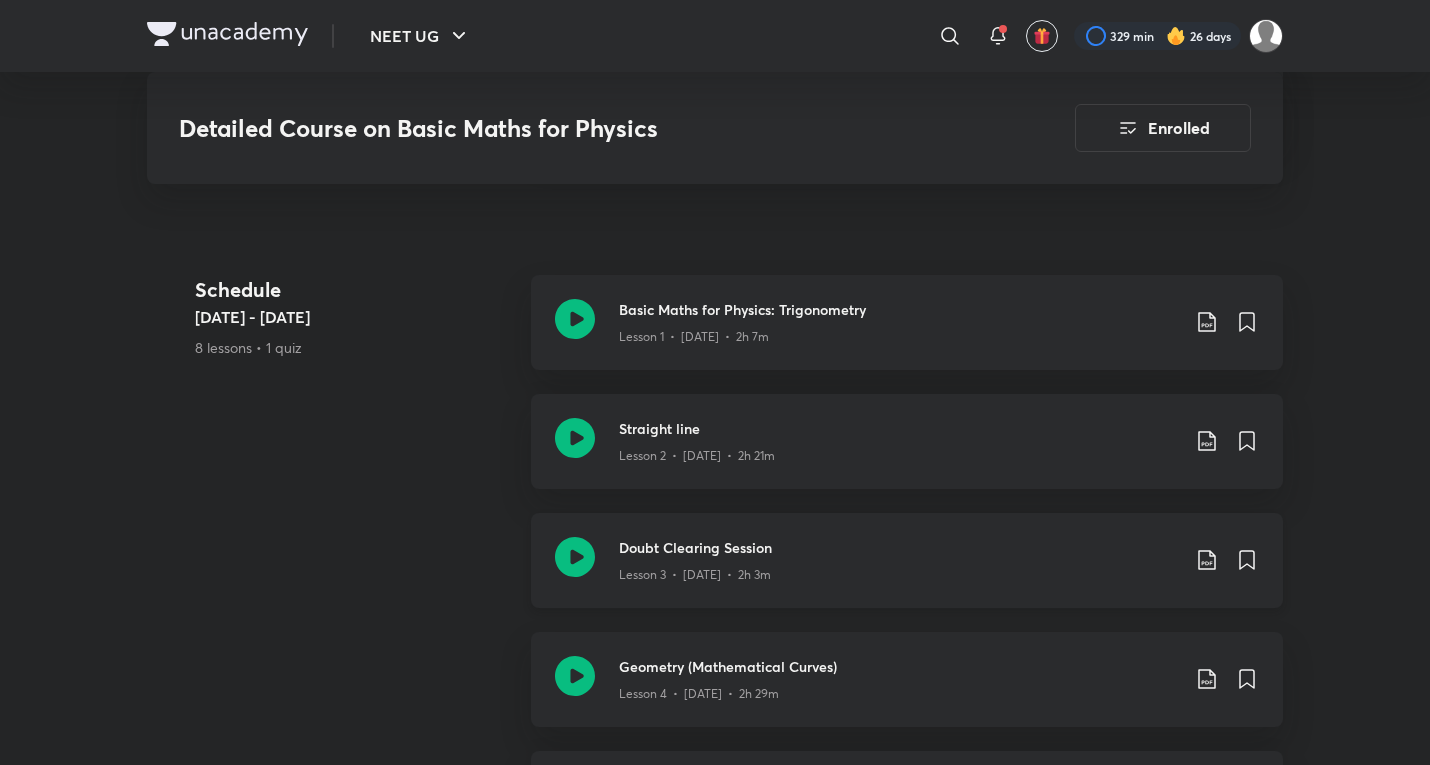 click on "Doubt Clearing Session Lesson 3  •  [DATE]  •  2h 3m" at bounding box center [907, 560] 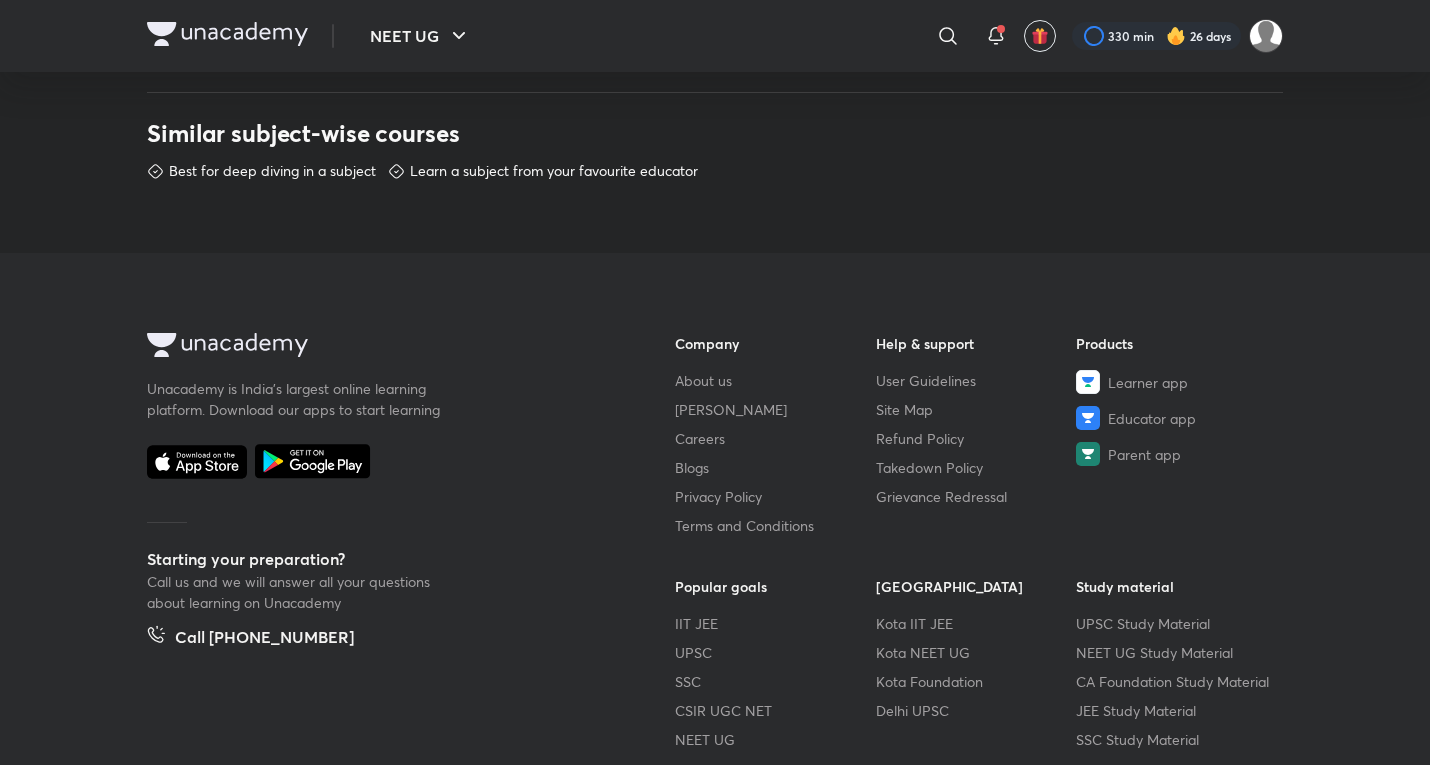 scroll, scrollTop: 1000, scrollLeft: 0, axis: vertical 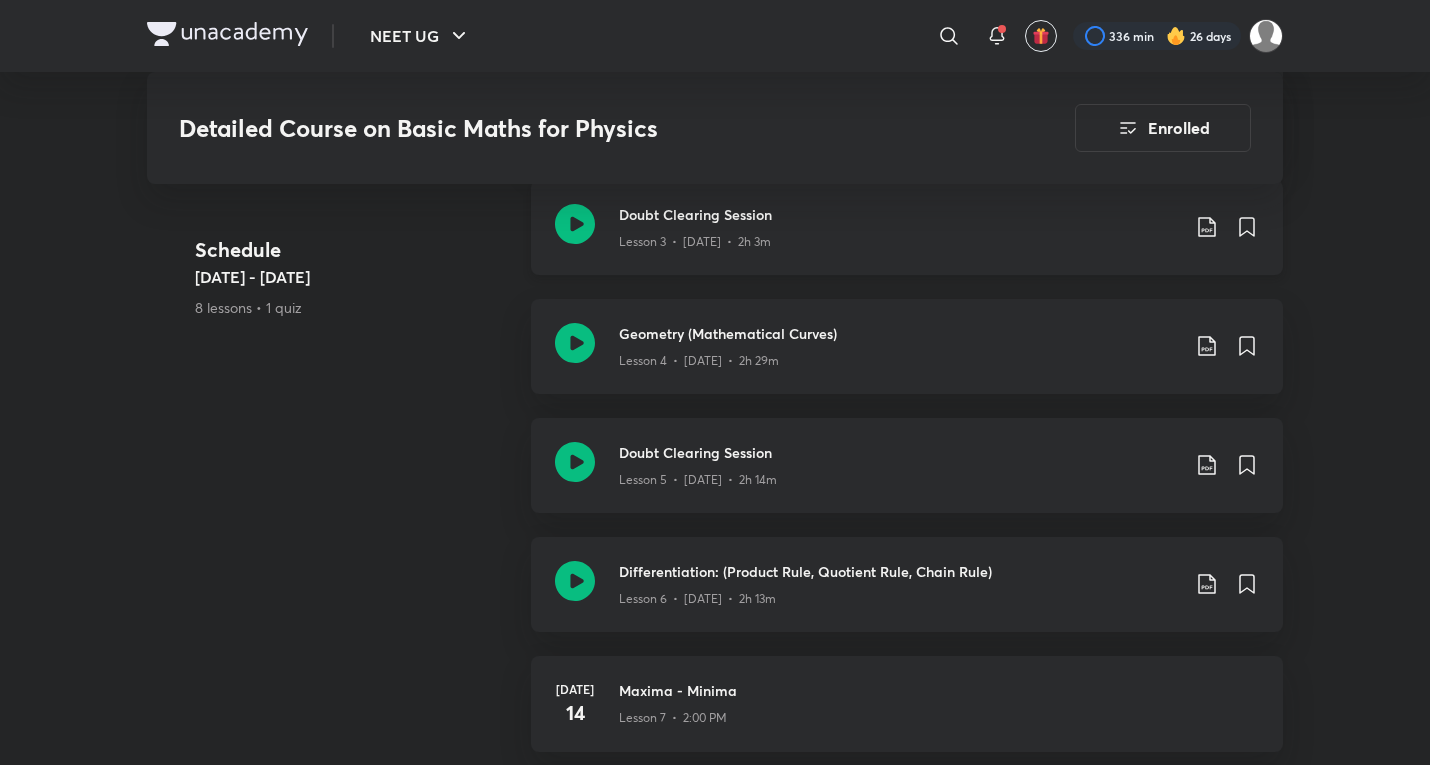 click on "Lesson 3  •  [DATE]  •  2h 3m" at bounding box center [899, -227] 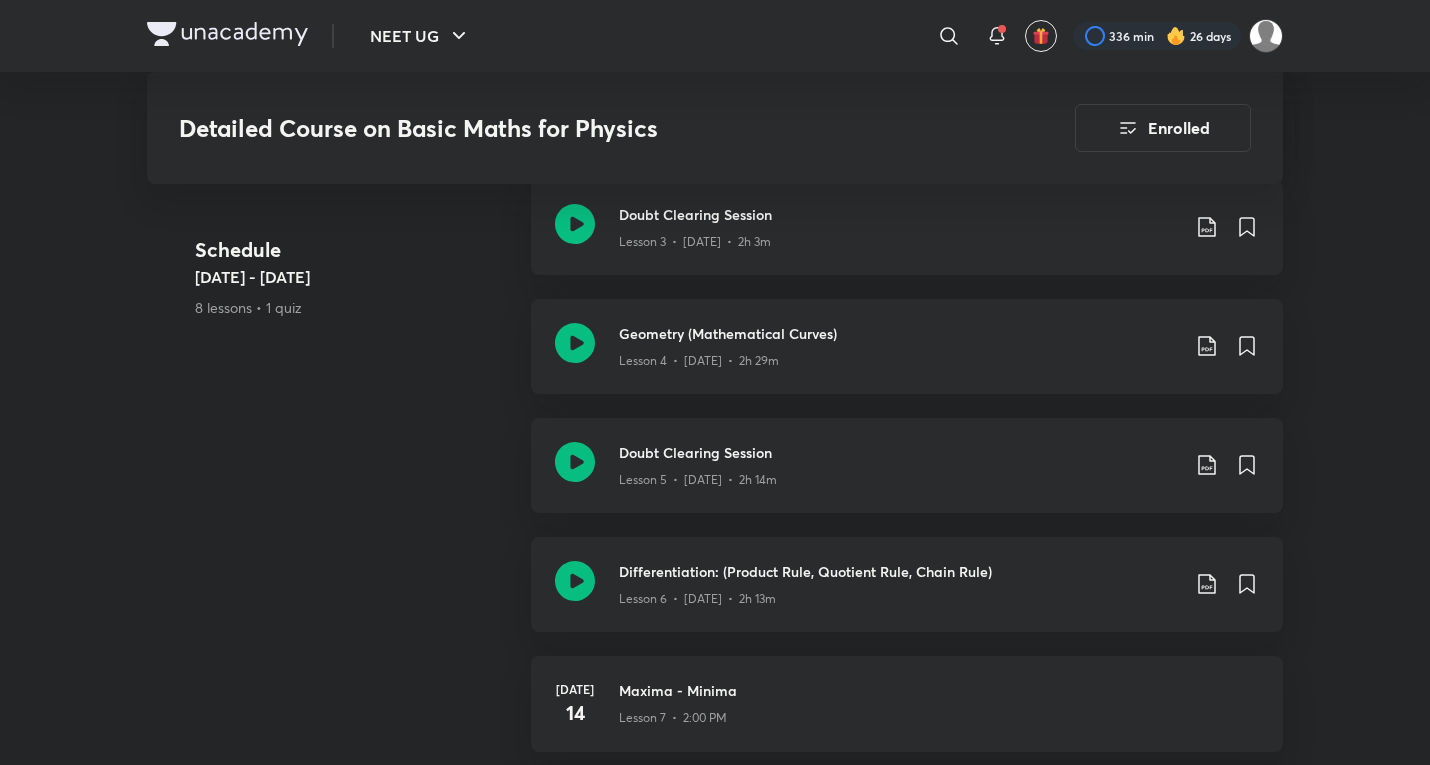 scroll, scrollTop: 0, scrollLeft: 0, axis: both 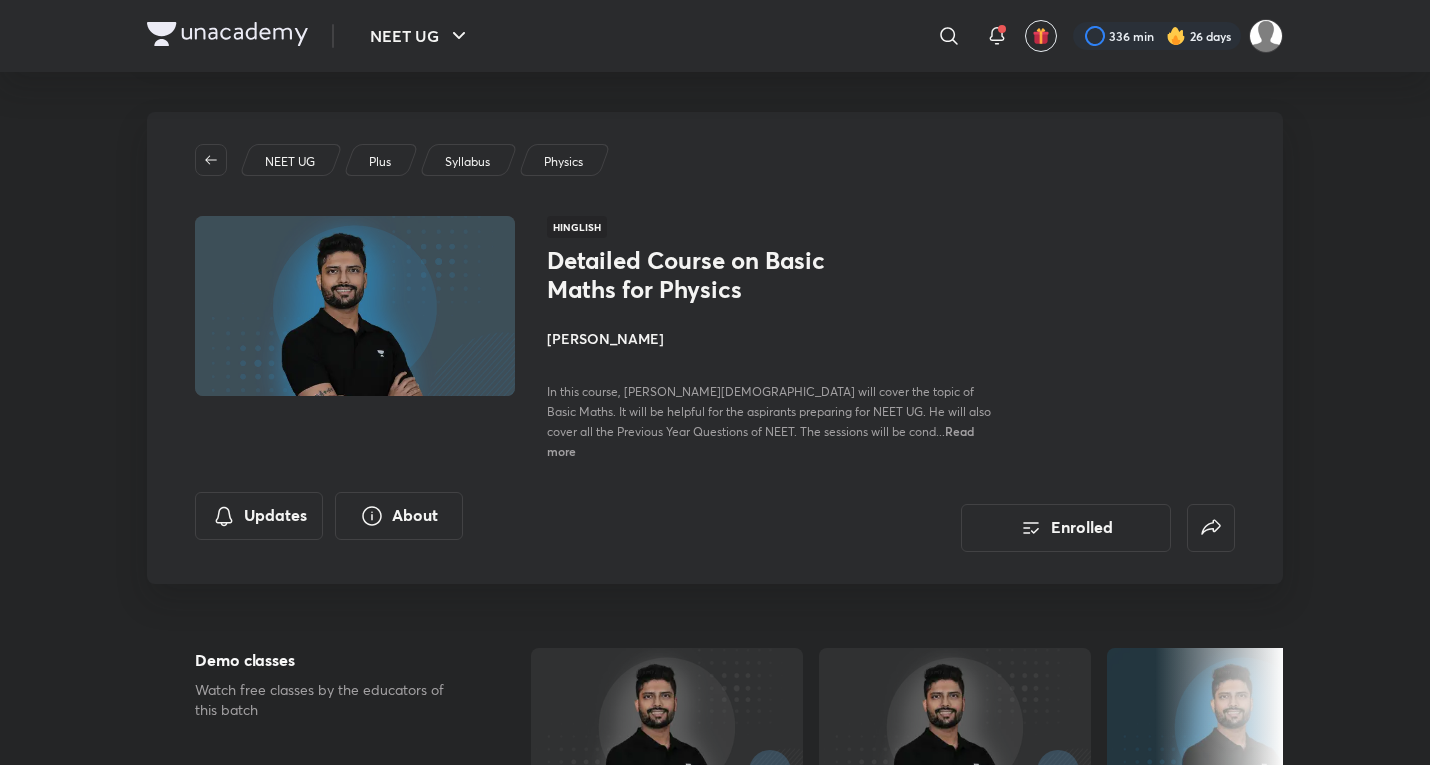click on "NEET UG Plus Syllabus Physics Hinglish Detailed Course on Basic Maths for Physics Prateek Jain In this course, Prateek Jain will cover the topic of Basic Maths. It will be helpful for the aspirants preparing for NEET UG. He will also cover all the Previous Year Questions of NEET. The sessions will be cond...  Read more Updates About Enrolled" at bounding box center [715, 348] 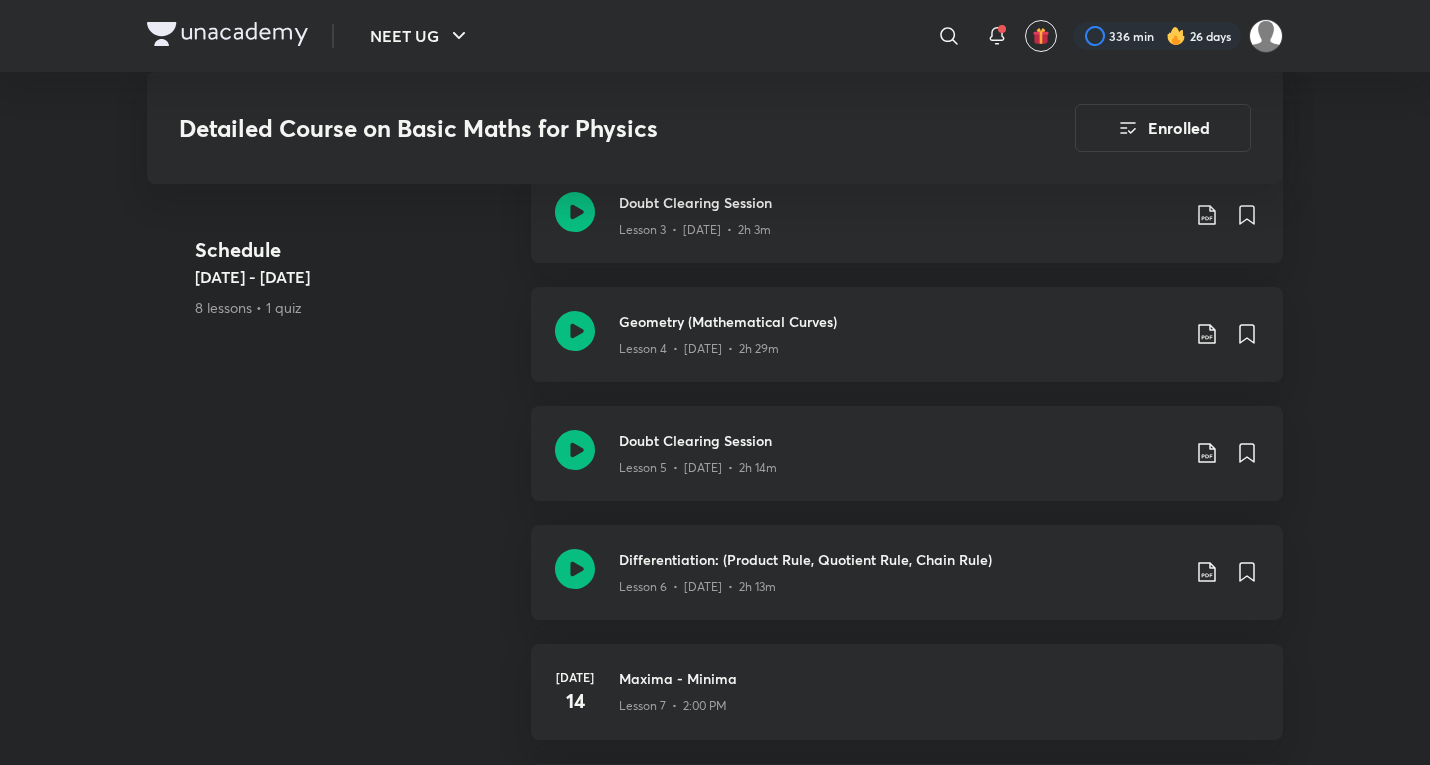 scroll, scrollTop: 1667, scrollLeft: 0, axis: vertical 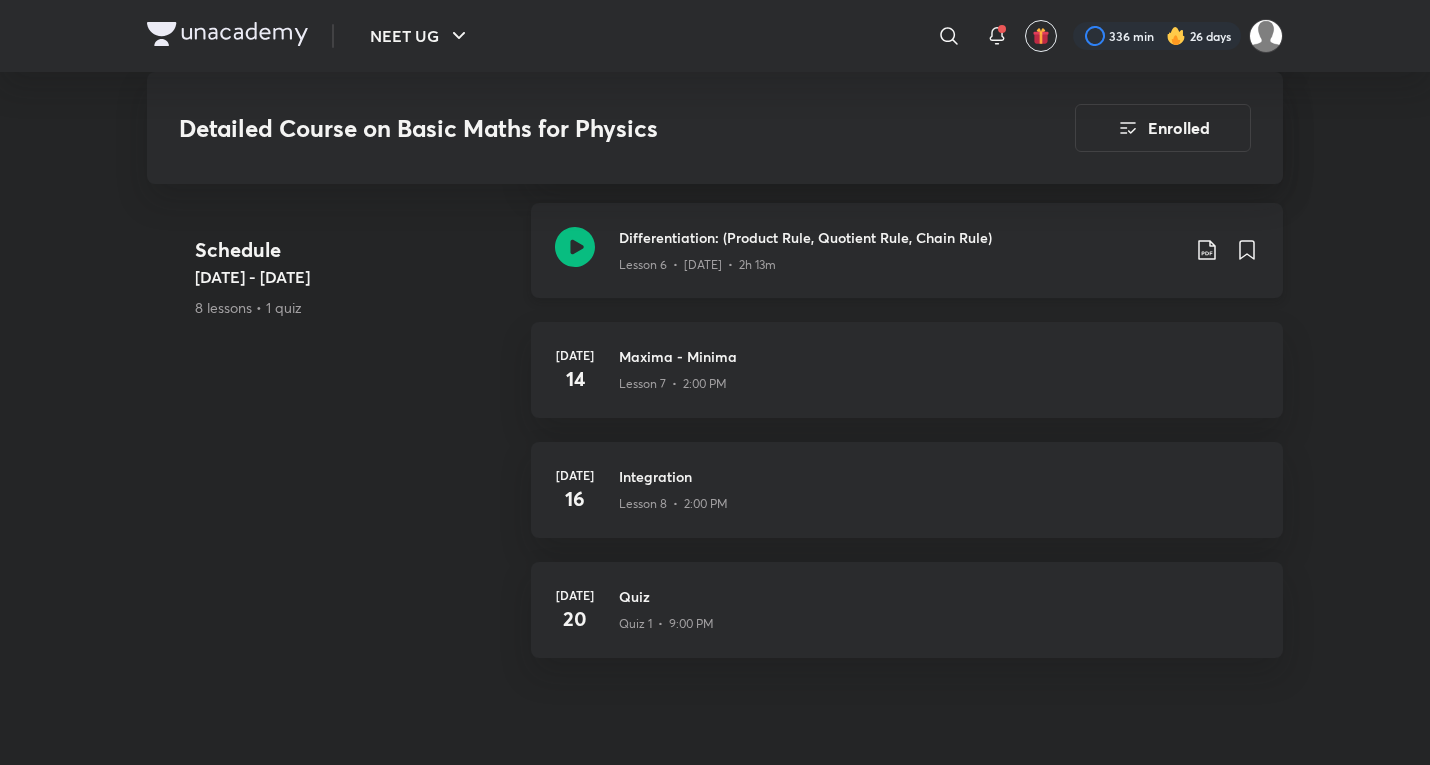 click on "Differentiation: (Product Rule, Quotient Rule, Chain Rule)" at bounding box center [899, 237] 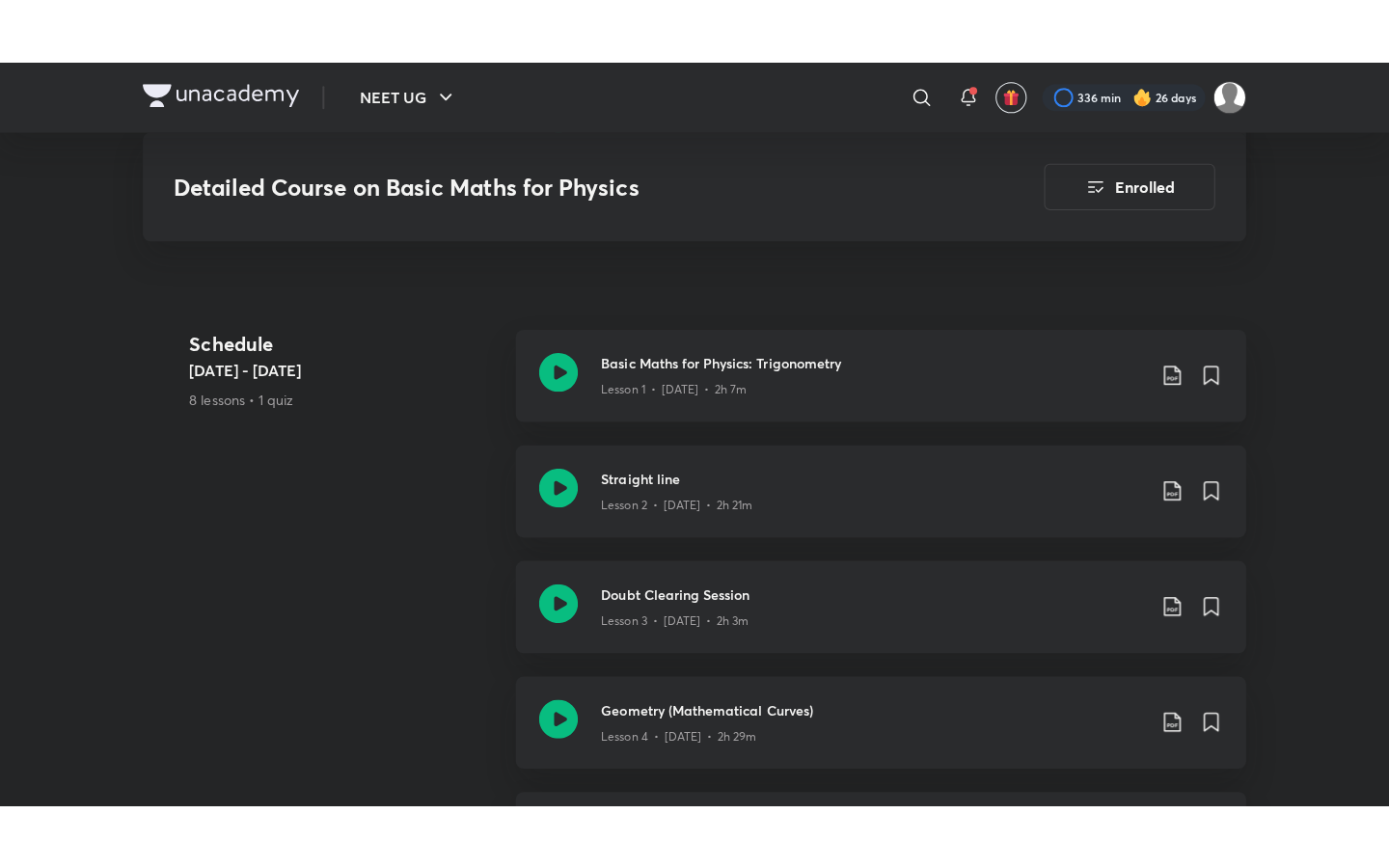 scroll, scrollTop: 643, scrollLeft: 0, axis: vertical 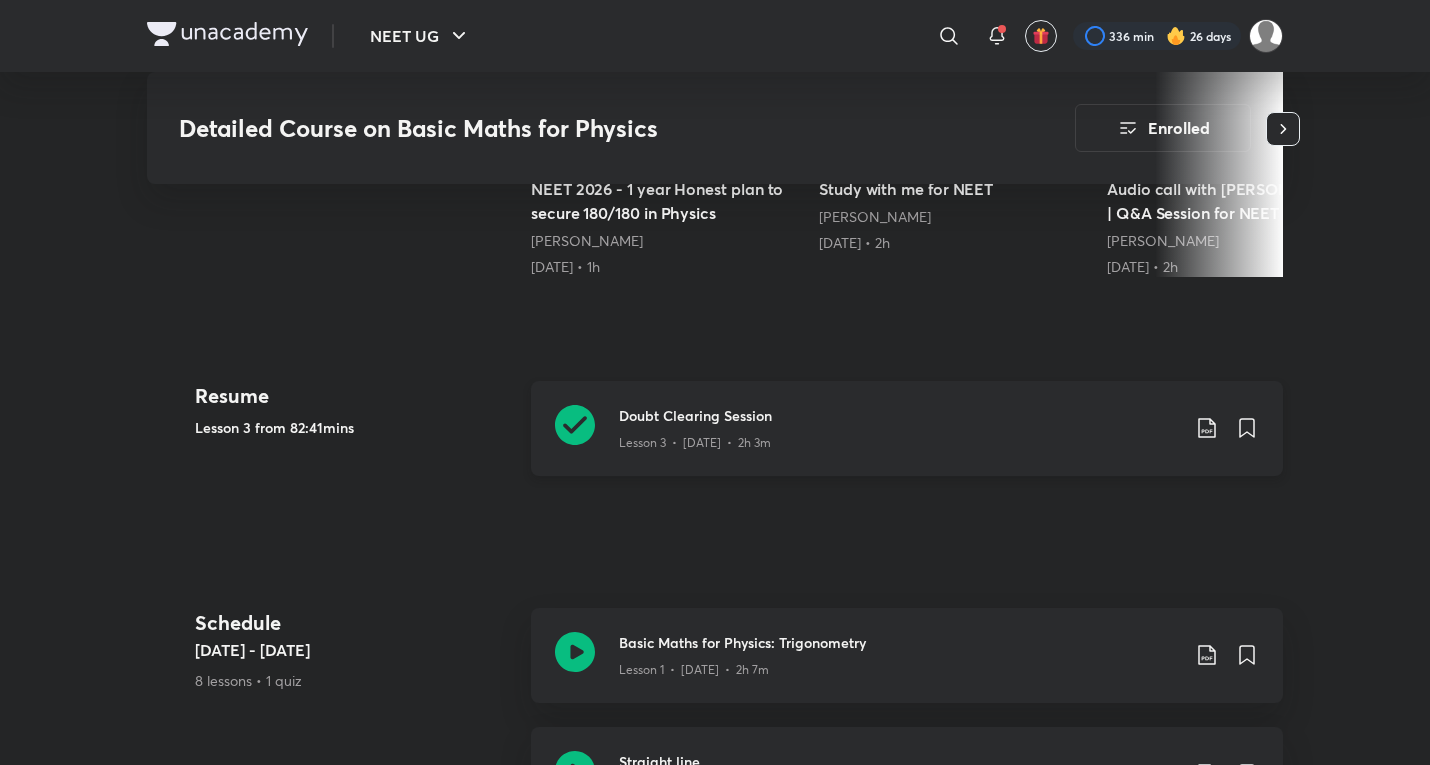 click on "Lesson 3  •  [DATE]  •  2h 3m" at bounding box center [899, 439] 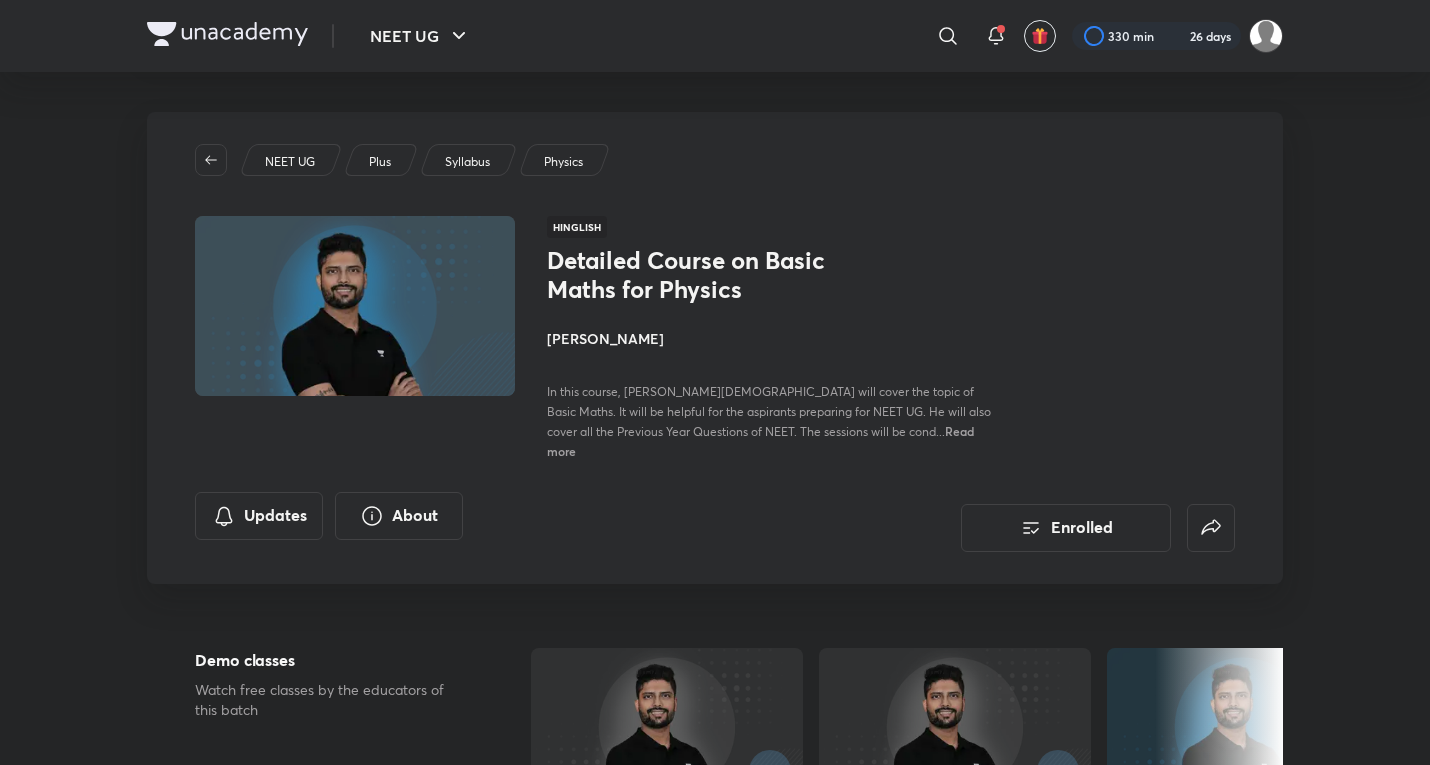 scroll, scrollTop: 0, scrollLeft: 0, axis: both 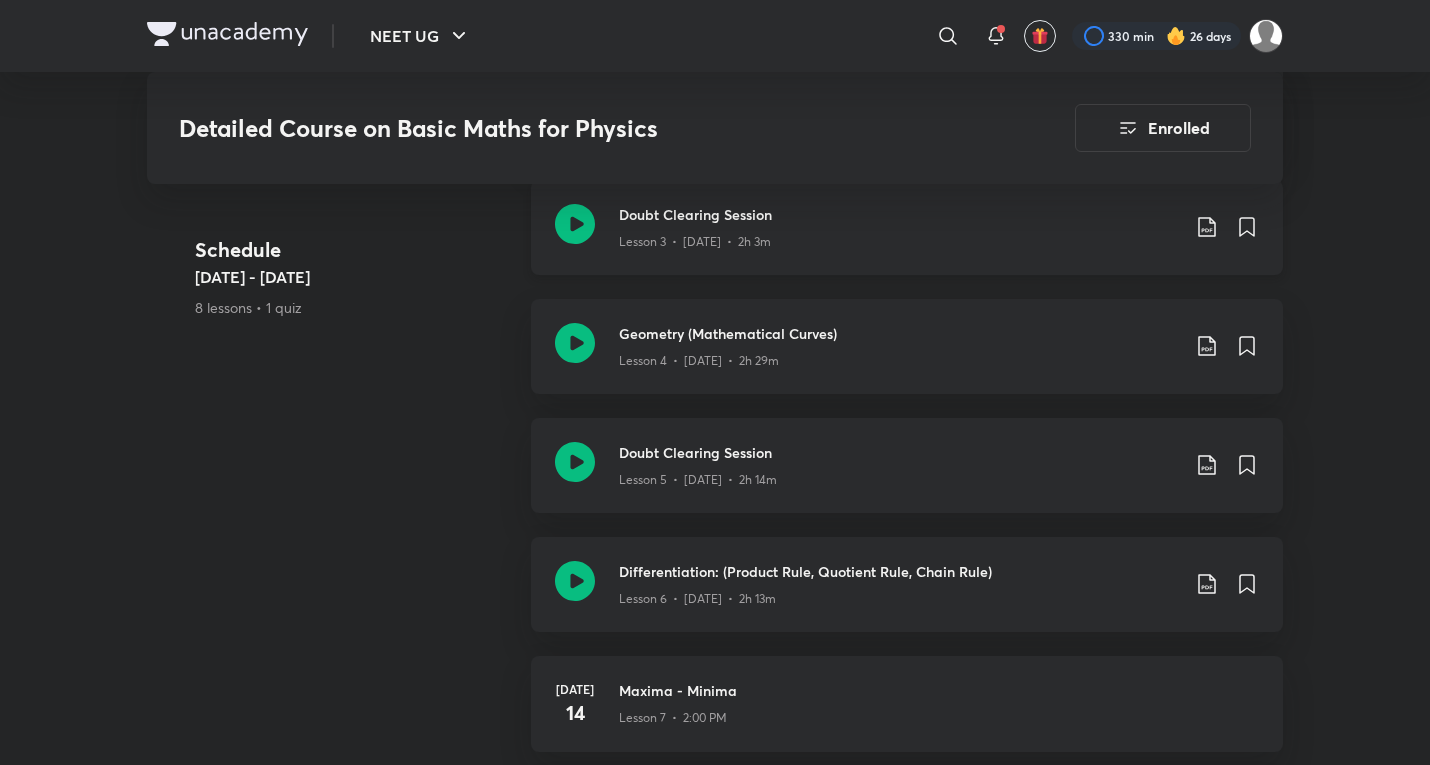 click on "Lesson 3  •  [DATE]  •  2h 3m" at bounding box center (899, 238) 